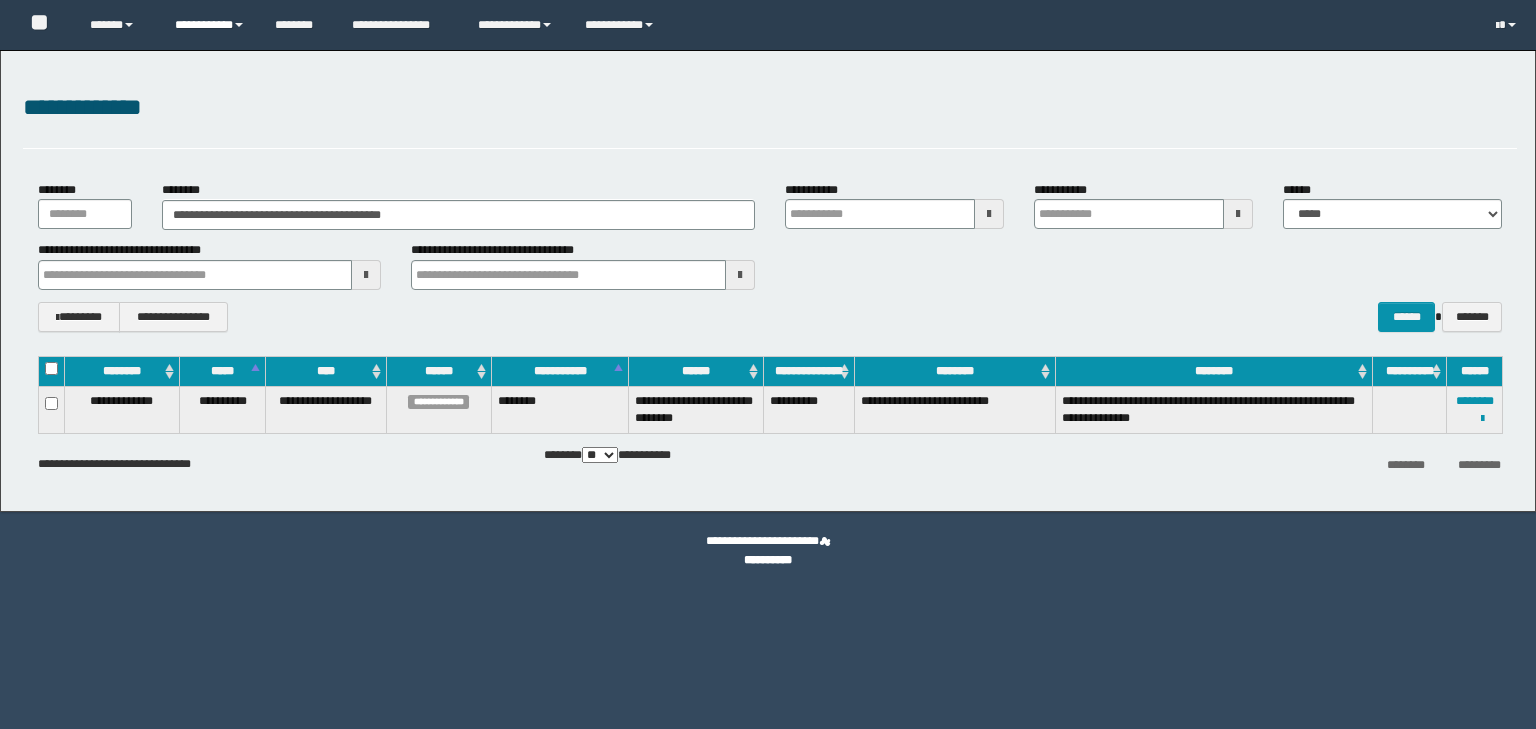 scroll, scrollTop: 0, scrollLeft: 0, axis: both 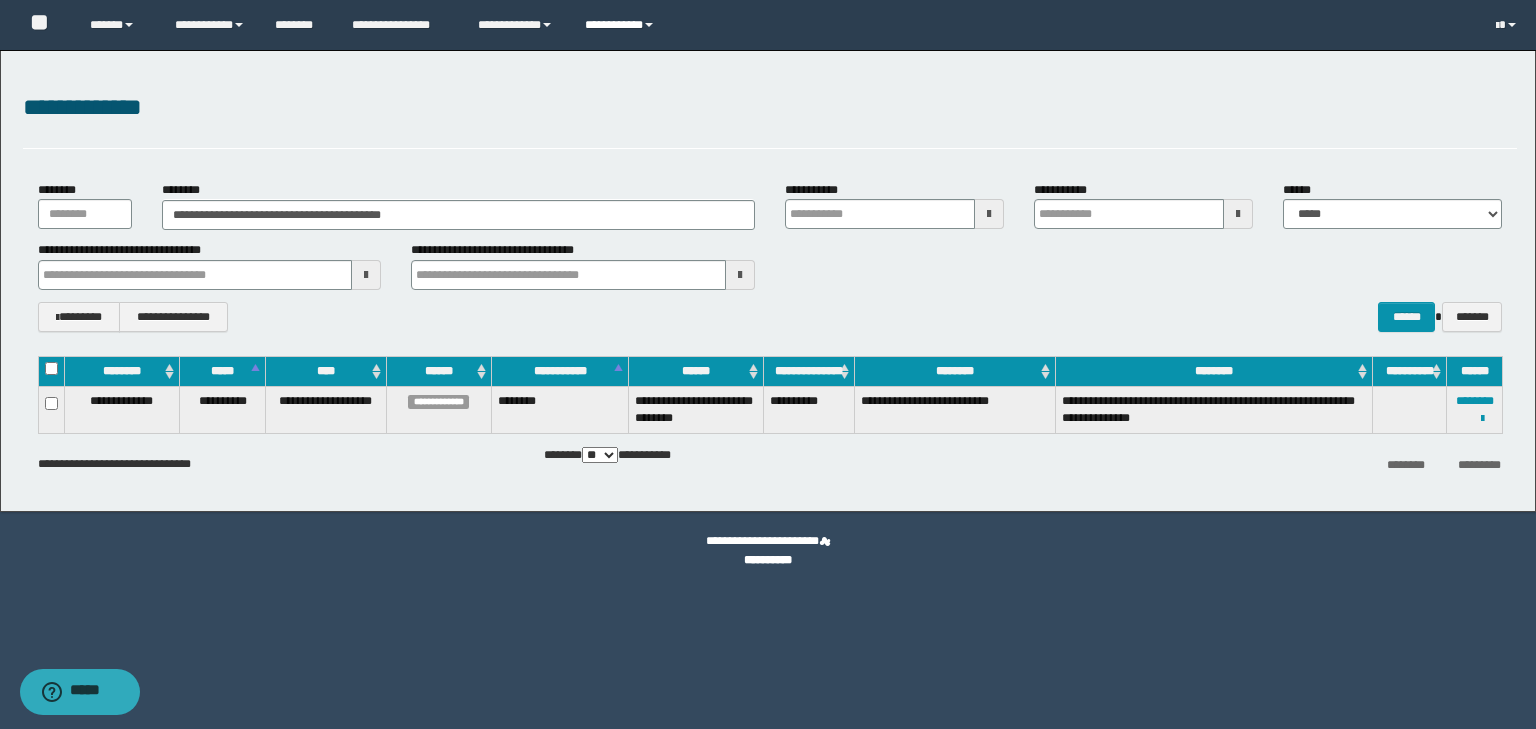 click on "**********" at bounding box center [622, 25] 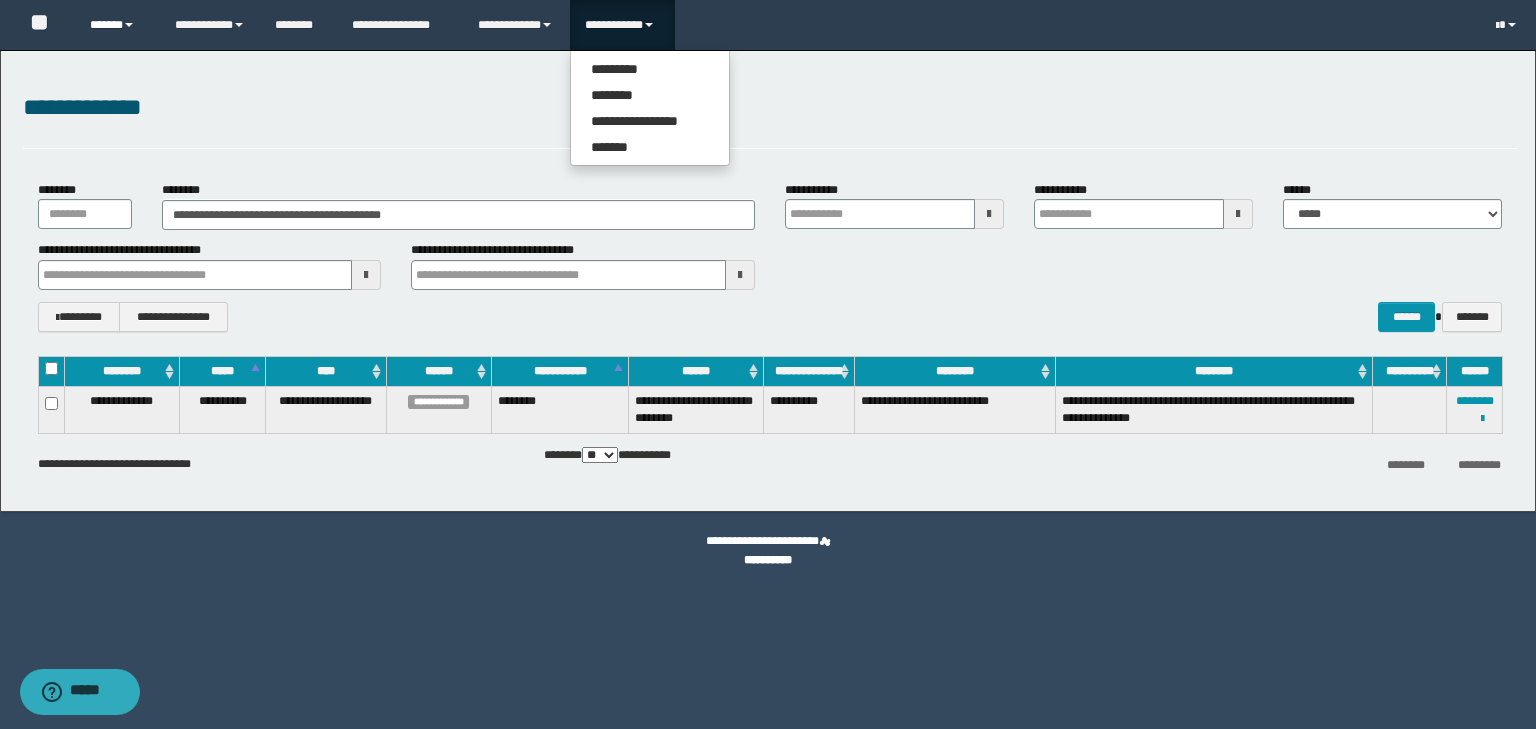 click on "******" at bounding box center [117, 25] 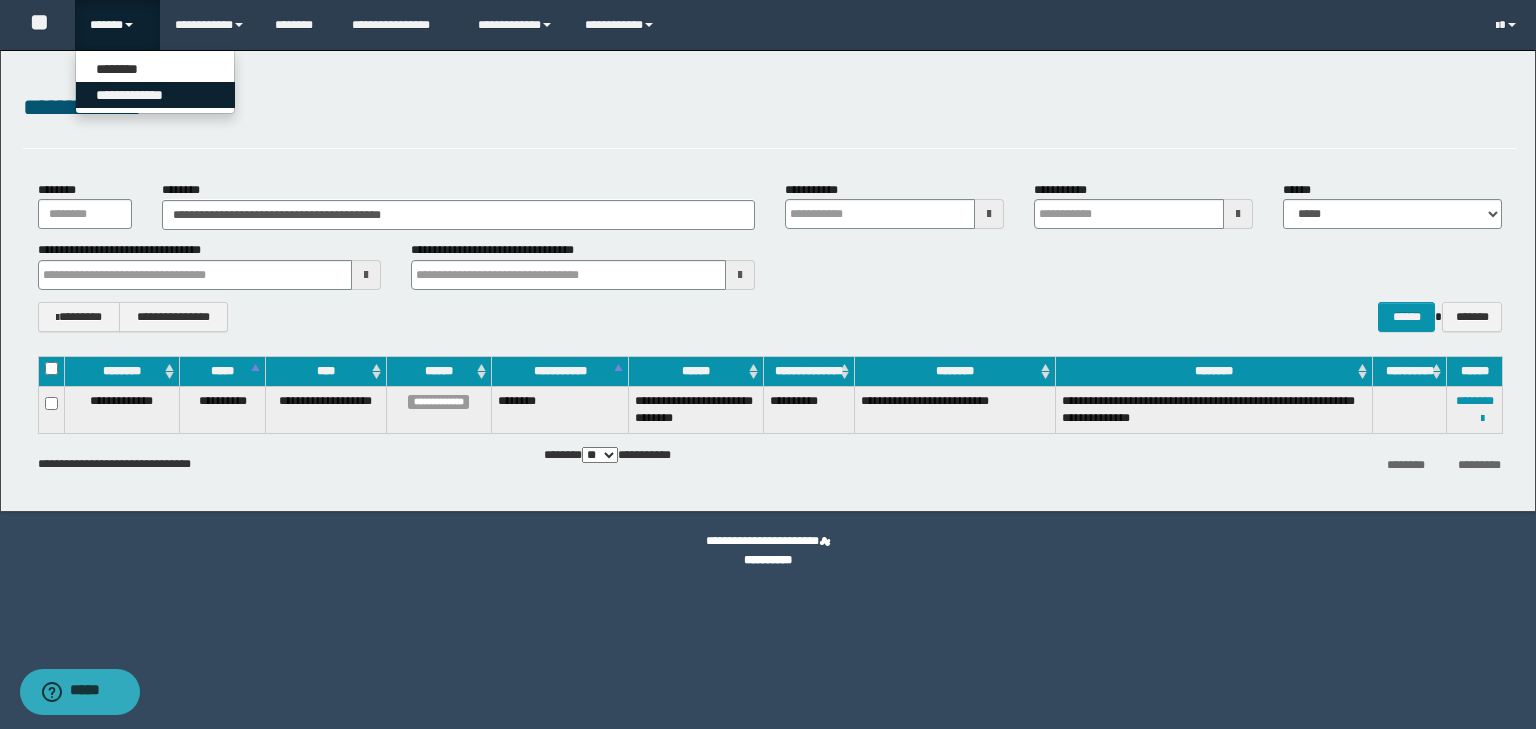 click on "**********" at bounding box center [155, 95] 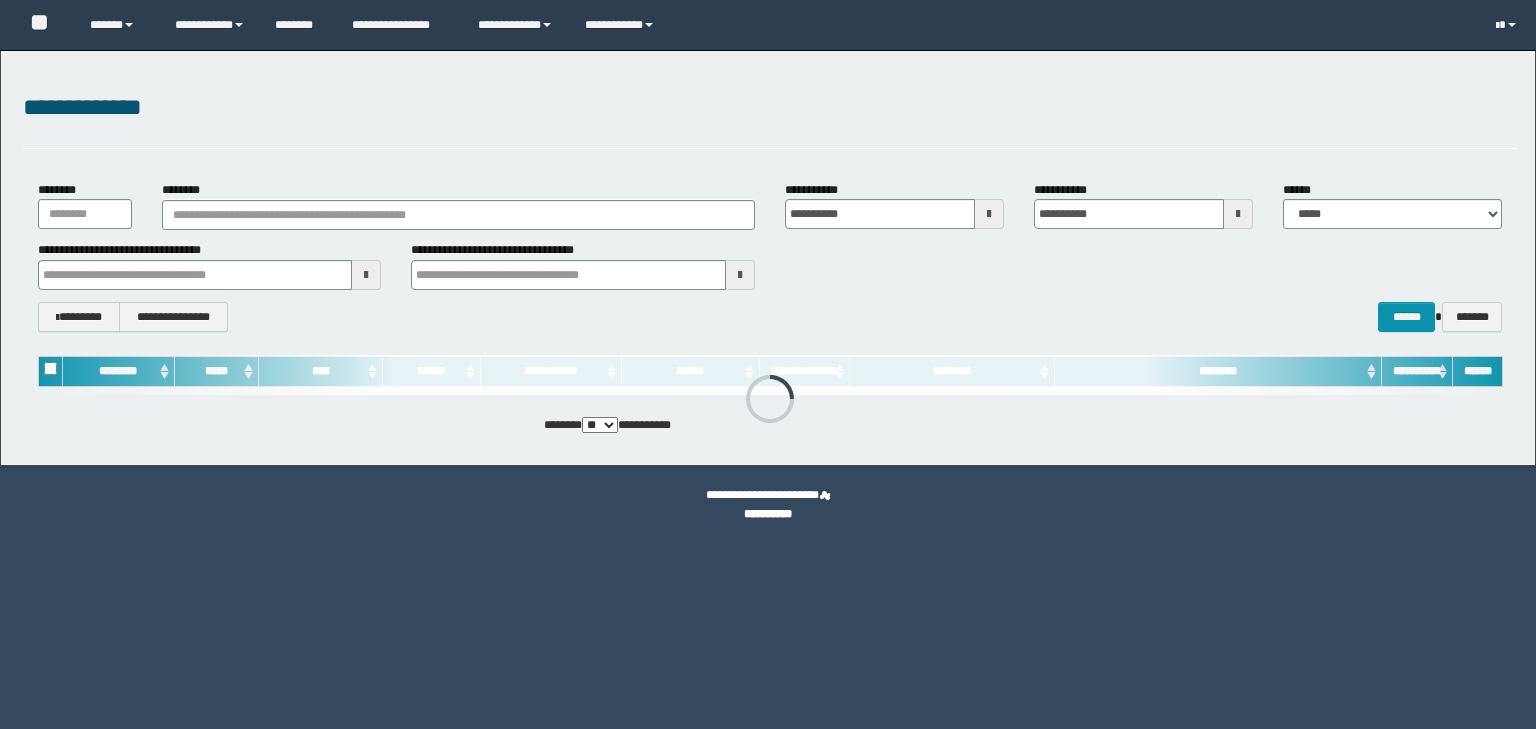 scroll, scrollTop: 0, scrollLeft: 0, axis: both 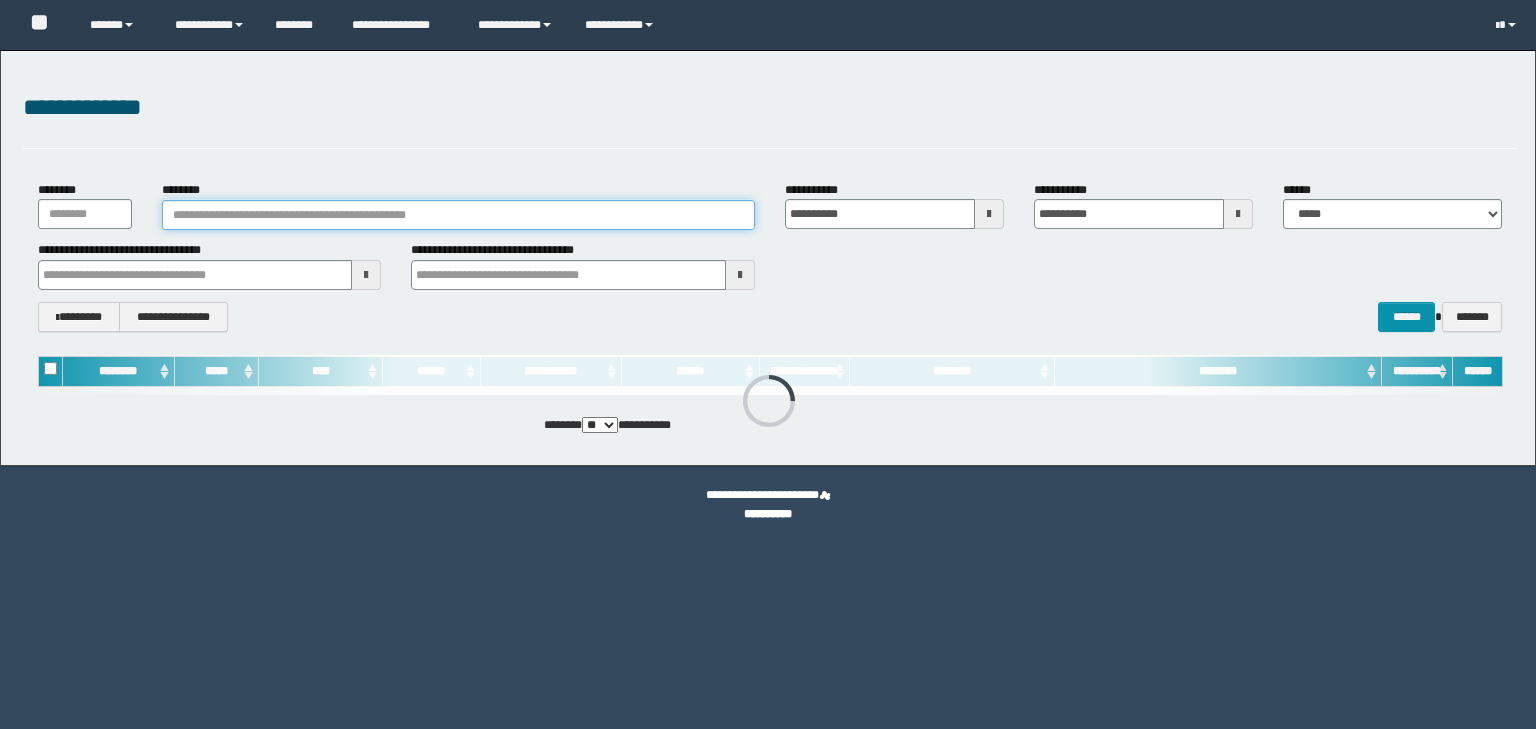 click on "********" at bounding box center [458, 215] 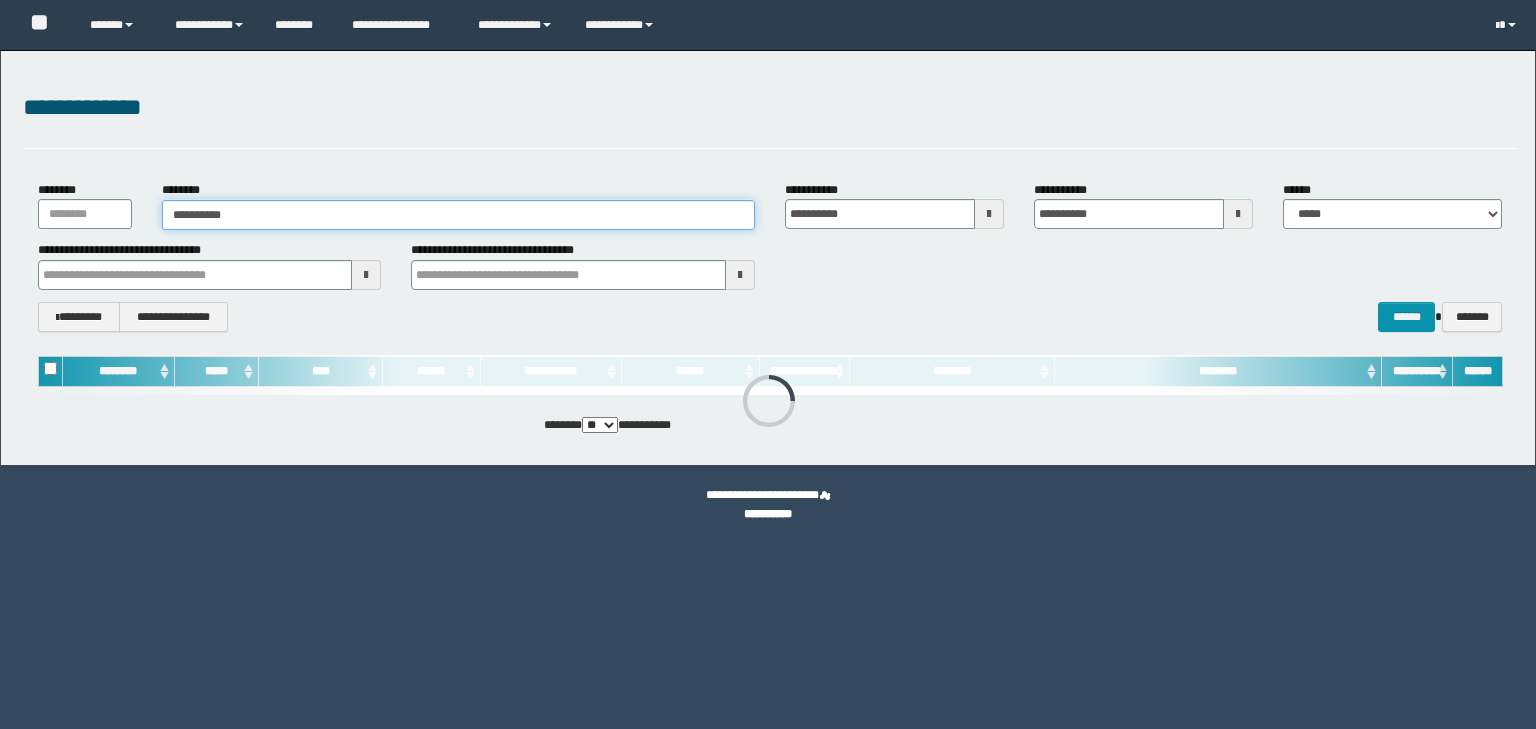 scroll, scrollTop: 0, scrollLeft: 0, axis: both 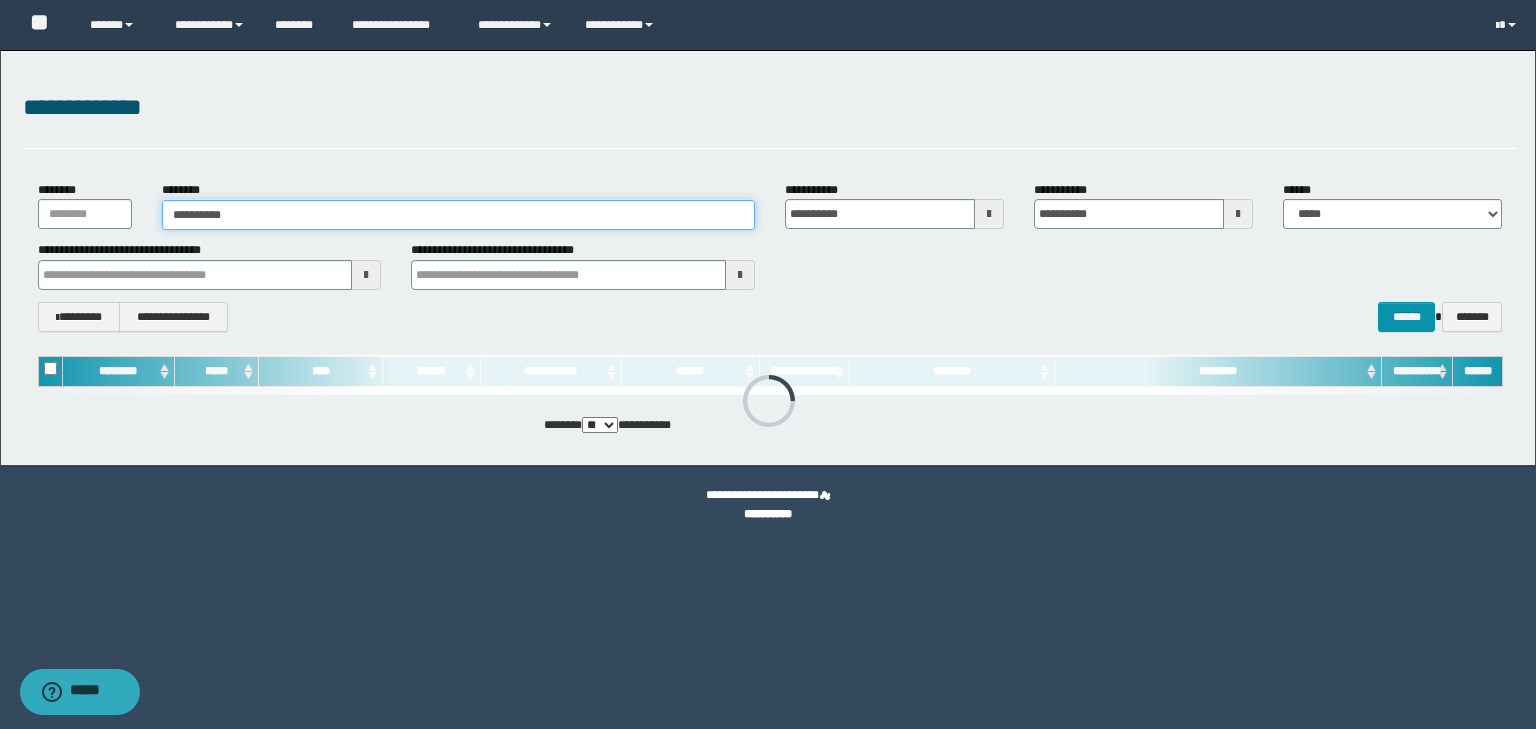 type on "**********" 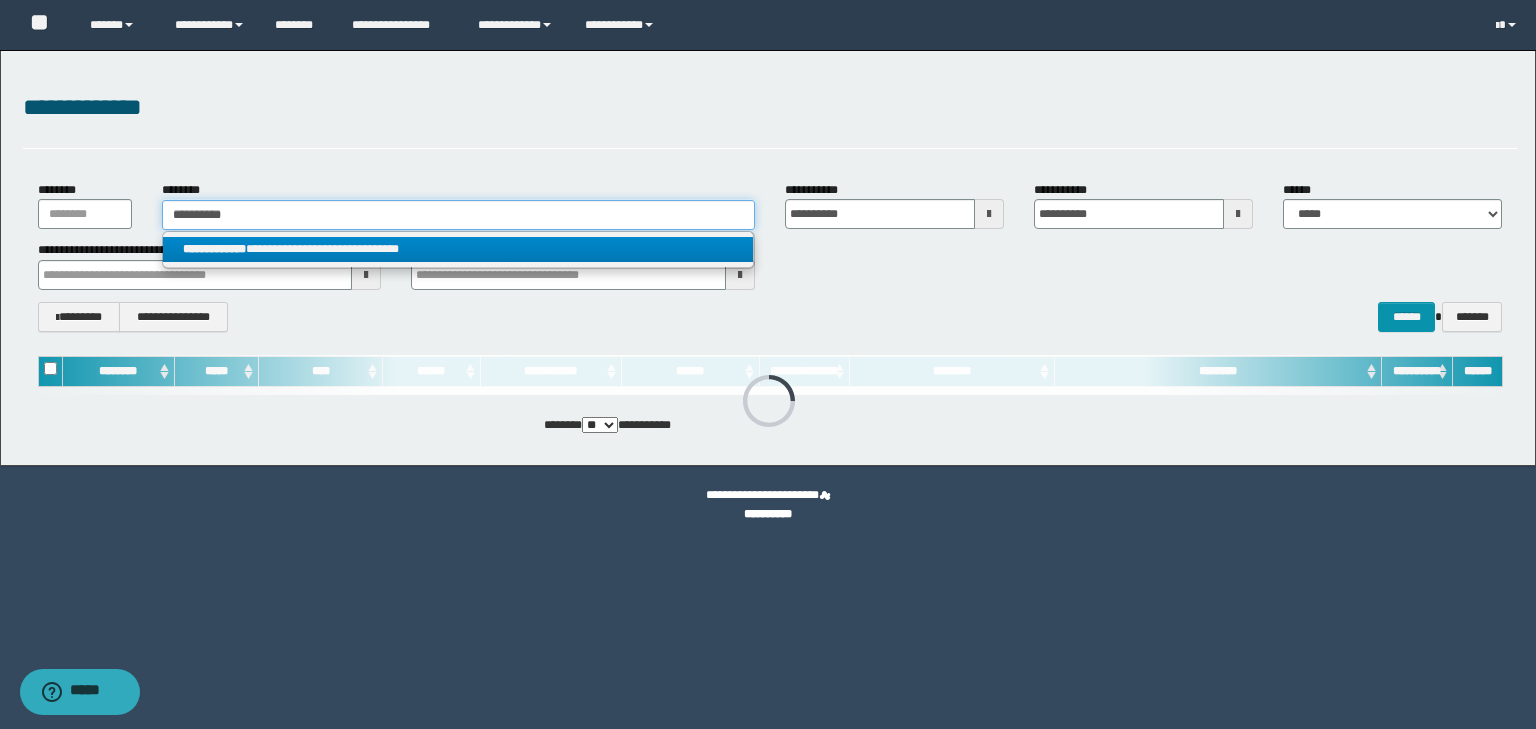 type on "**********" 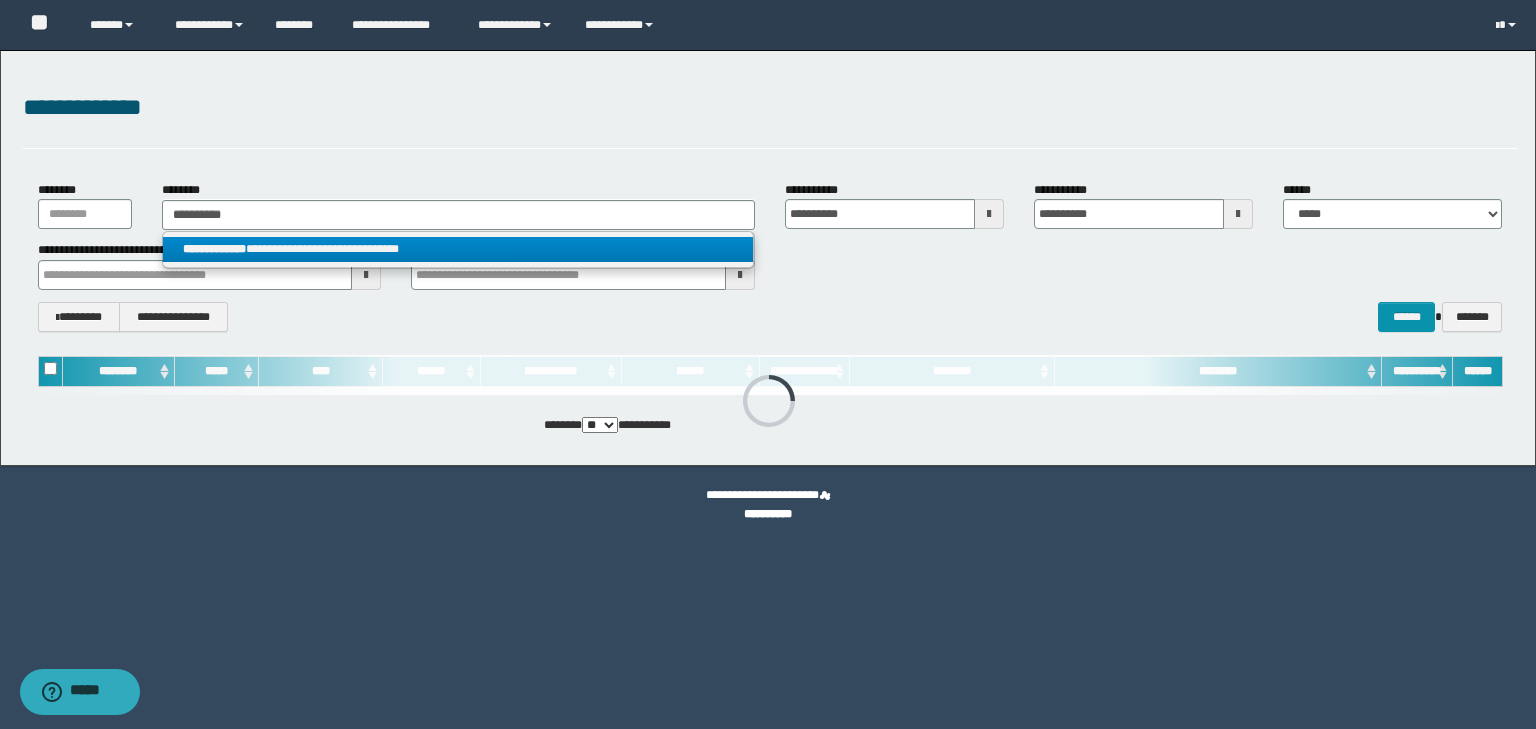 click on "**********" at bounding box center [458, 249] 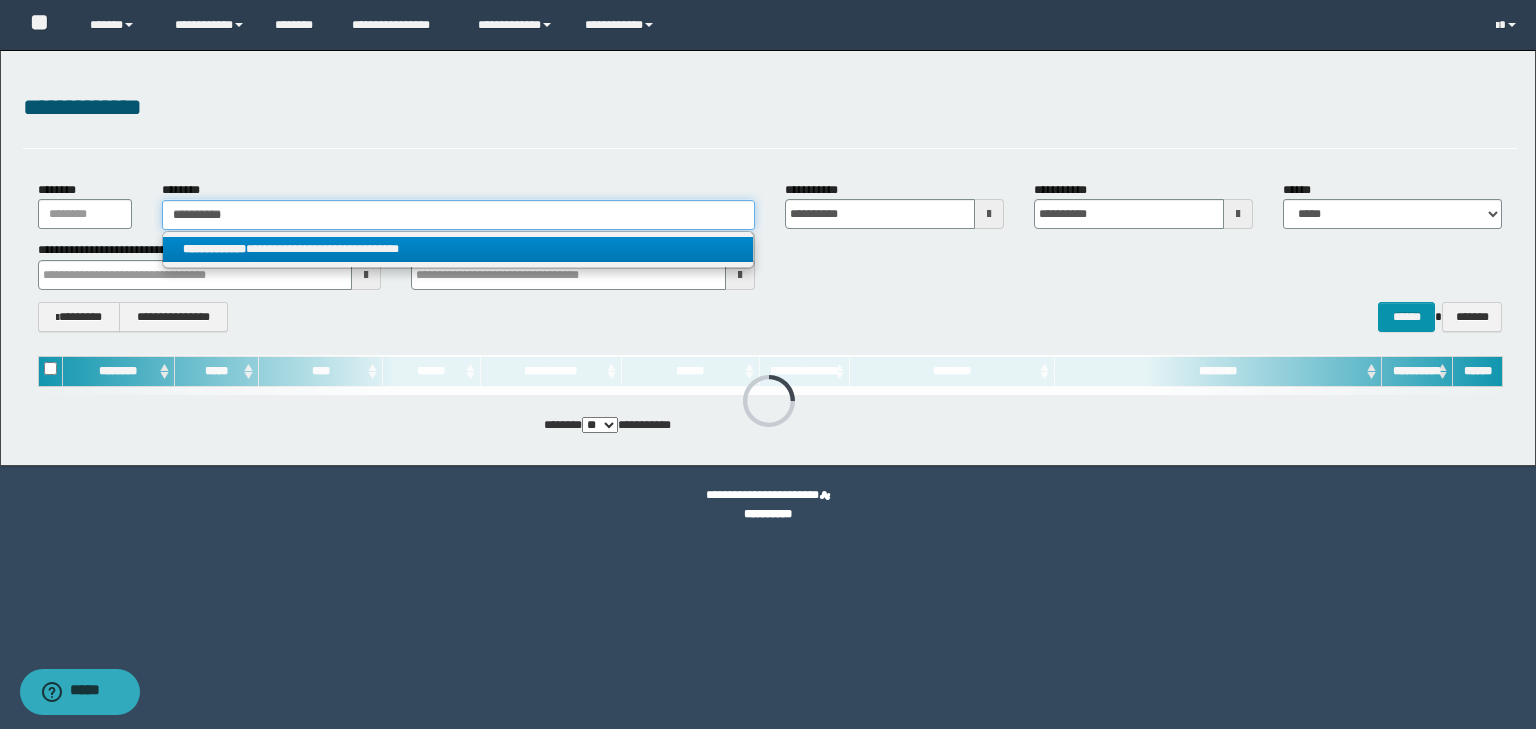 type 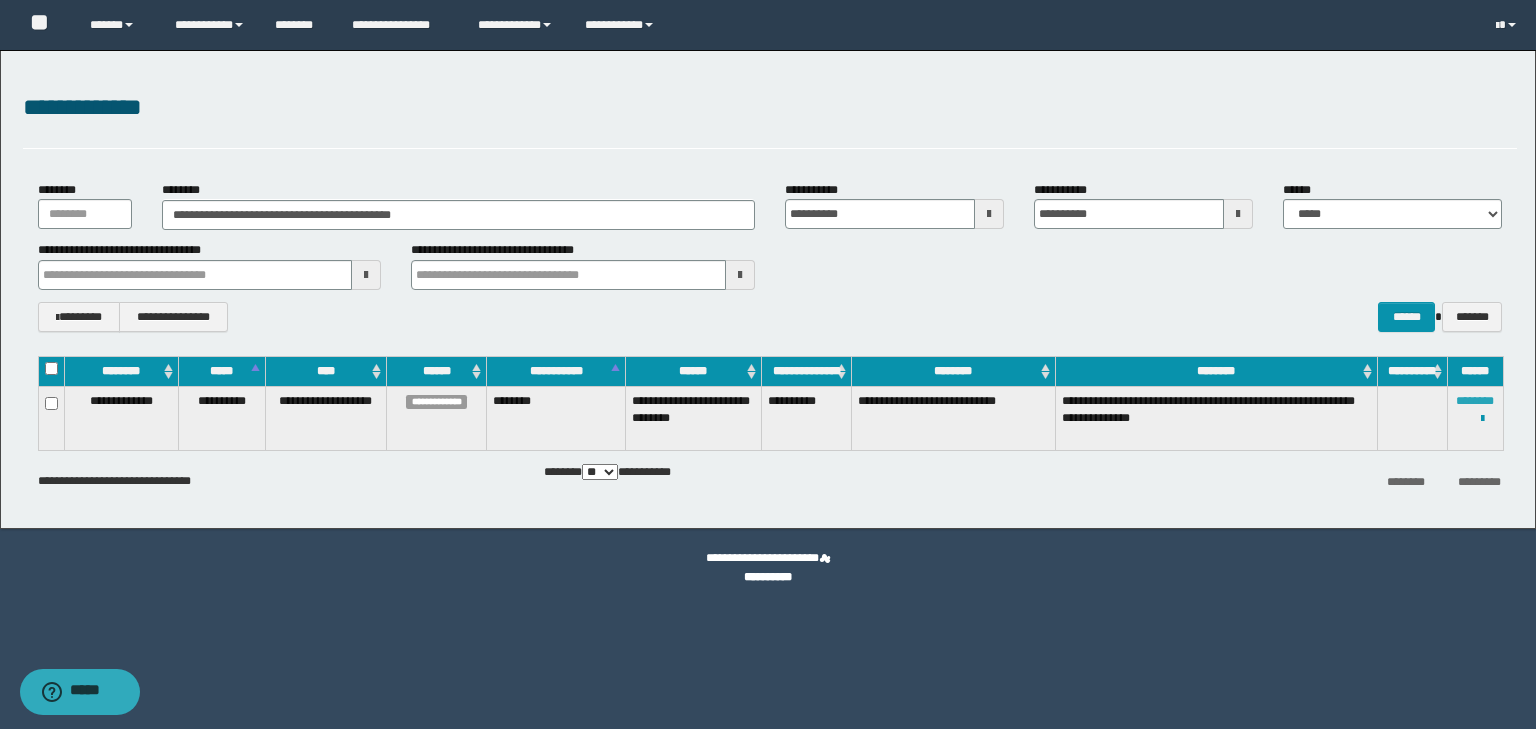 click on "********" at bounding box center [1475, 401] 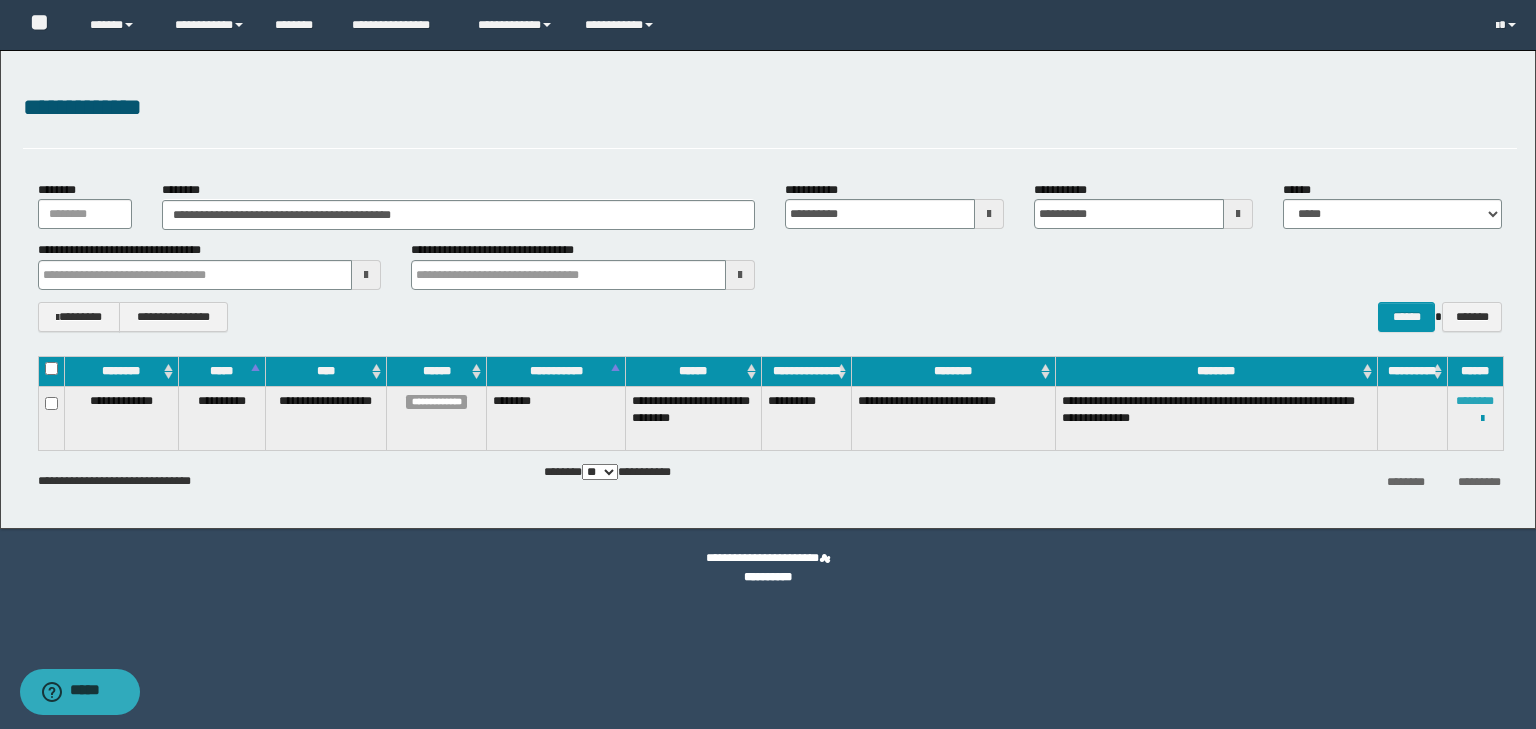 click on "********" at bounding box center (1475, 401) 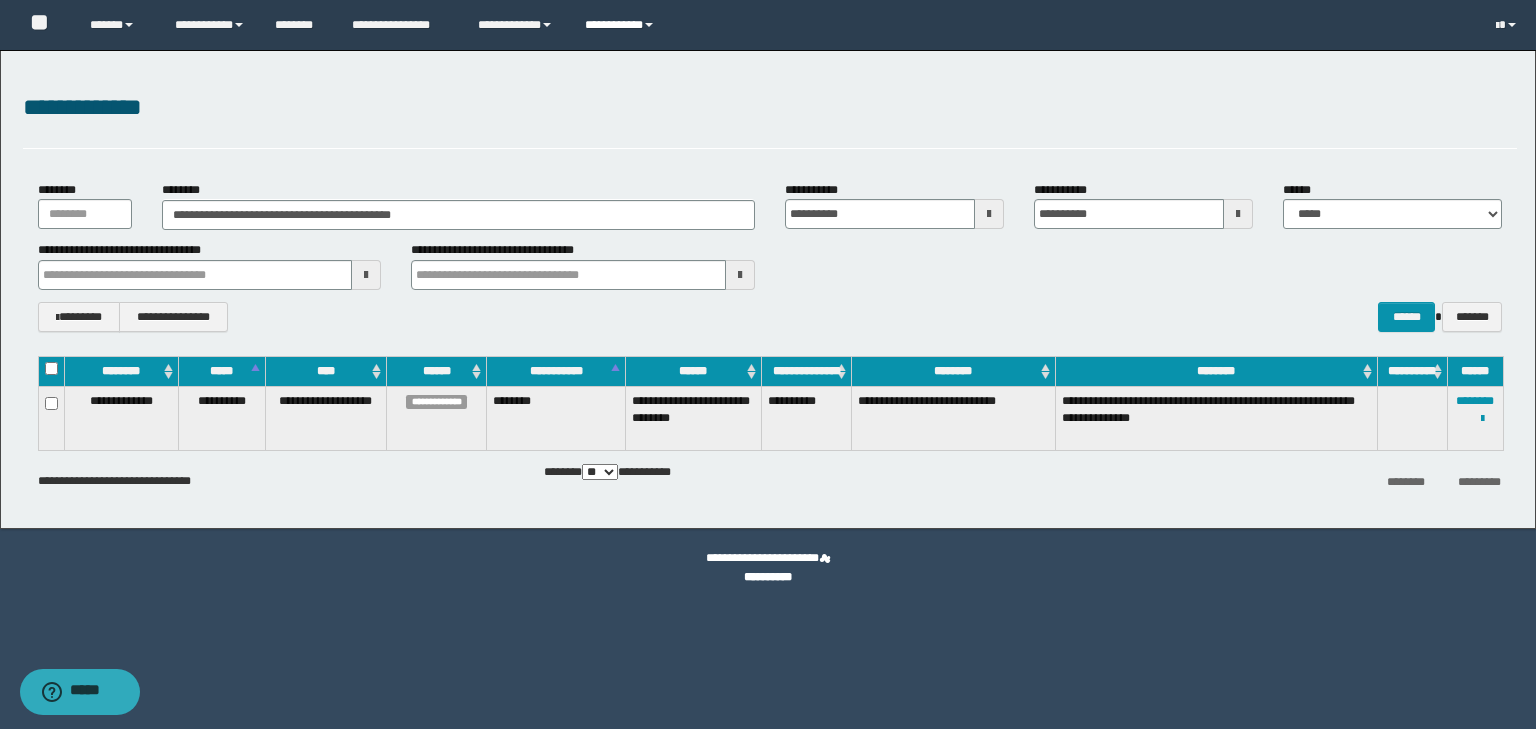 click on "**********" at bounding box center (622, 25) 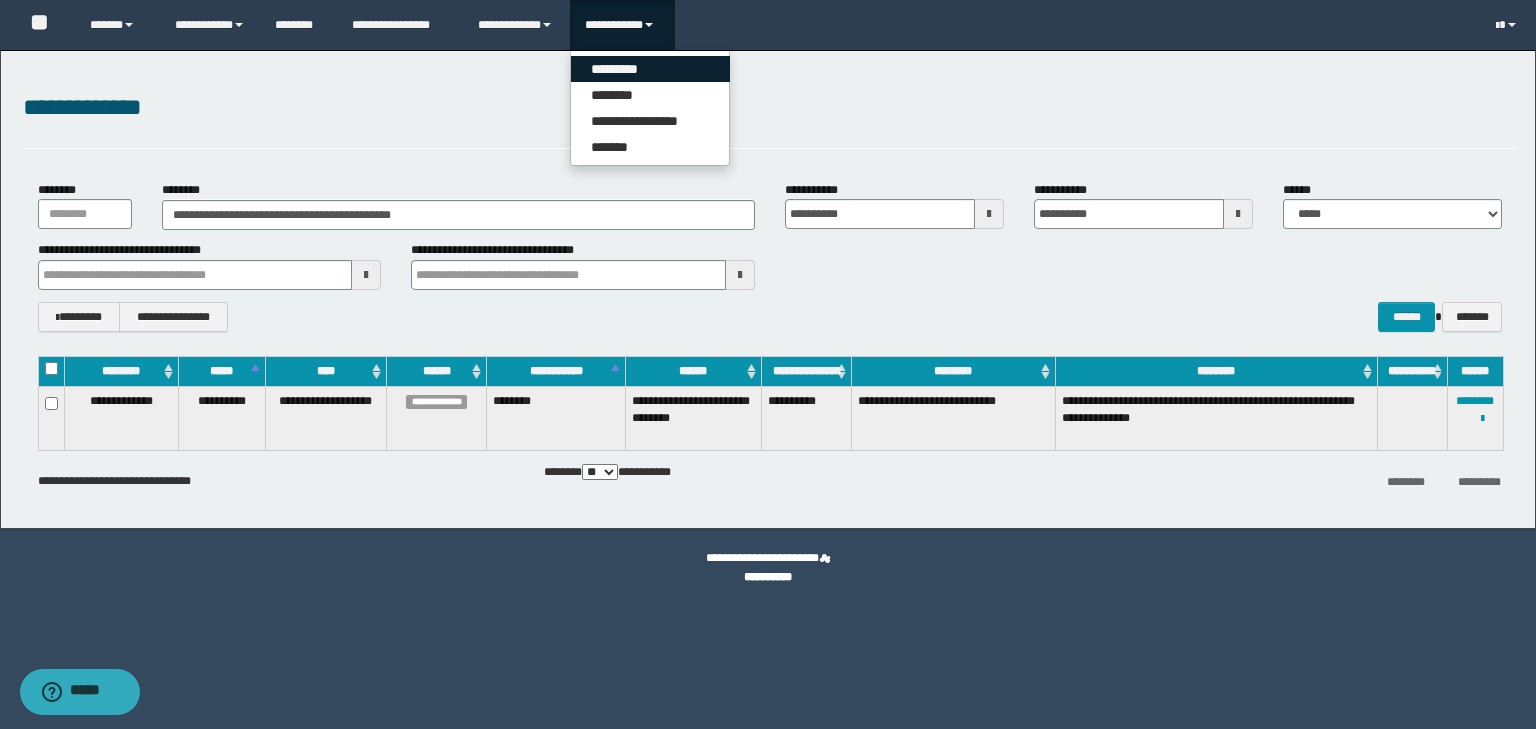 click on "*********" at bounding box center [650, 69] 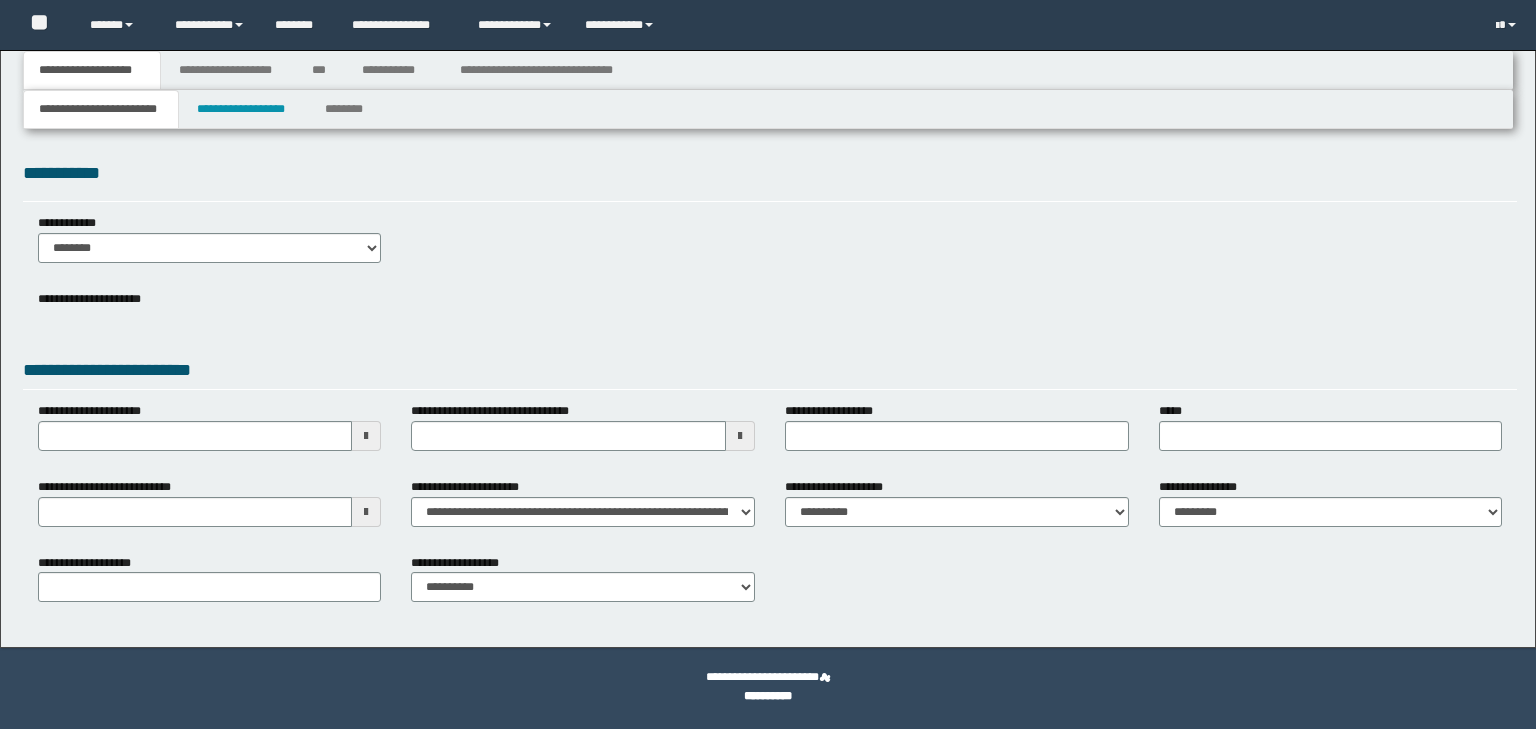 scroll, scrollTop: 0, scrollLeft: 0, axis: both 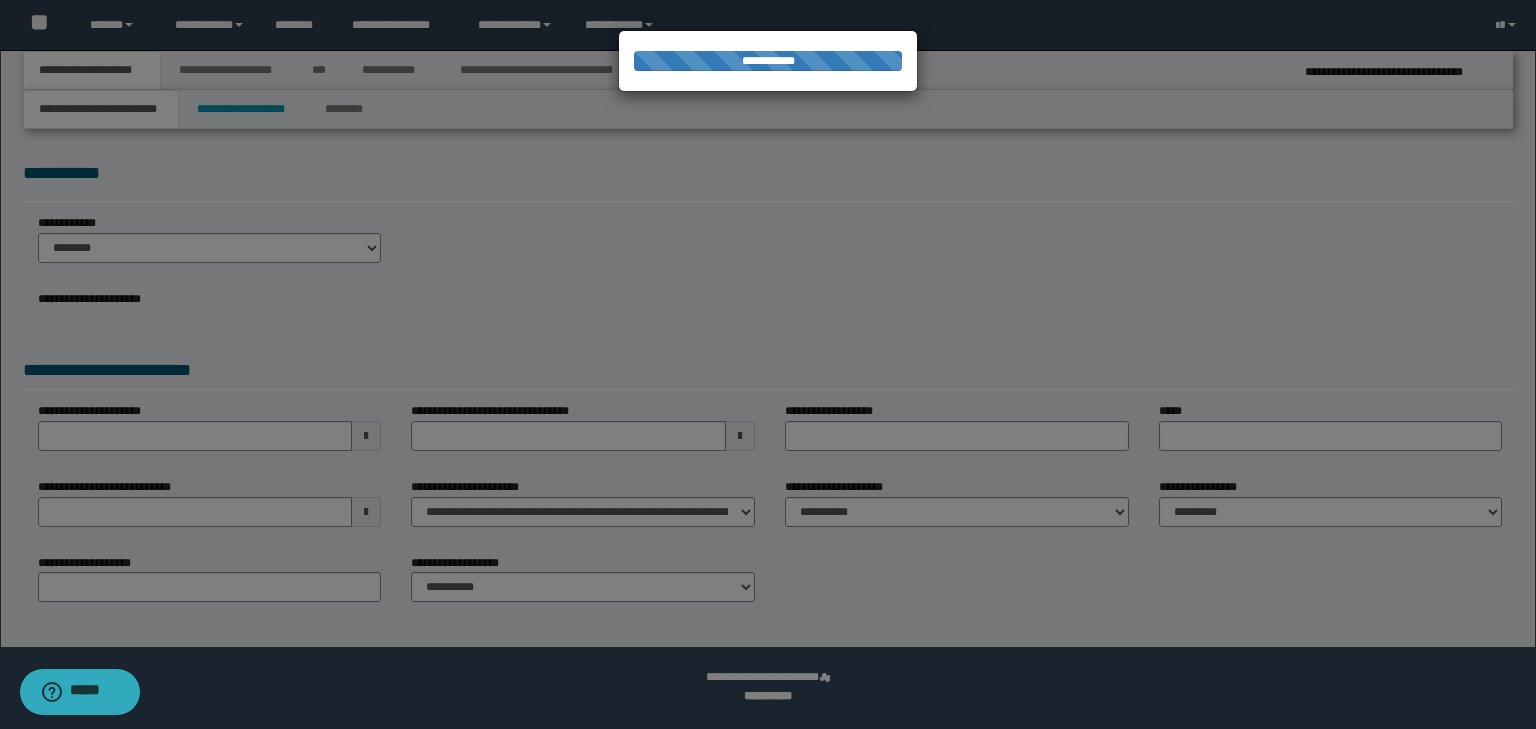 select on "**" 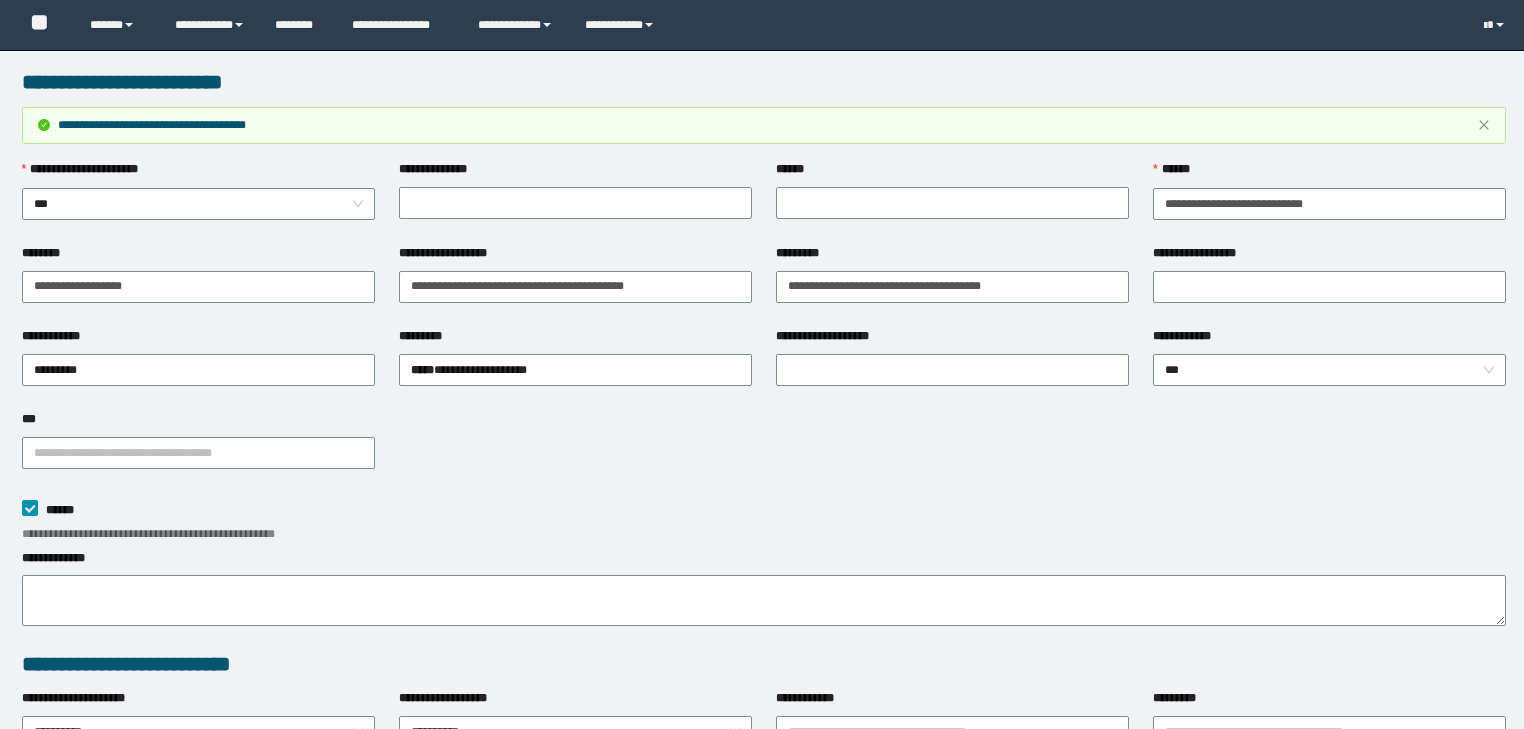 scroll, scrollTop: 540, scrollLeft: 0, axis: vertical 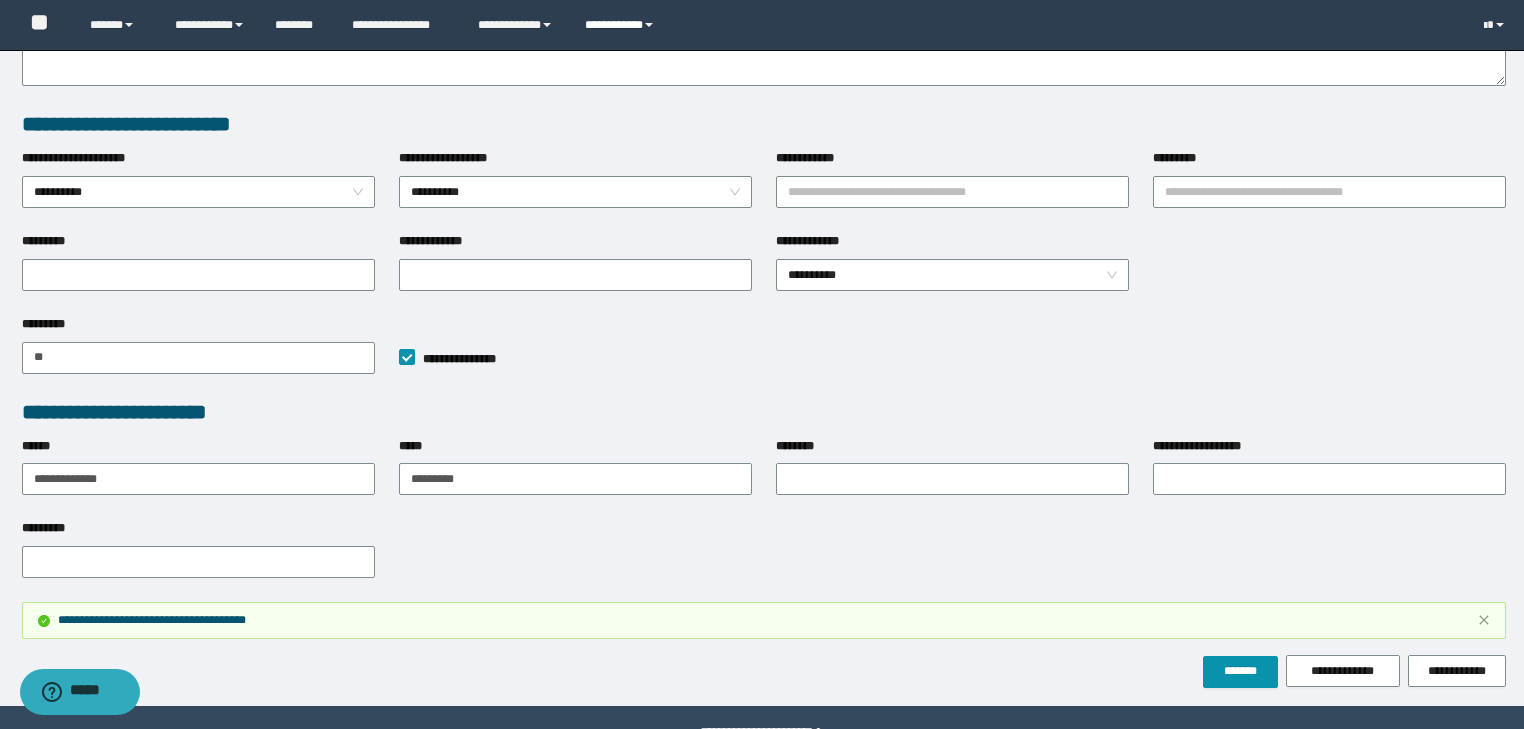 click on "**********" at bounding box center [622, 25] 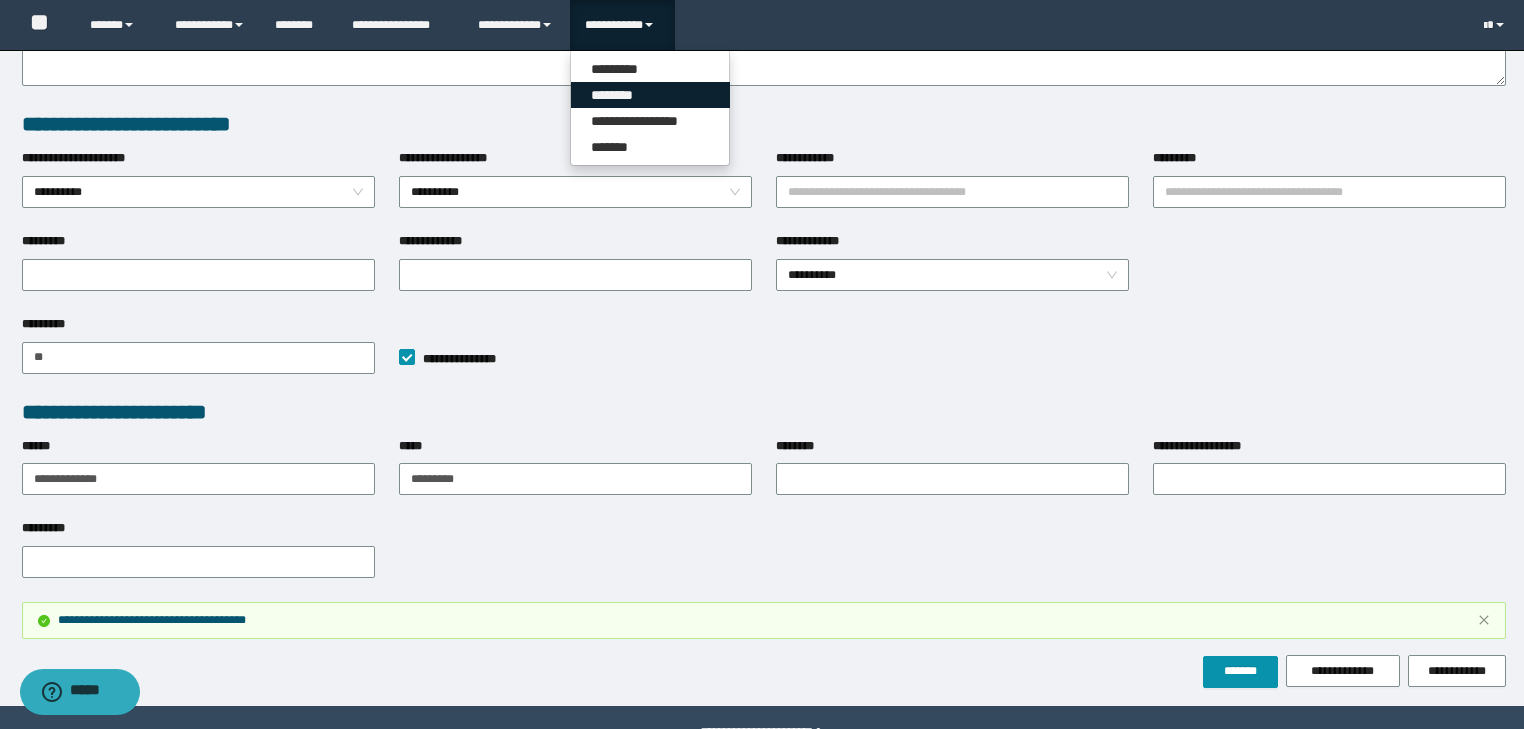 click on "********" at bounding box center [650, 95] 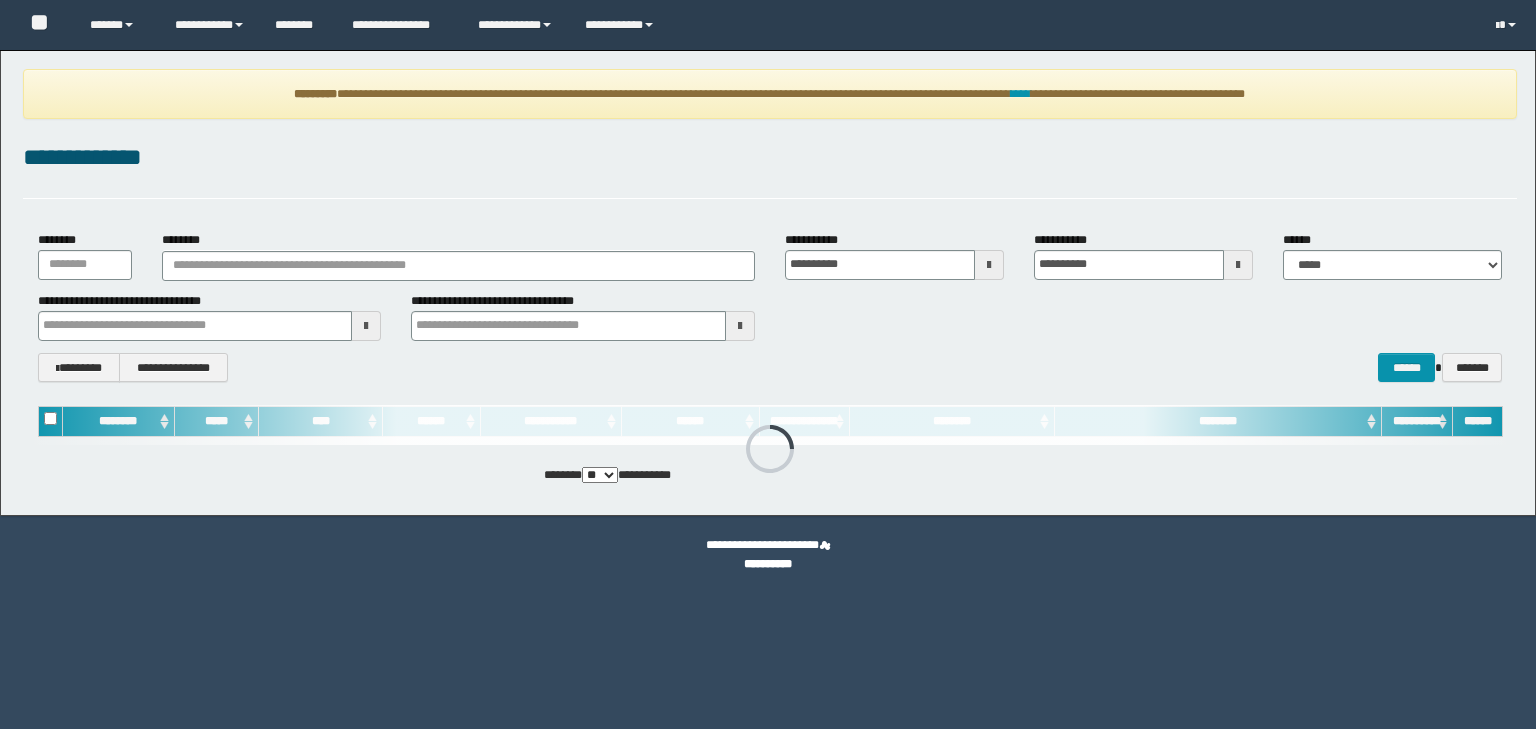 scroll, scrollTop: 0, scrollLeft: 0, axis: both 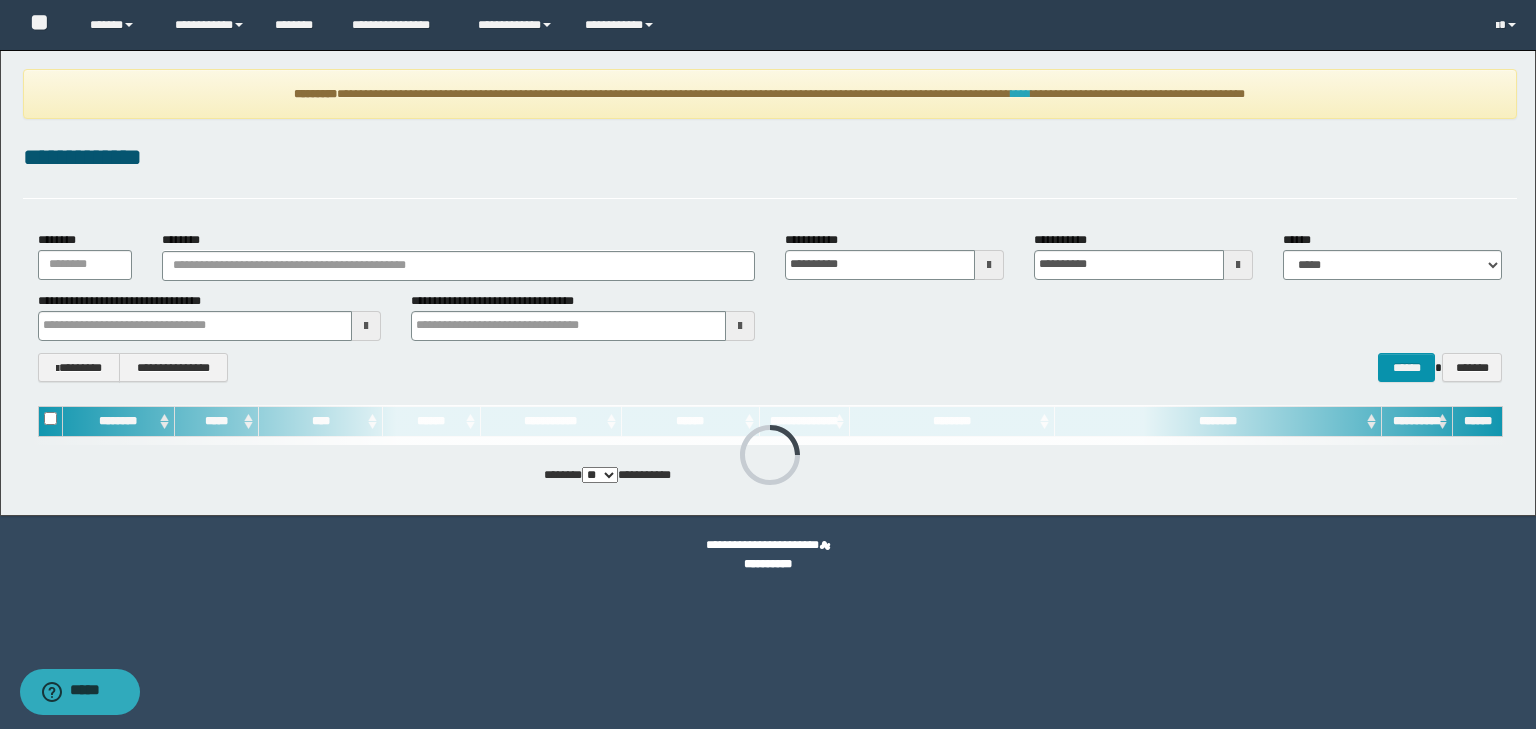 click on "****" at bounding box center [1021, 94] 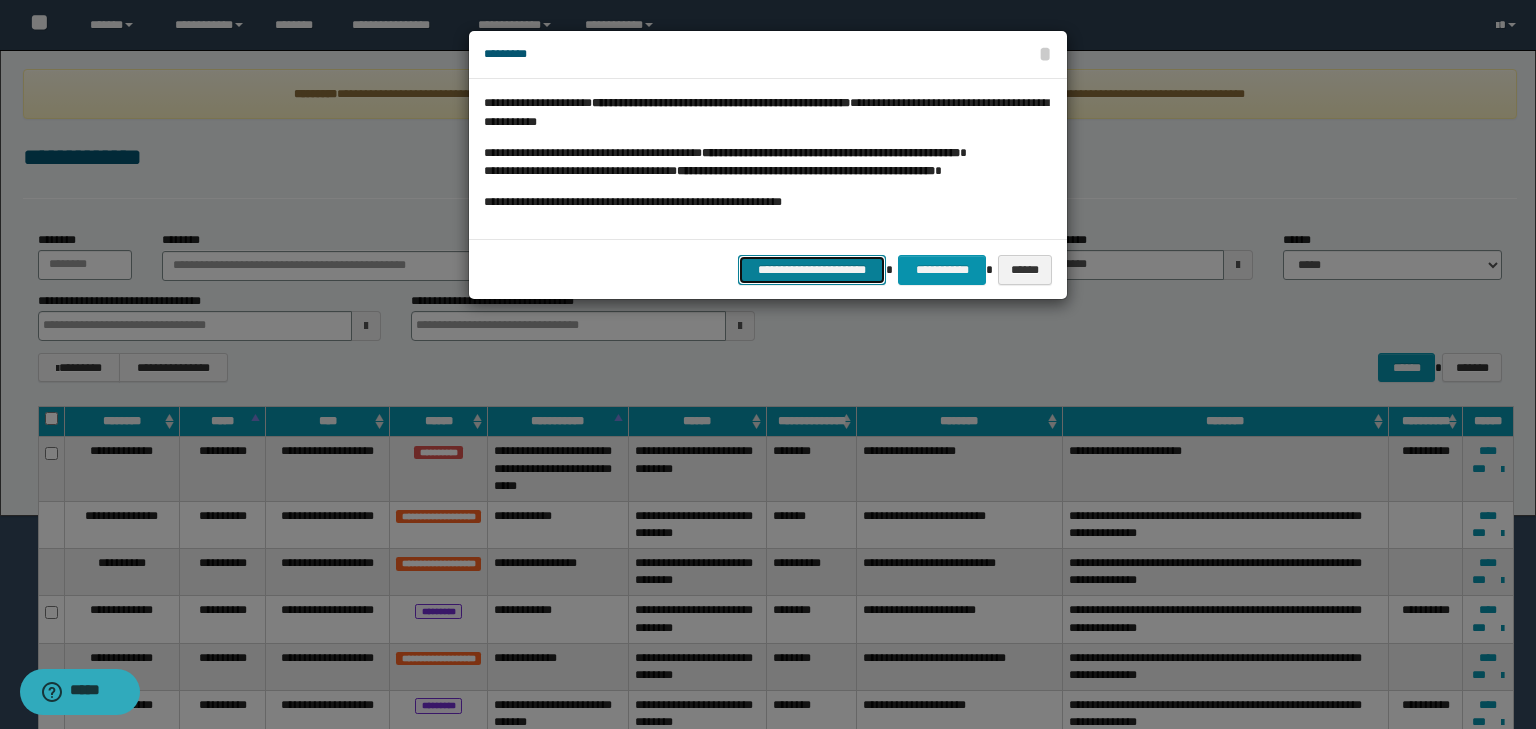 click on "**********" at bounding box center [812, 270] 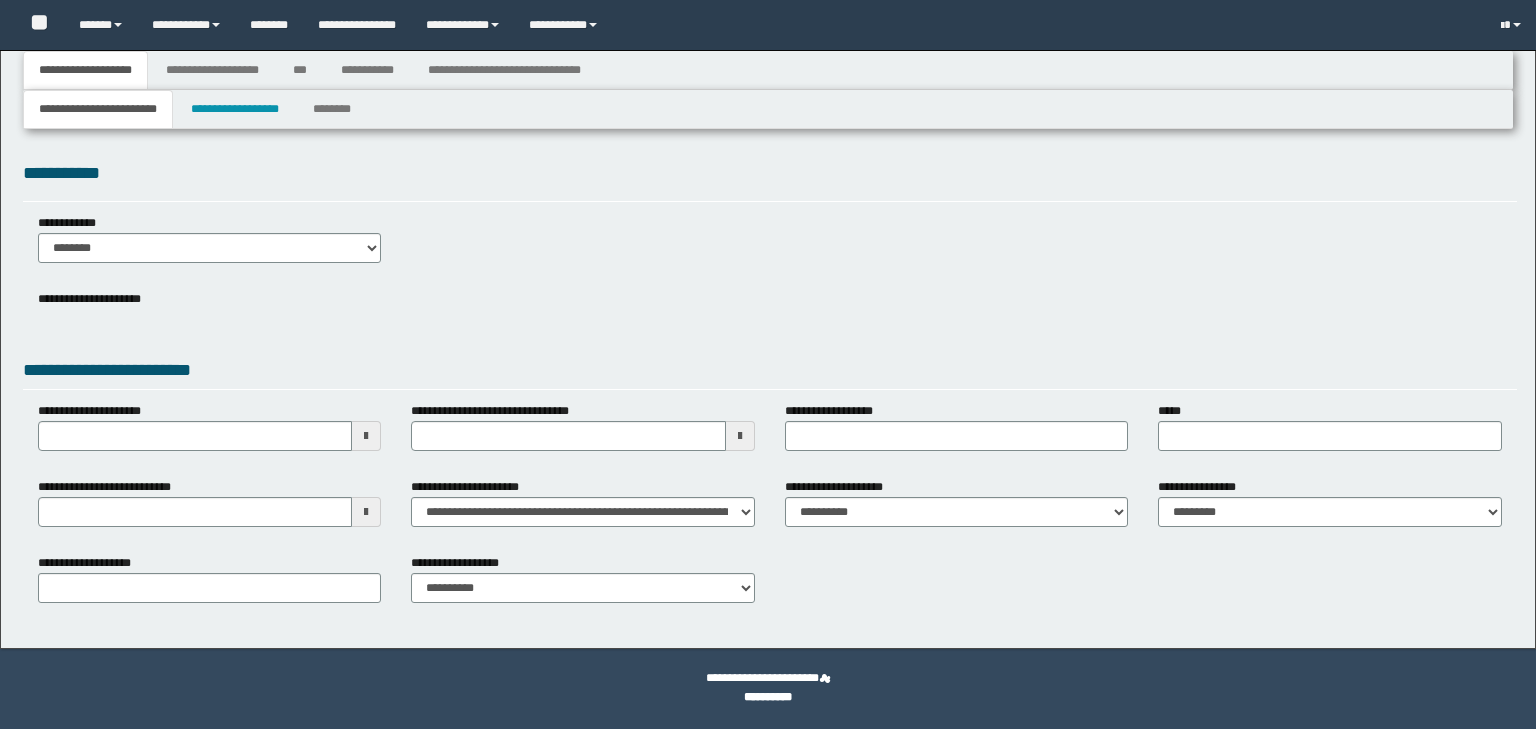 scroll, scrollTop: 0, scrollLeft: 0, axis: both 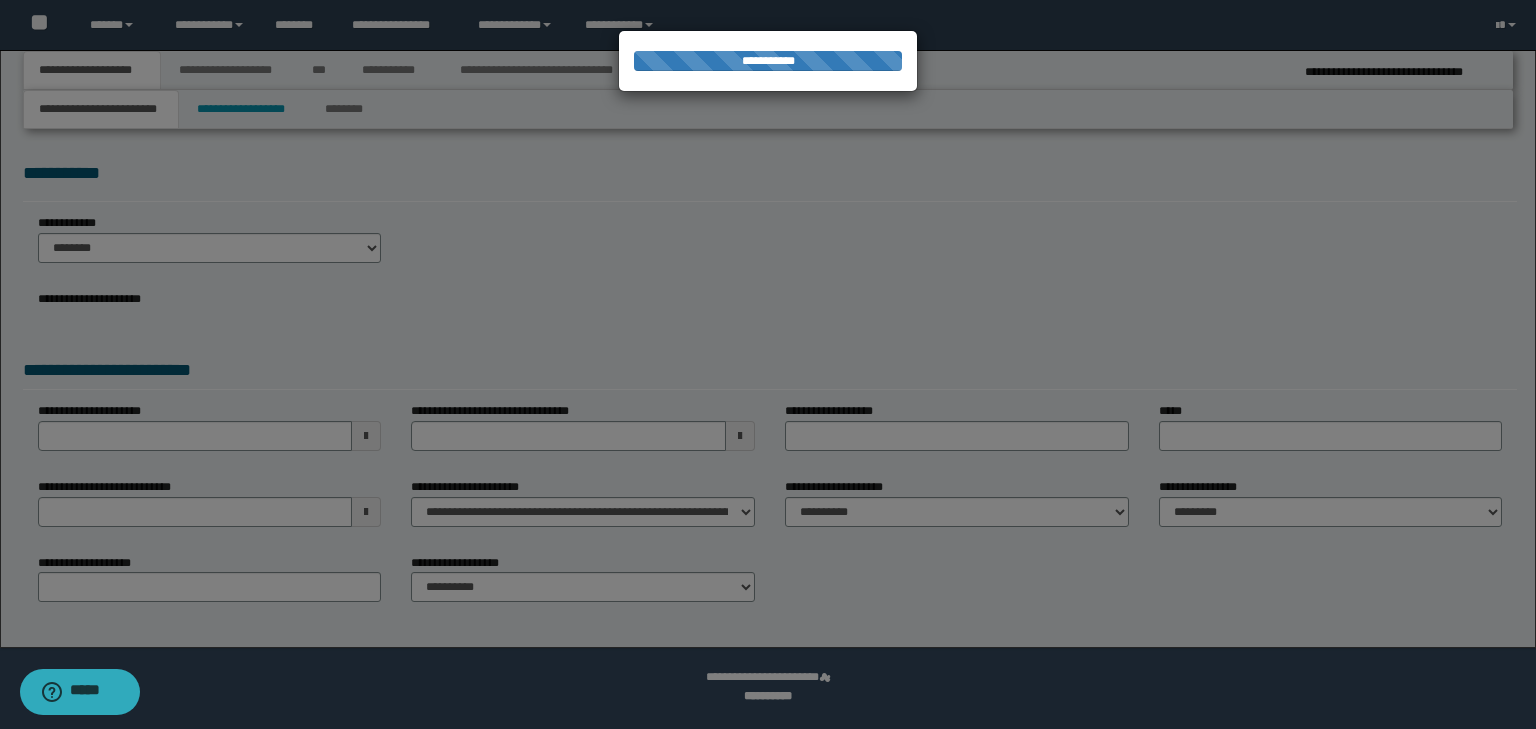 select on "**" 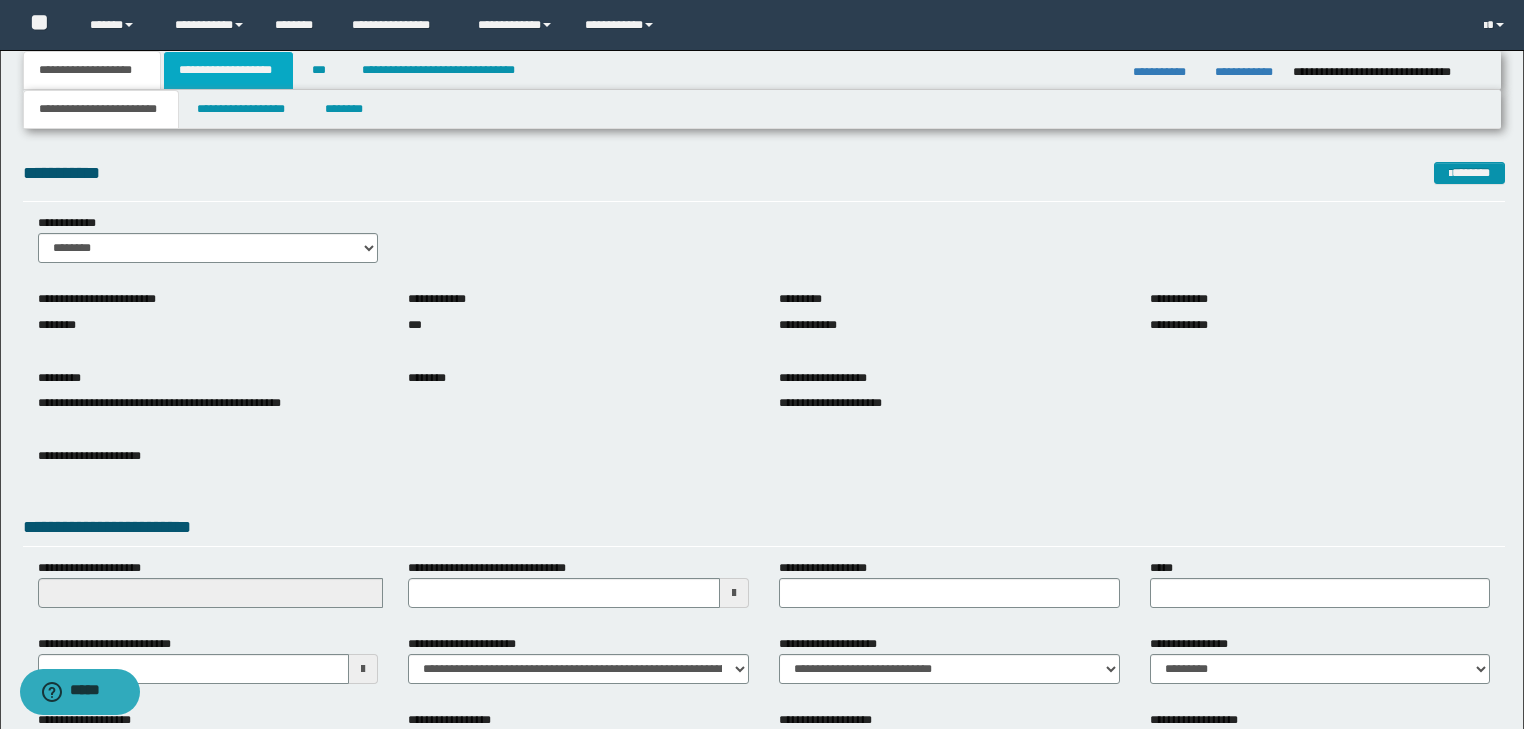 click on "**********" at bounding box center (228, 70) 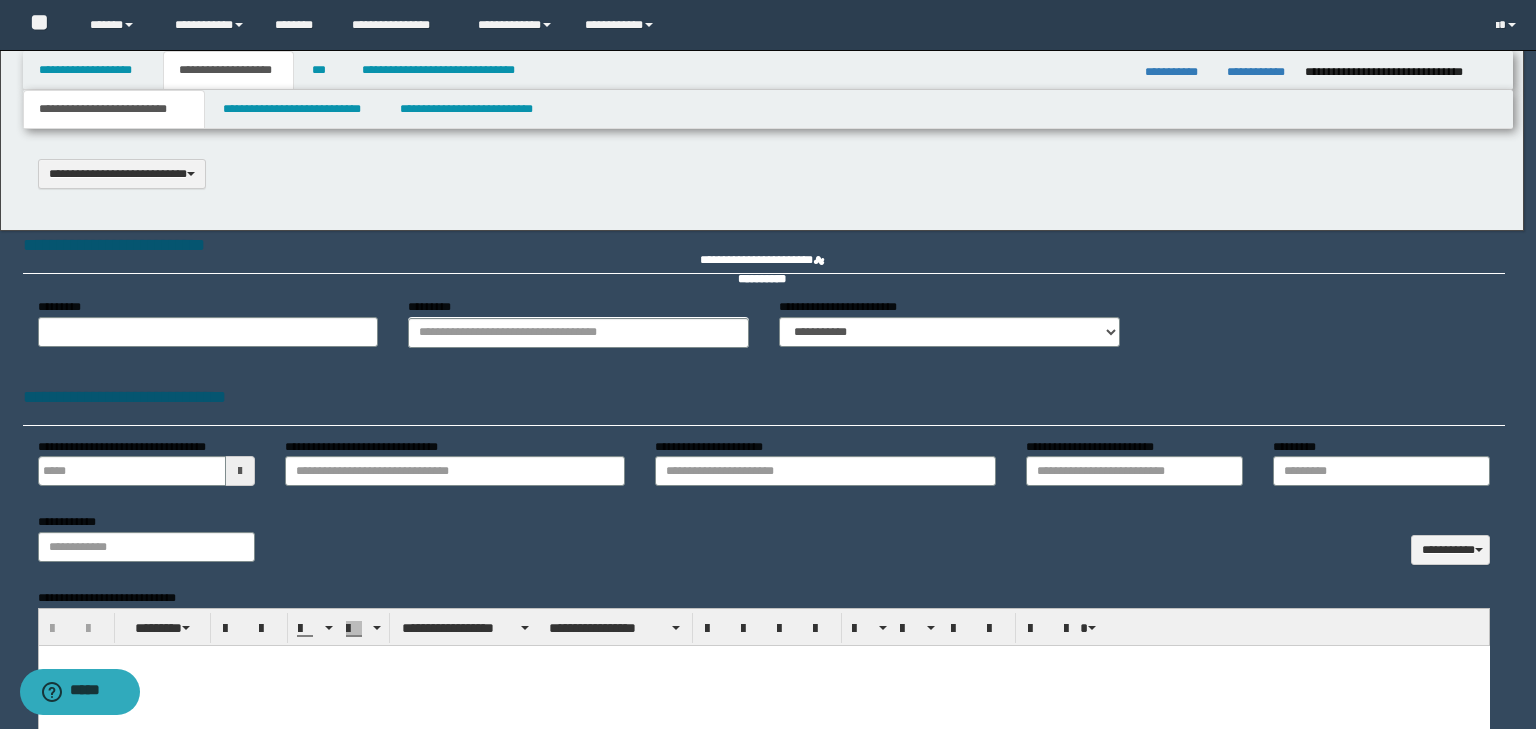scroll, scrollTop: 0, scrollLeft: 0, axis: both 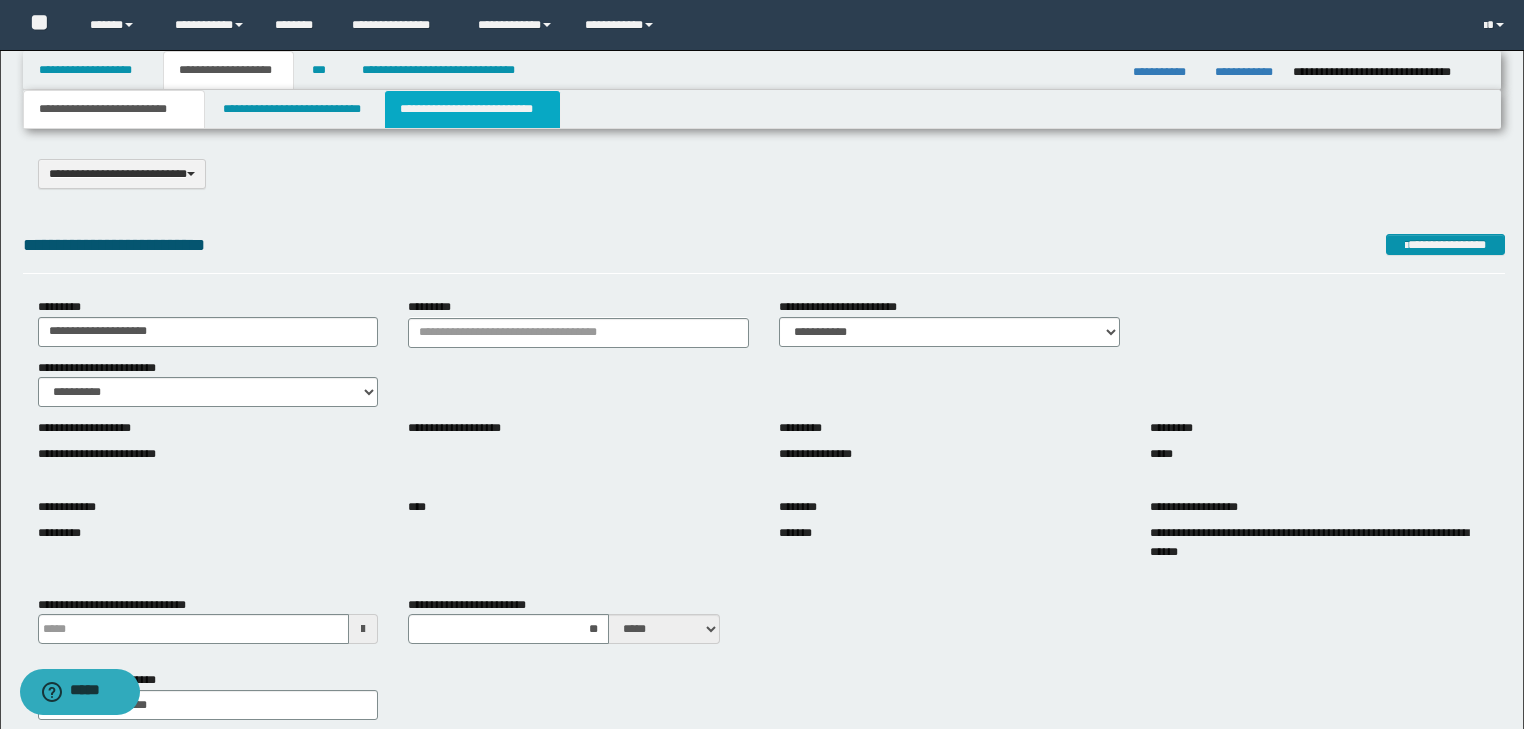 click on "**********" at bounding box center (472, 109) 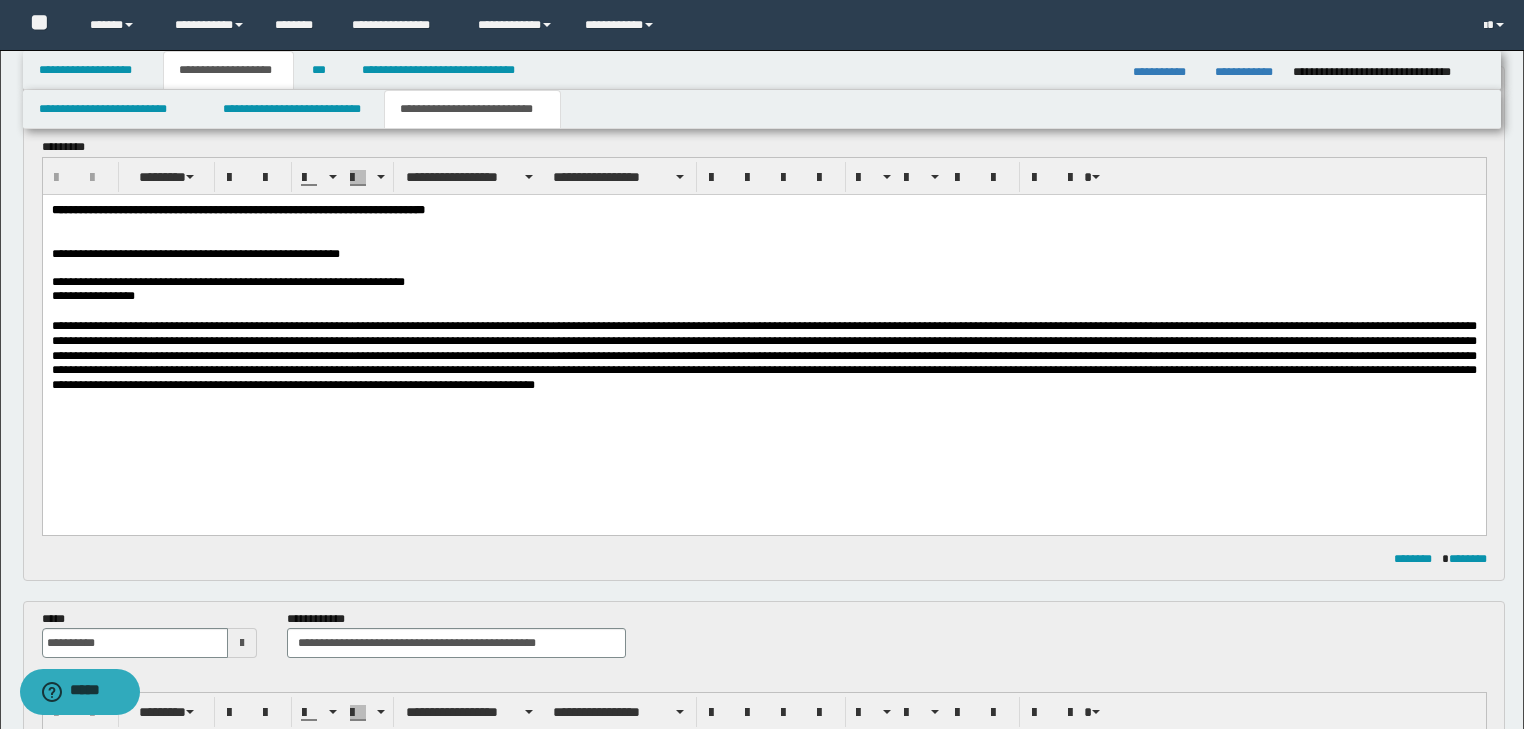 scroll, scrollTop: 480, scrollLeft: 0, axis: vertical 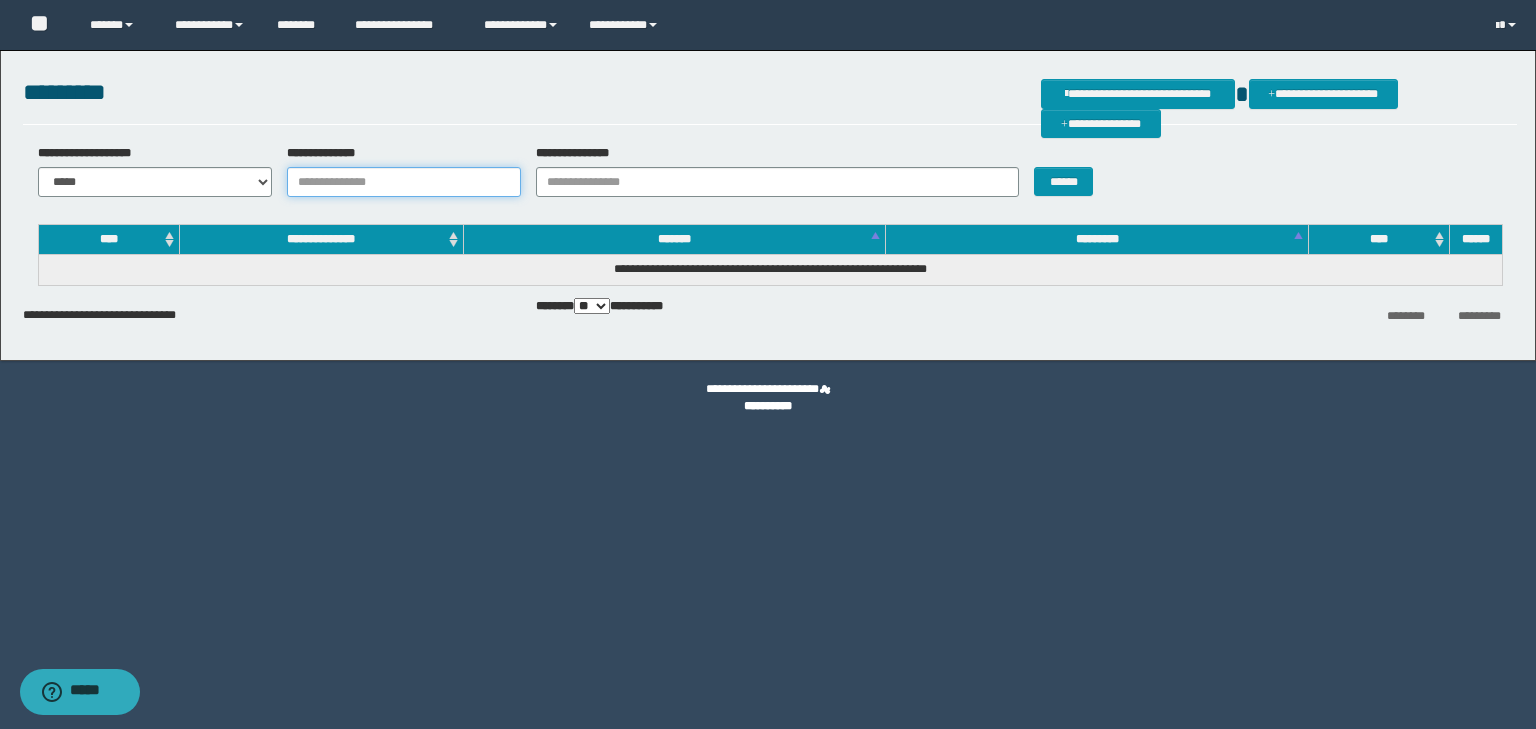 click on "**********" at bounding box center (404, 182) 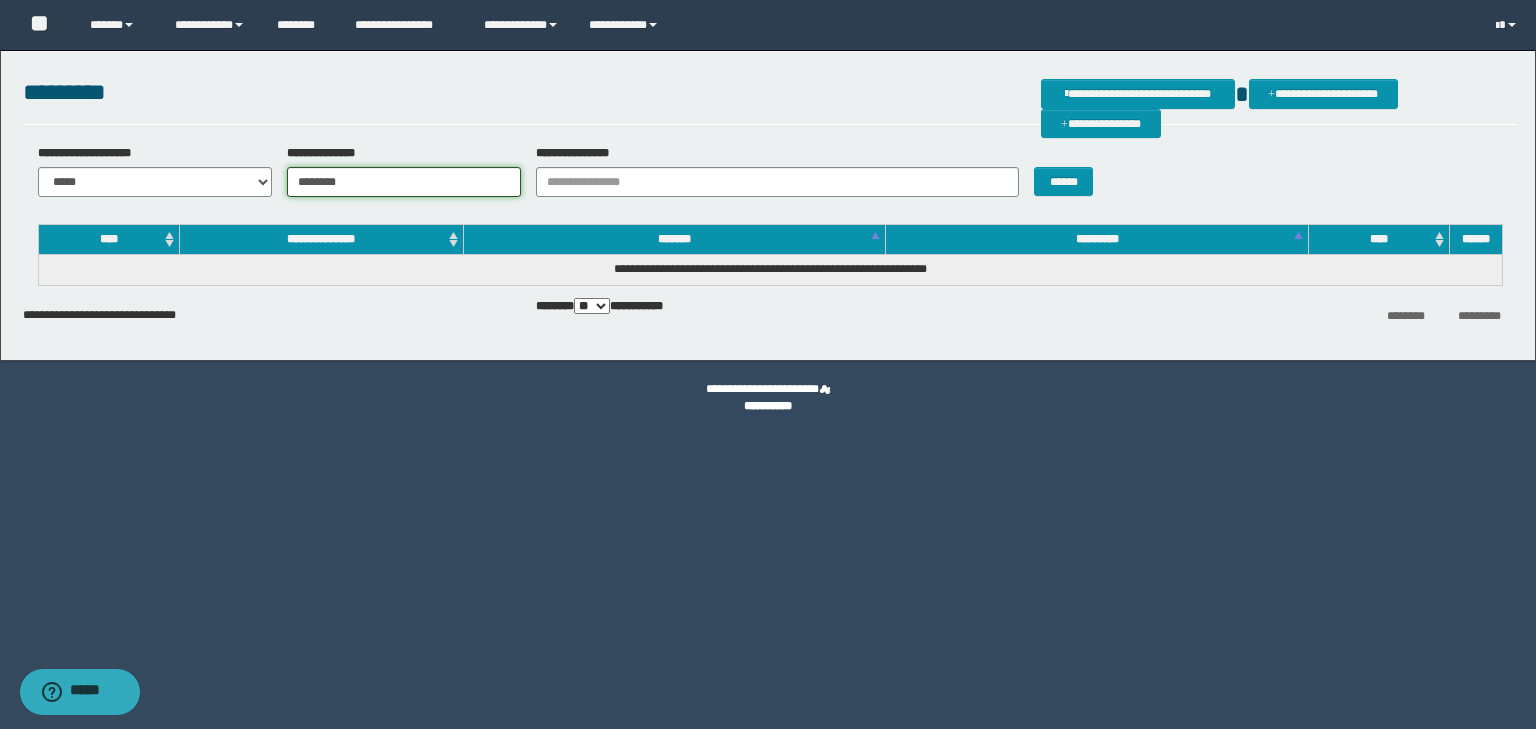 type on "********" 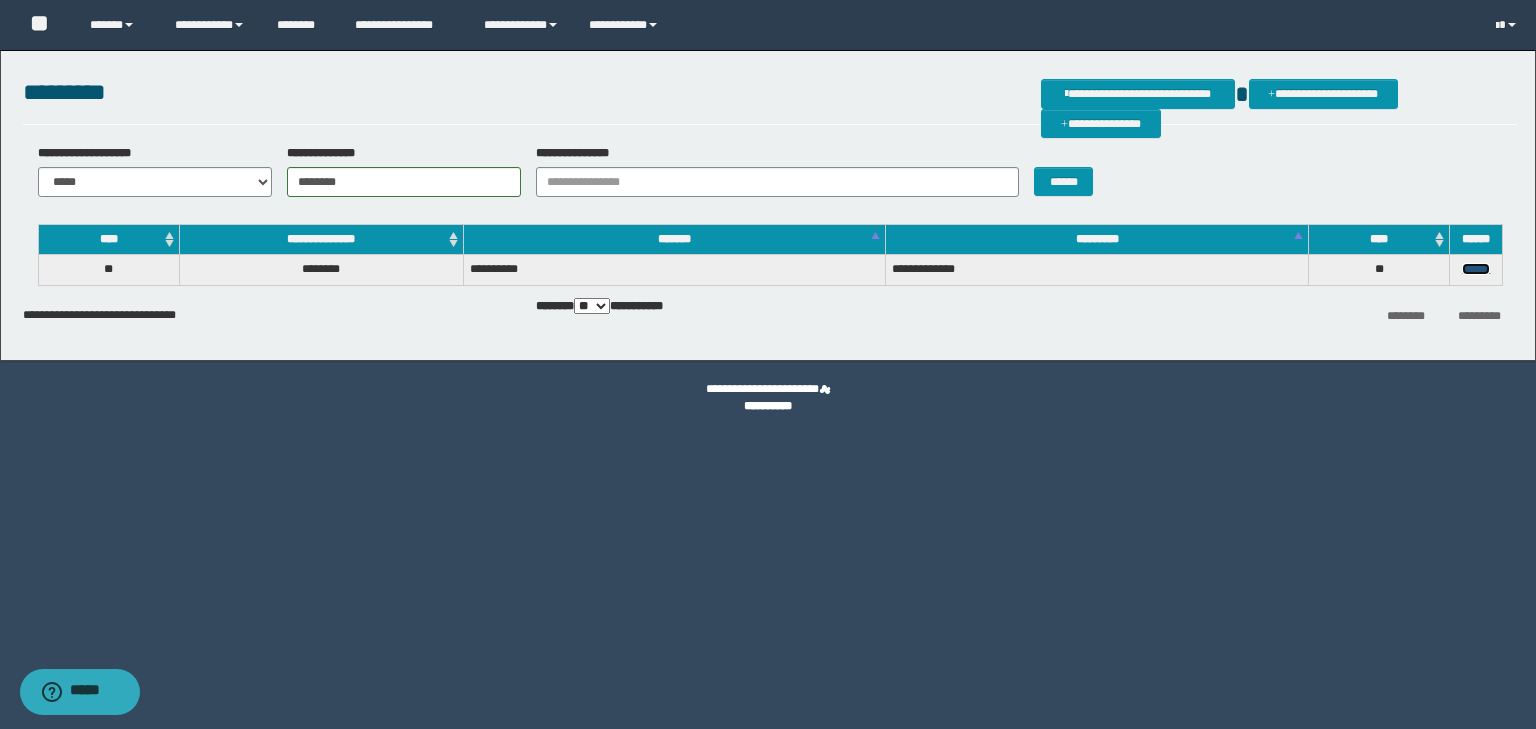 click on "******" at bounding box center (1476, 269) 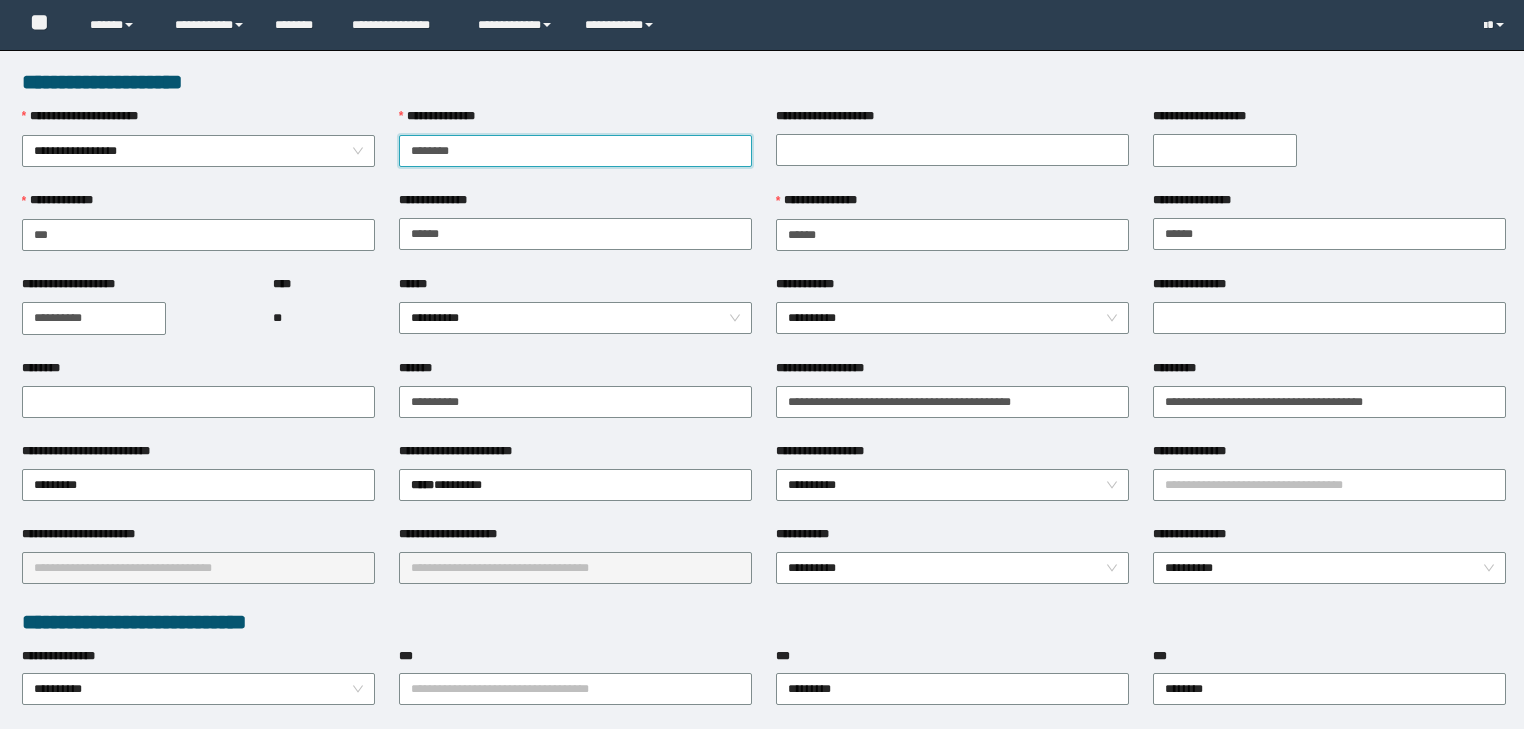scroll, scrollTop: 0, scrollLeft: 0, axis: both 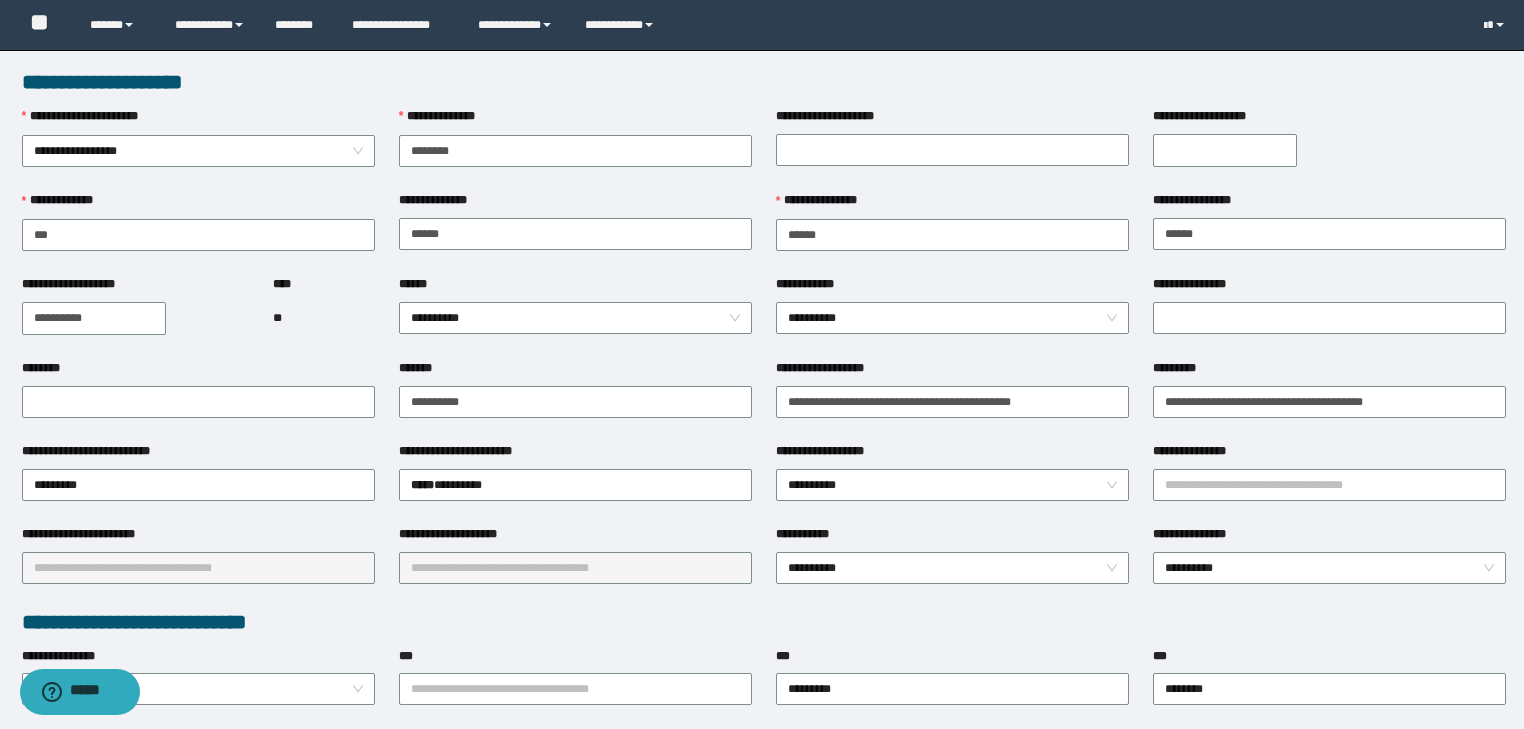 click on "**********" at bounding box center [1225, 150] 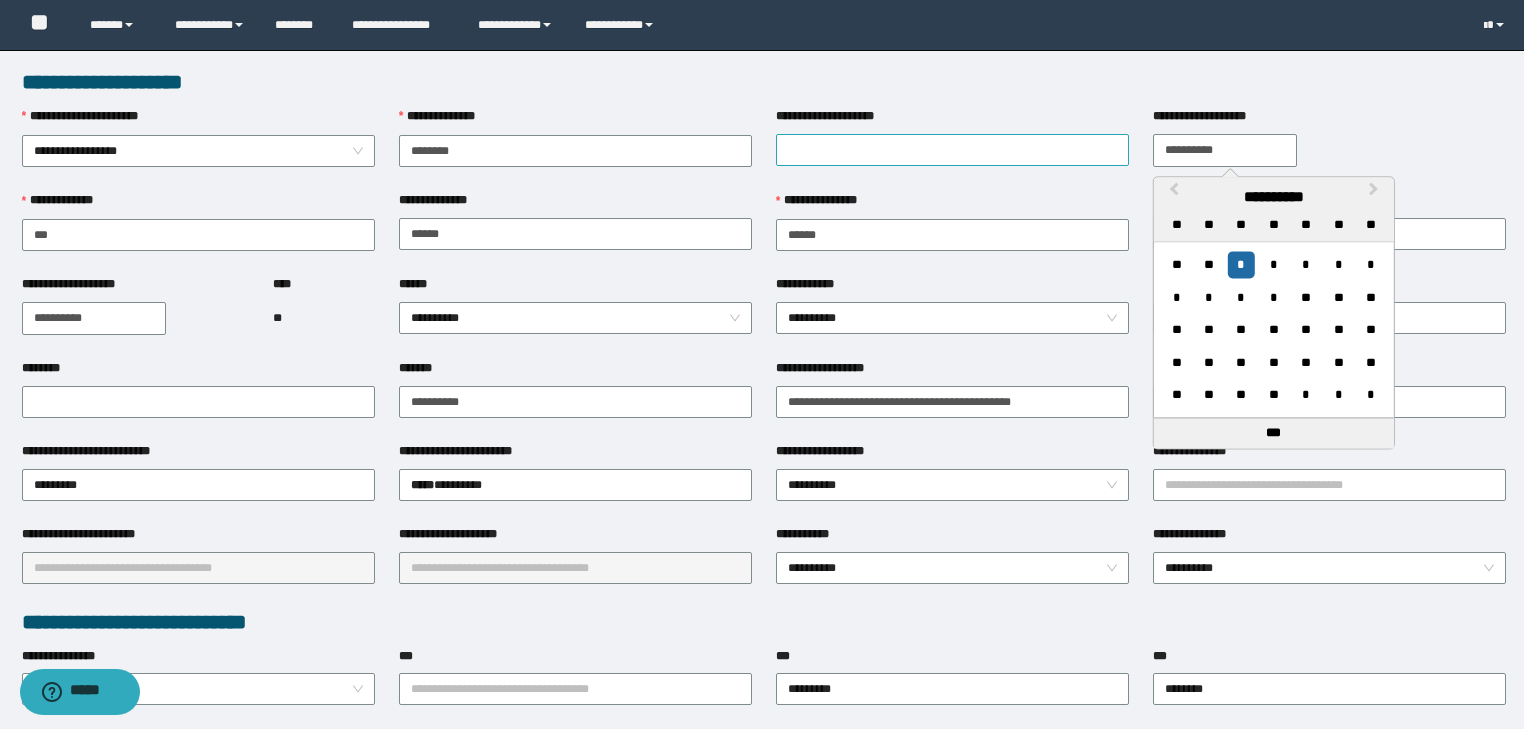 type on "**********" 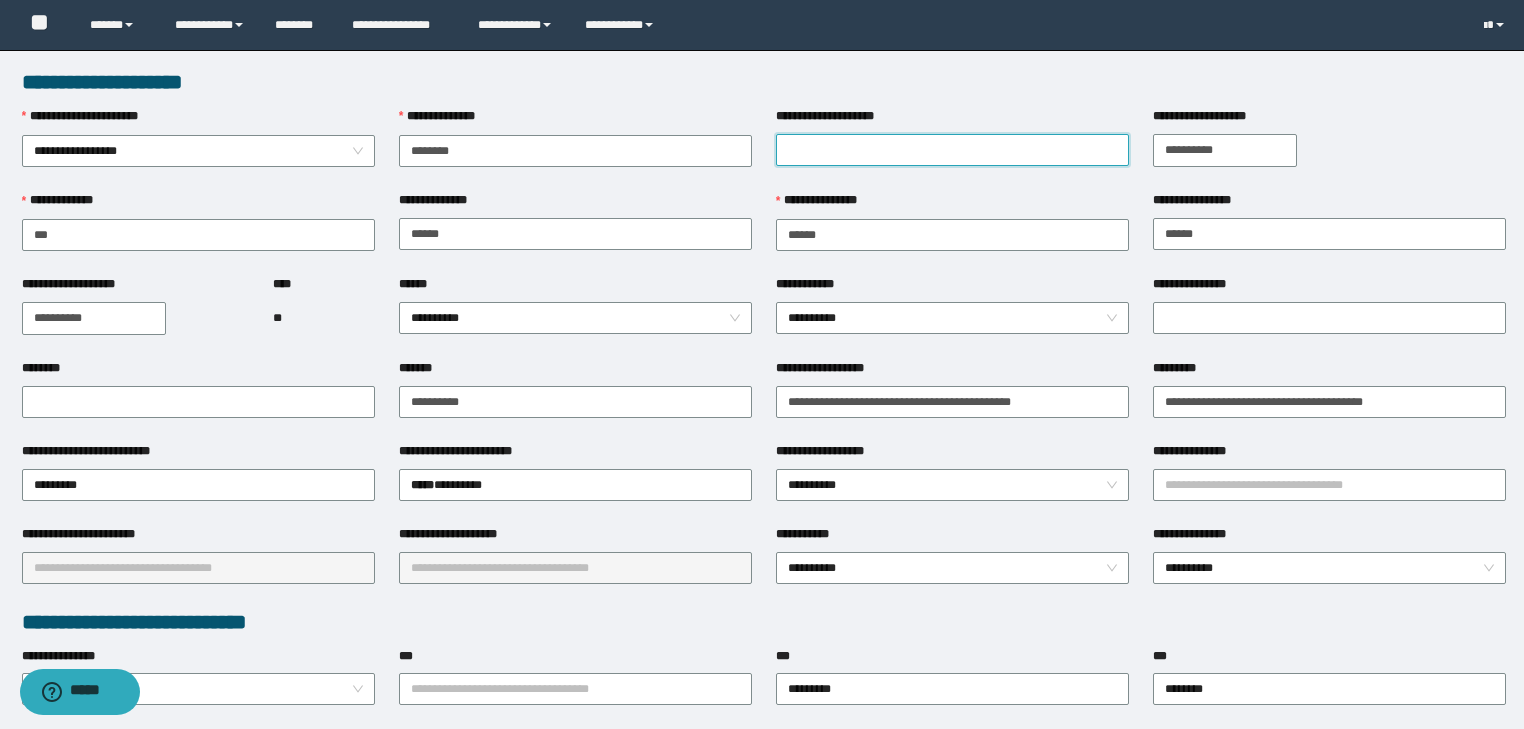 click on "**********" at bounding box center (952, 150) 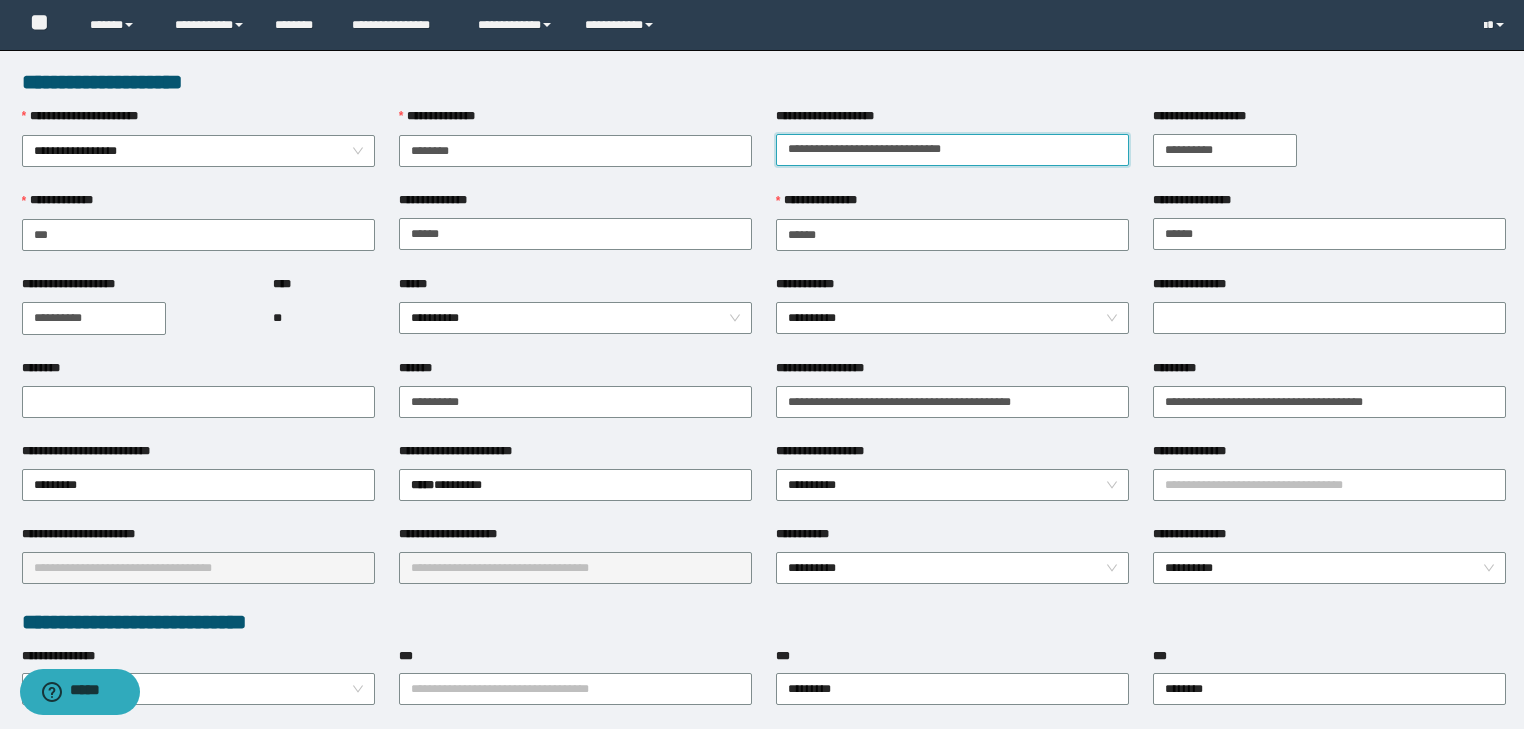 click on "**********" at bounding box center [952, 150] 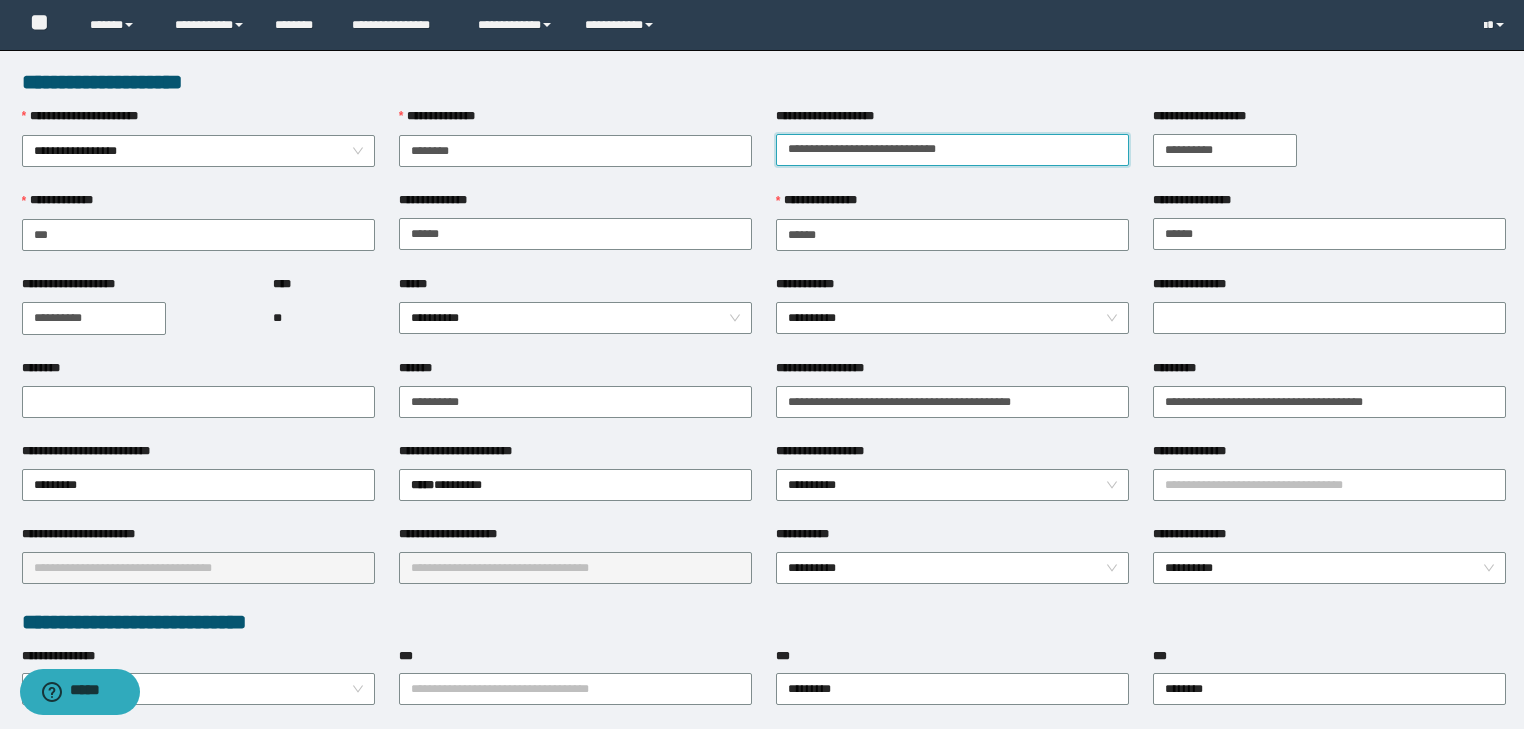 type on "**********" 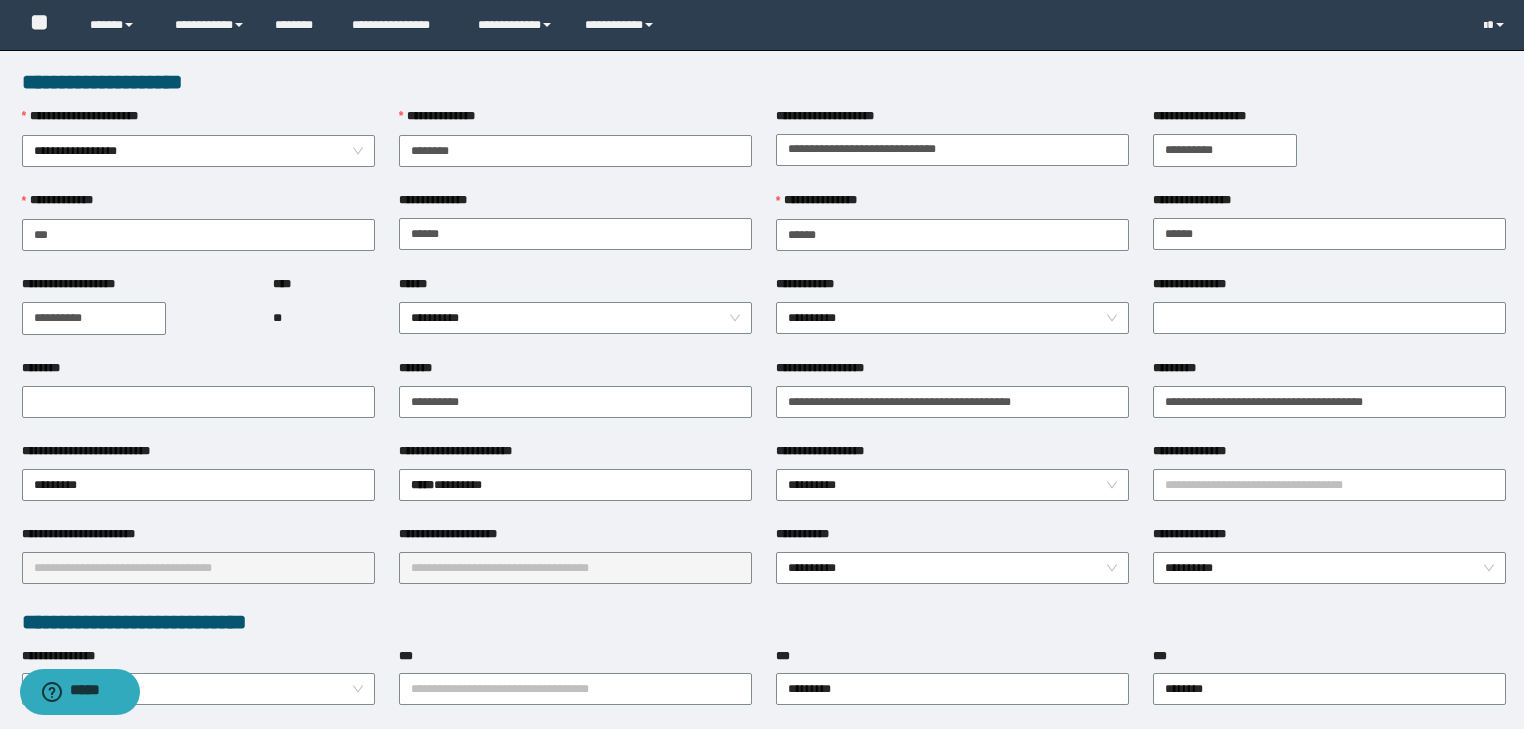 click on "**********" at bounding box center [94, 318] 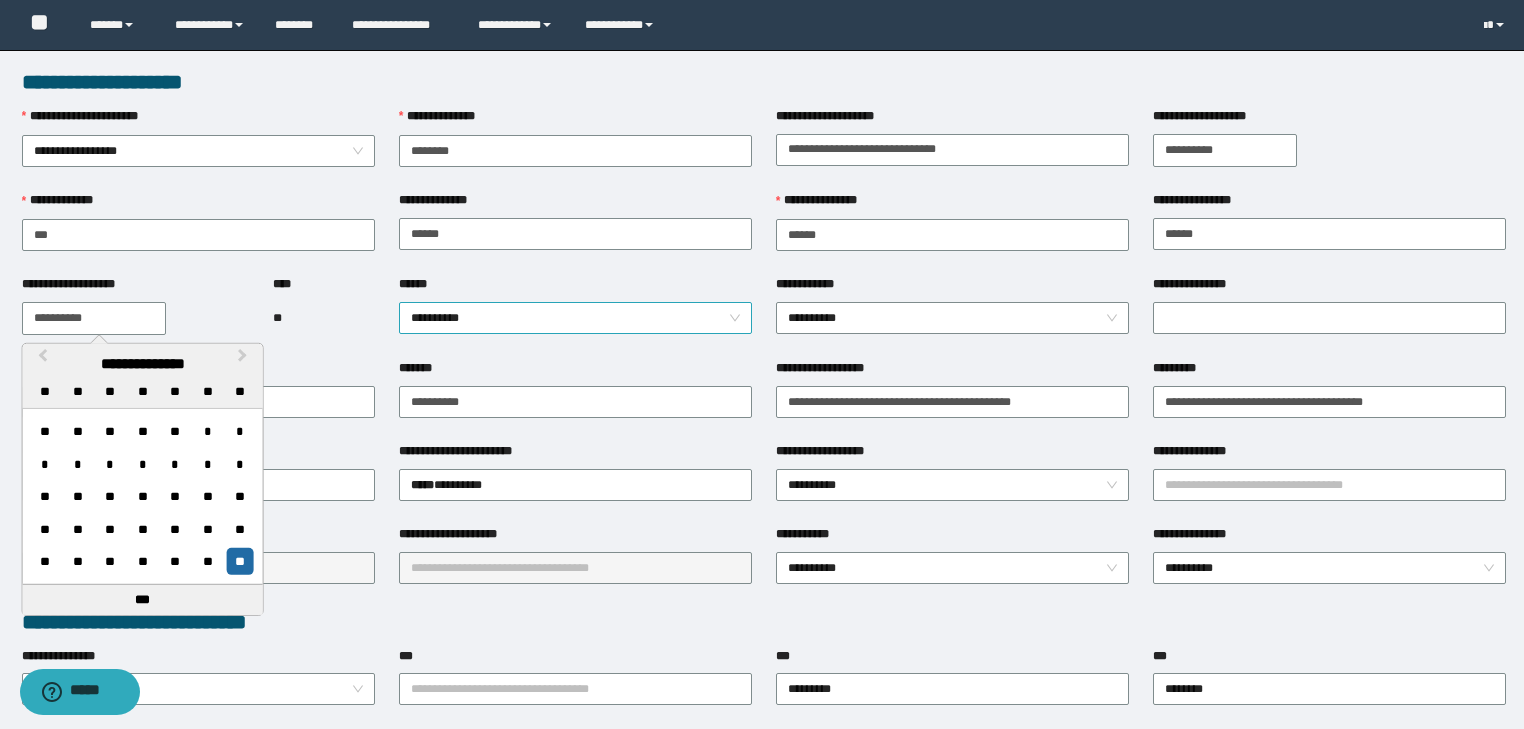 drag, startPoint x: 498, startPoint y: 307, endPoint x: 497, endPoint y: 332, distance: 25.019993 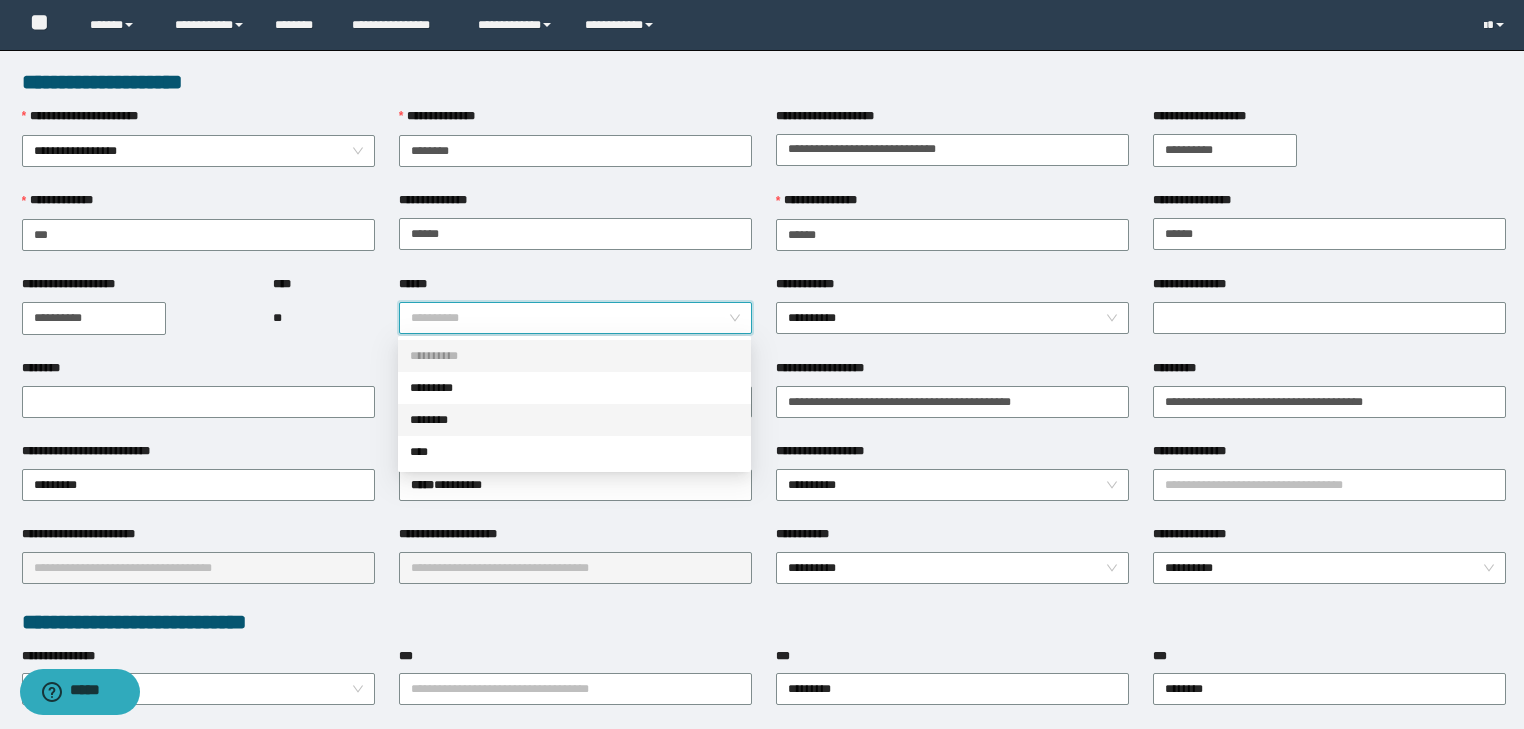 click on "********" at bounding box center [574, 420] 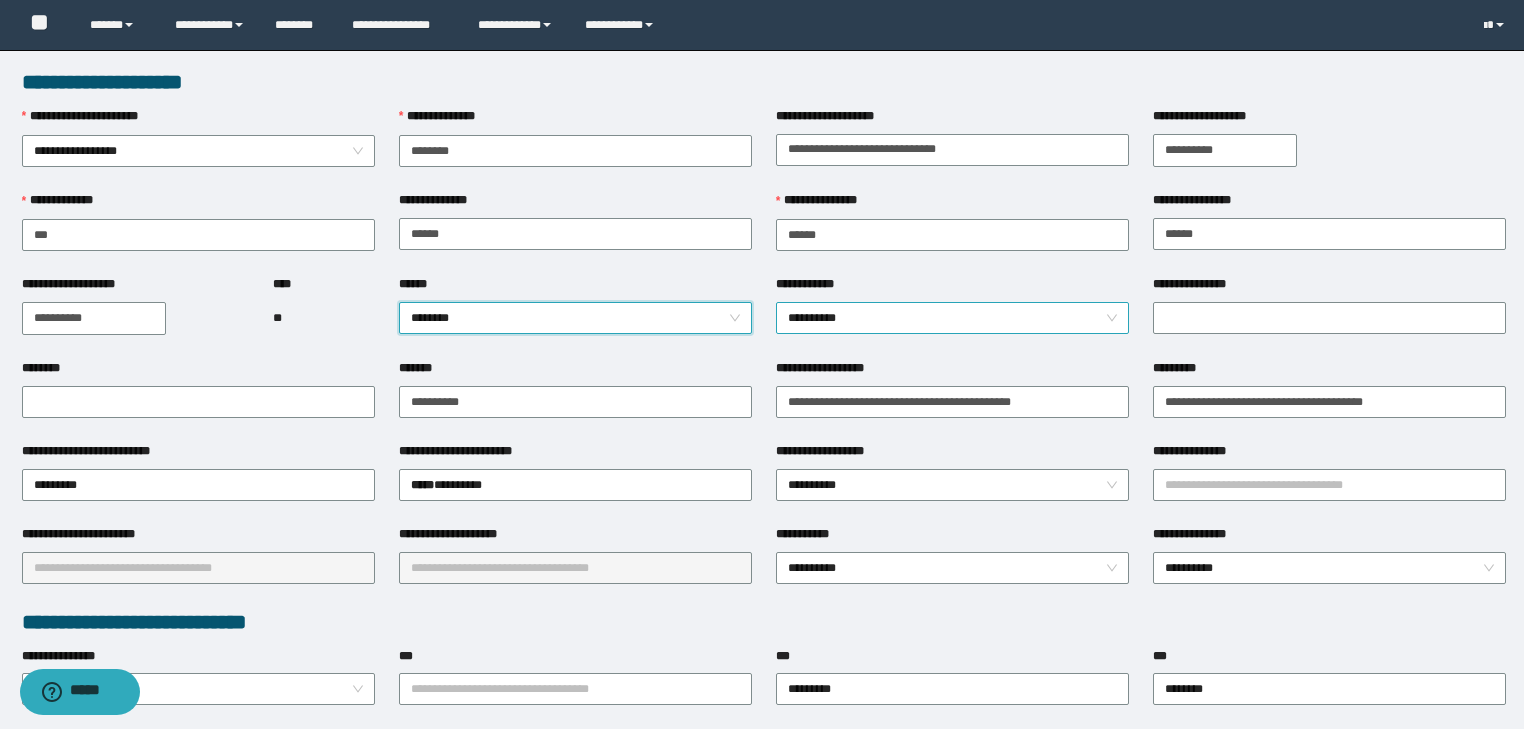 click on "**********" at bounding box center (953, 318) 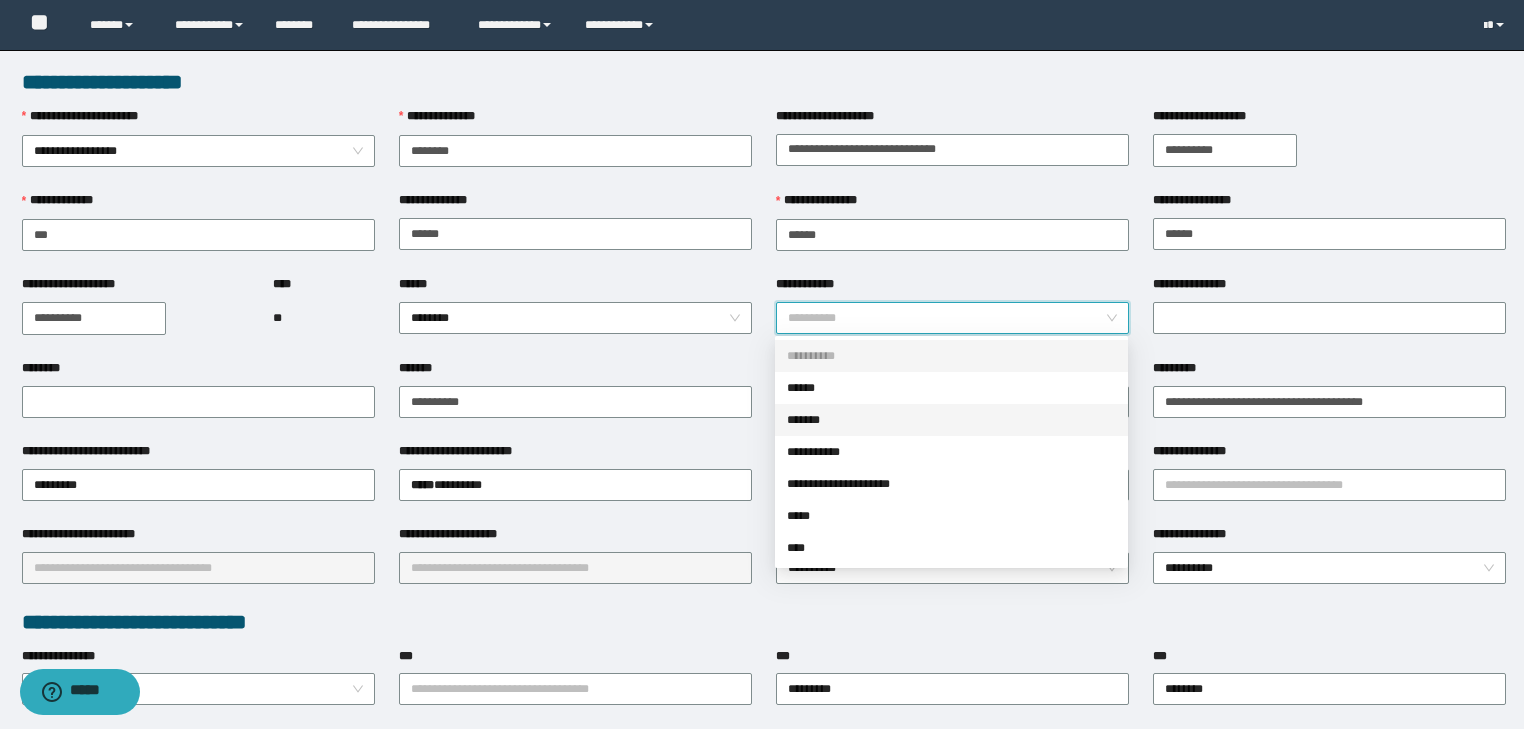 click on "*******" at bounding box center [951, 420] 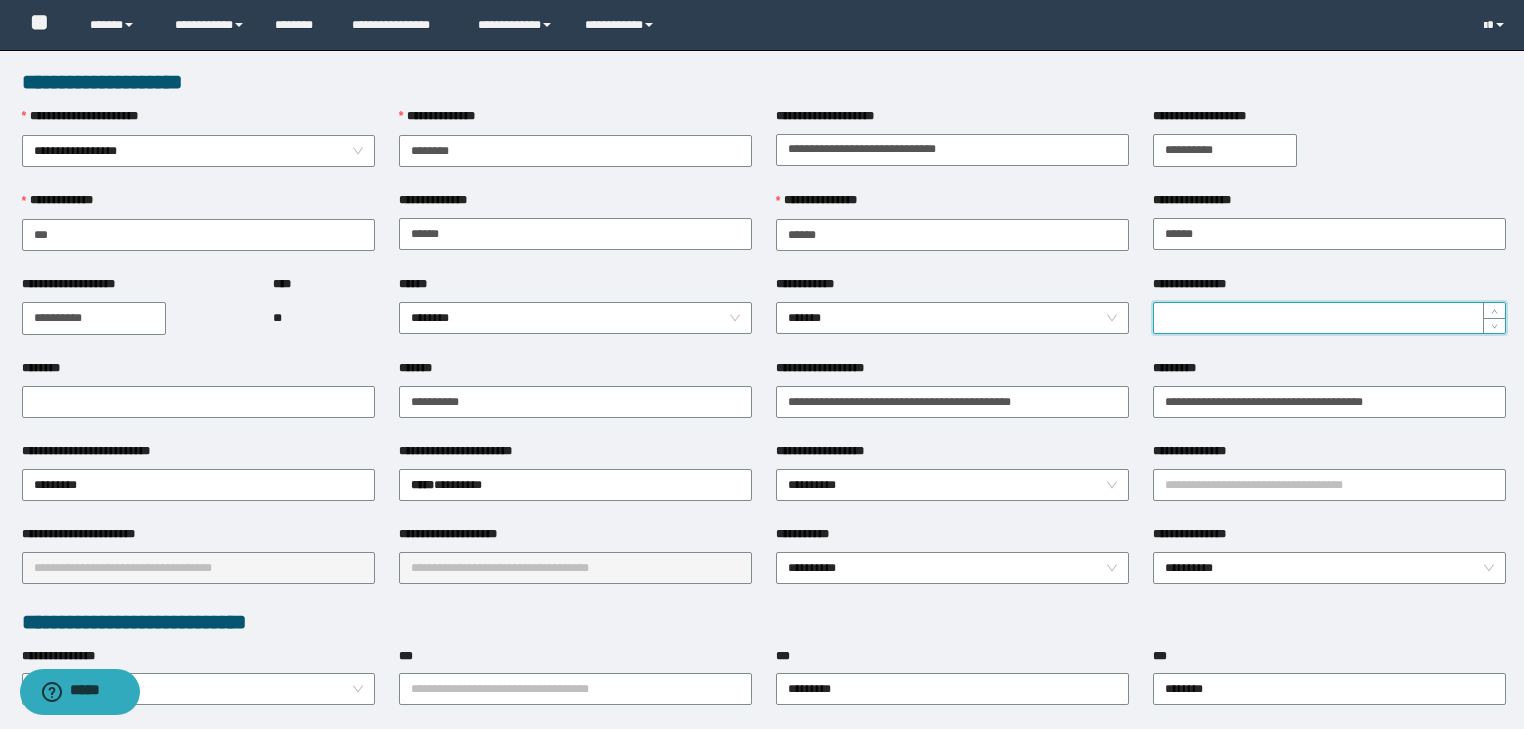 click on "**********" at bounding box center (1329, 318) 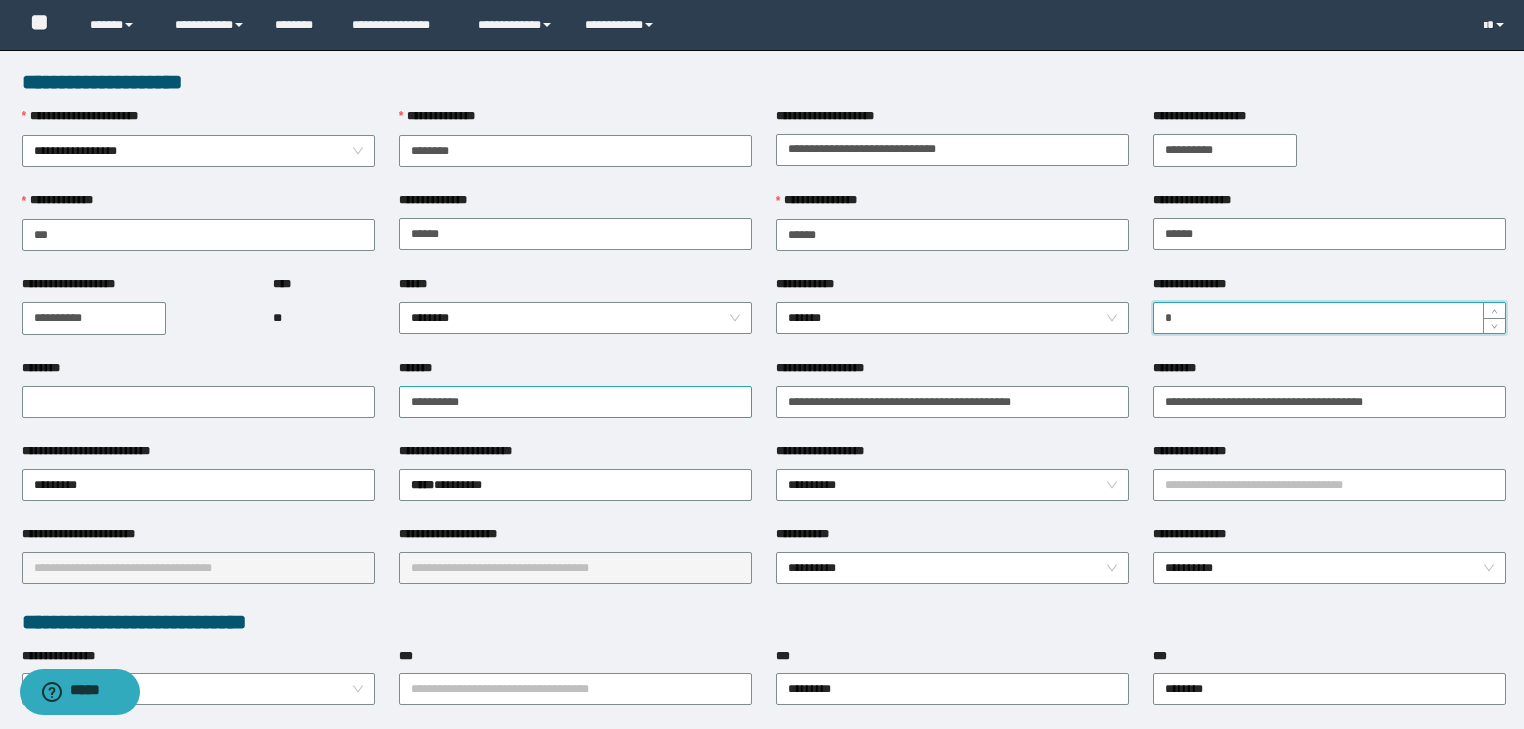 type on "*" 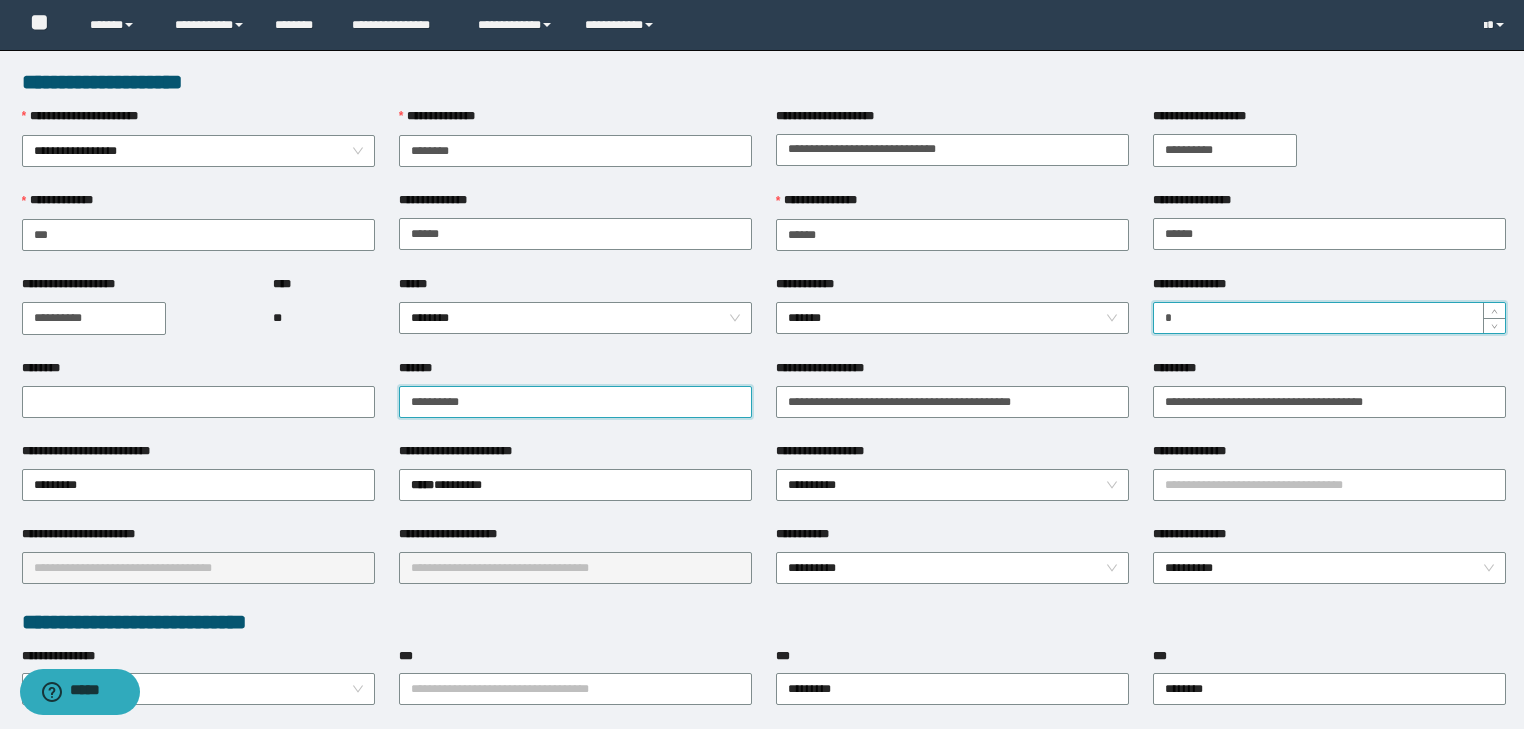 click on "**********" at bounding box center [575, 402] 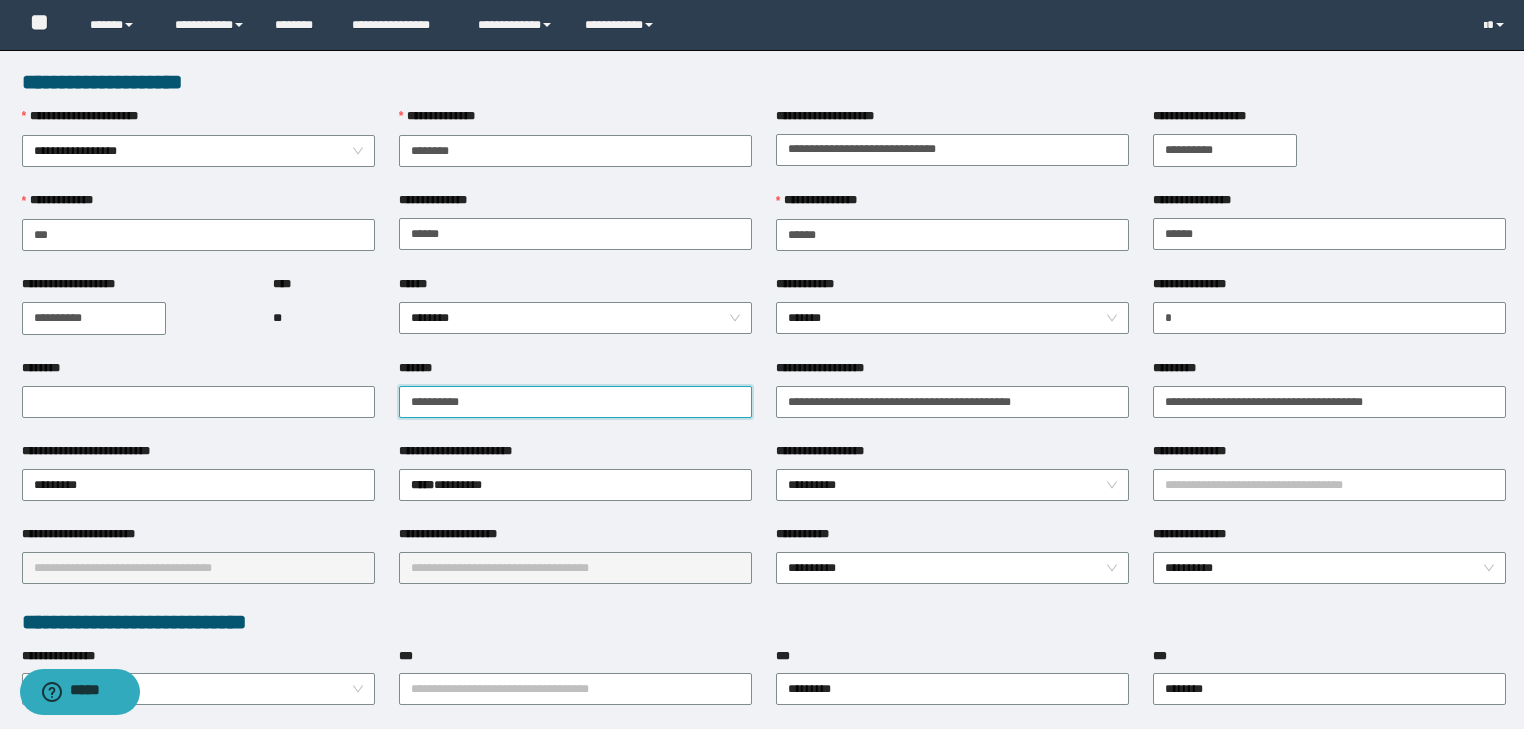 click on "**********" at bounding box center [575, 402] 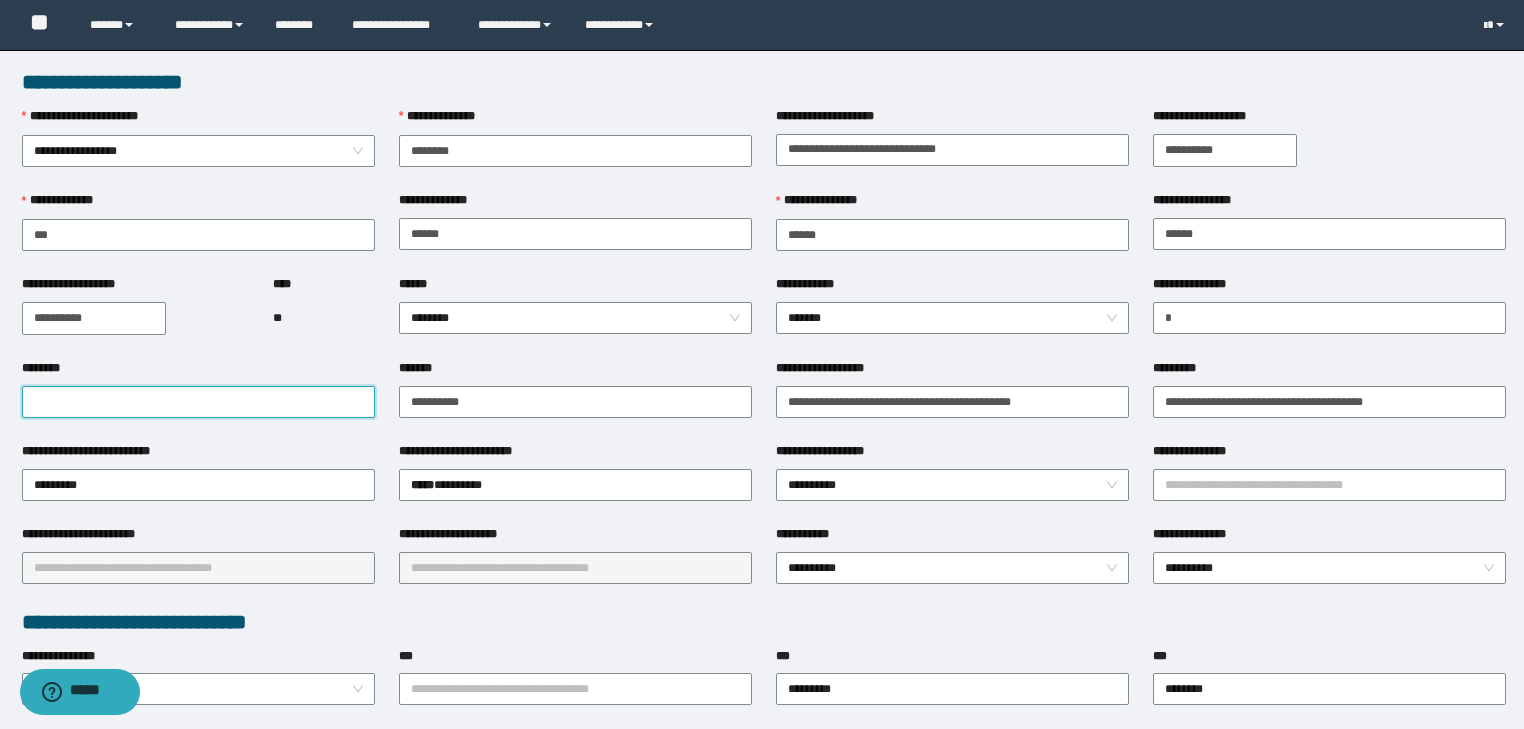click on "********" at bounding box center (198, 402) 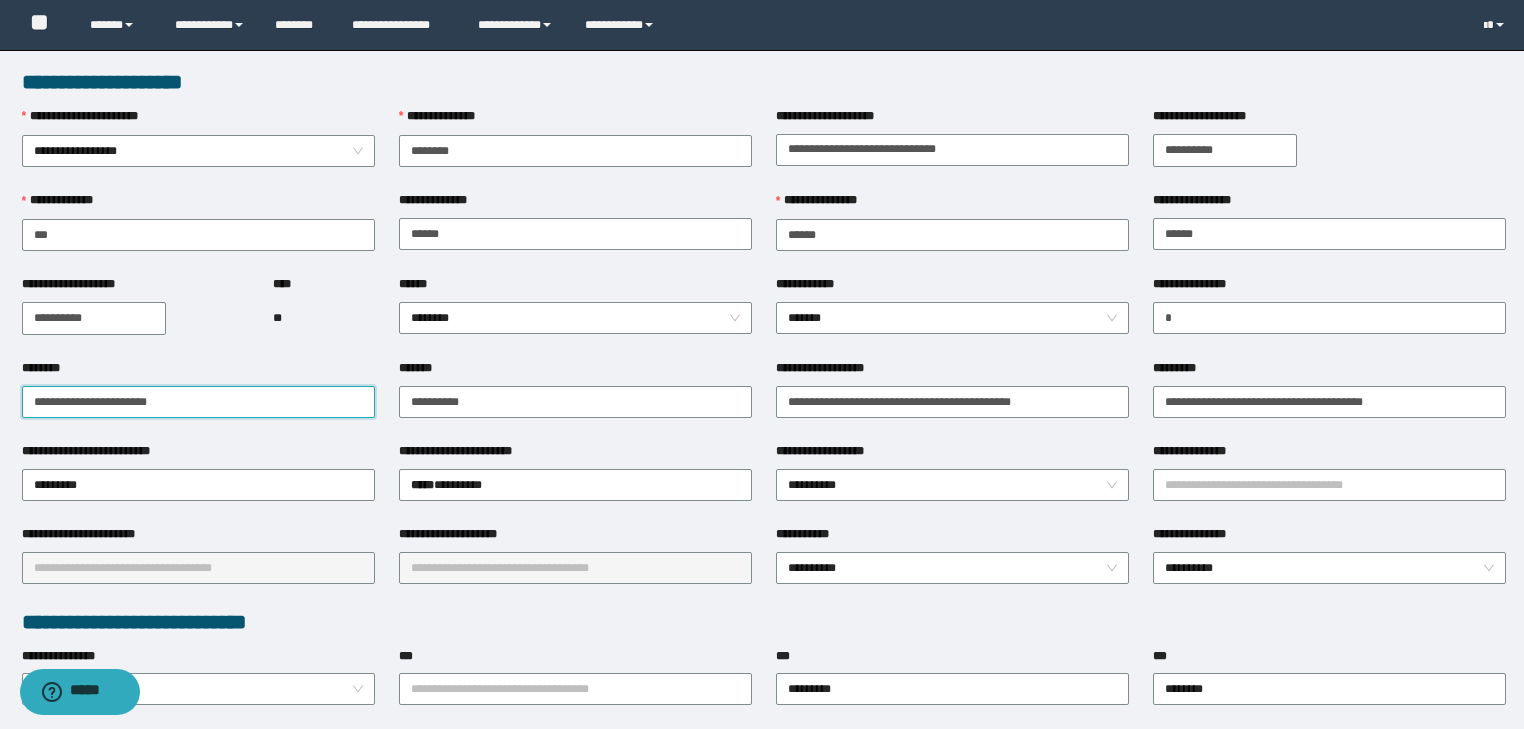 click on "**********" at bounding box center (762, 838) 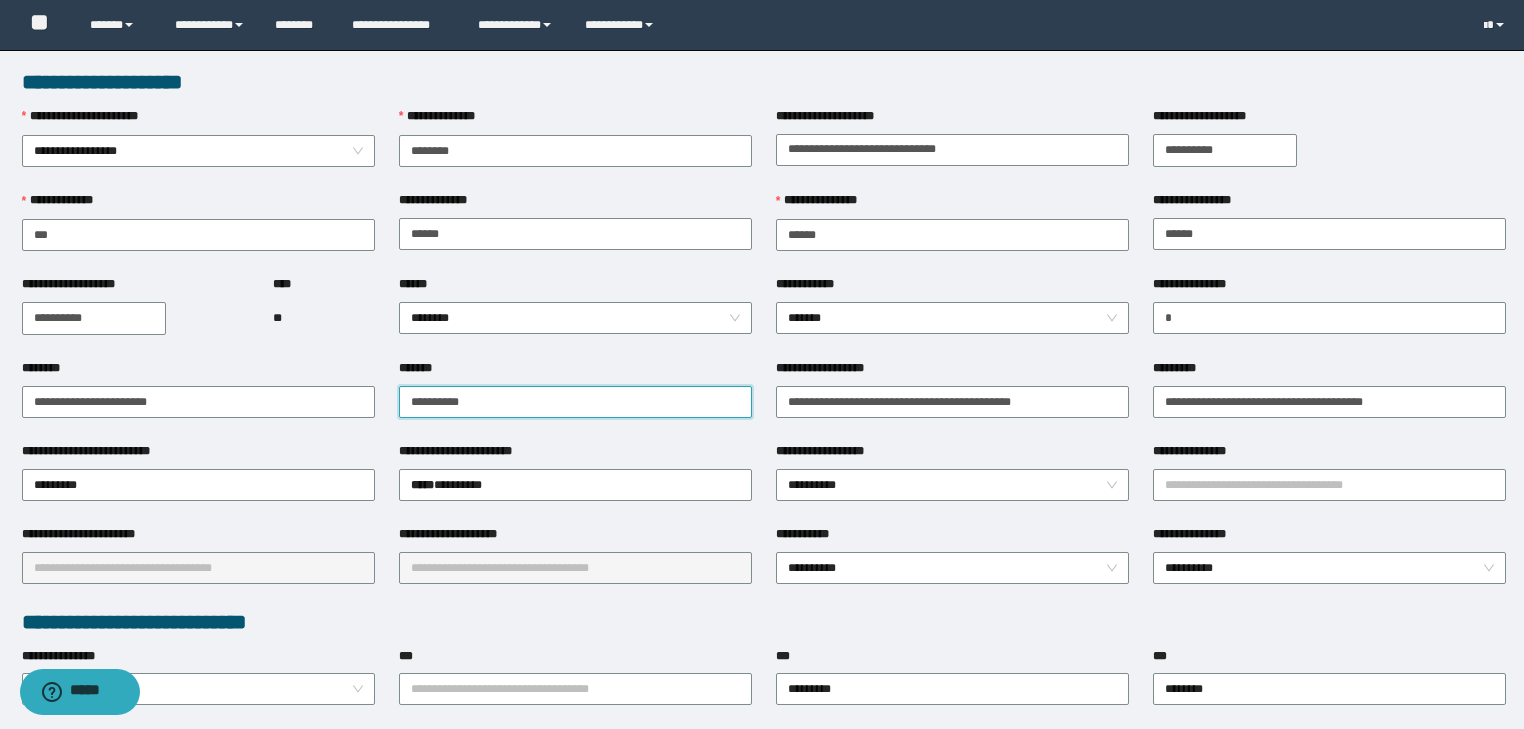 paste on "**********" 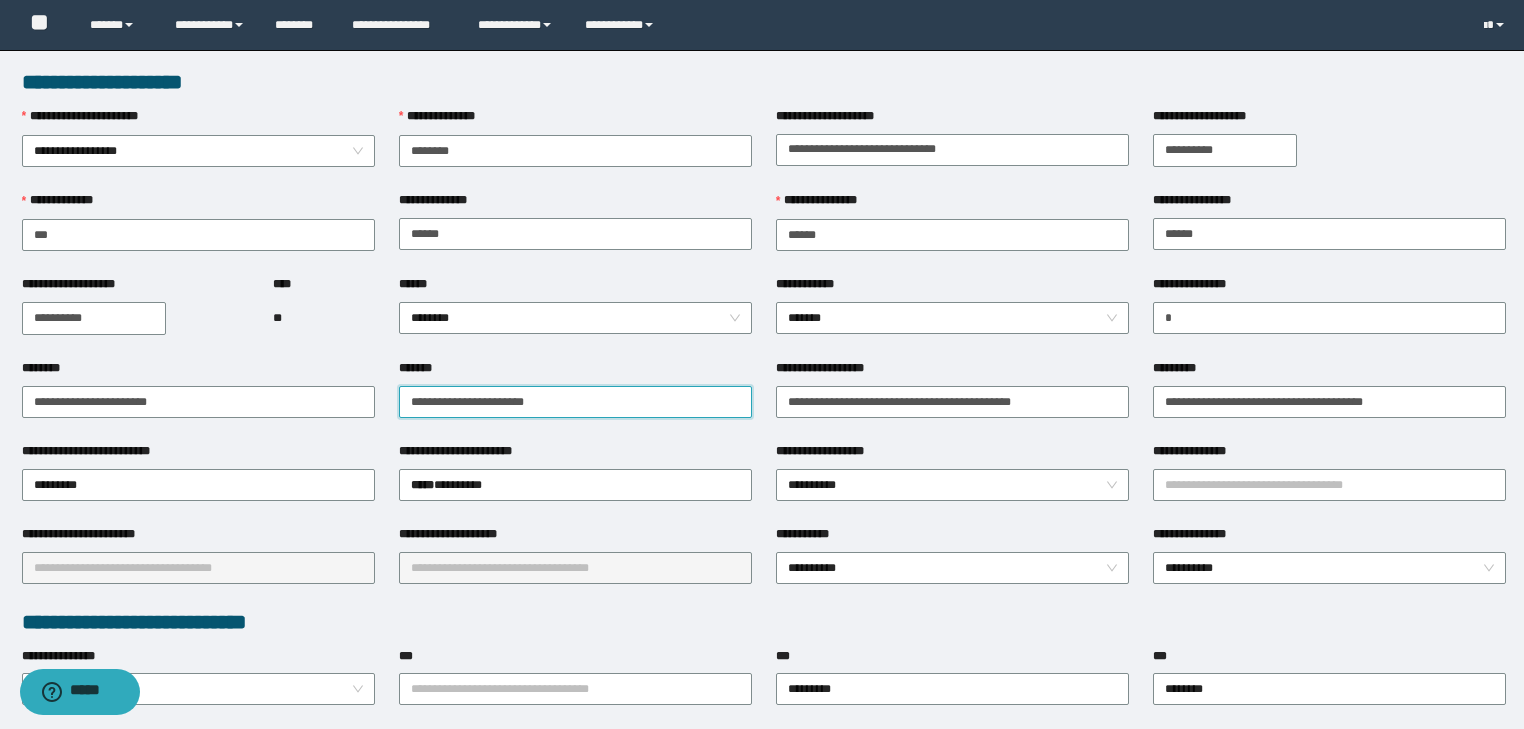 type on "**********" 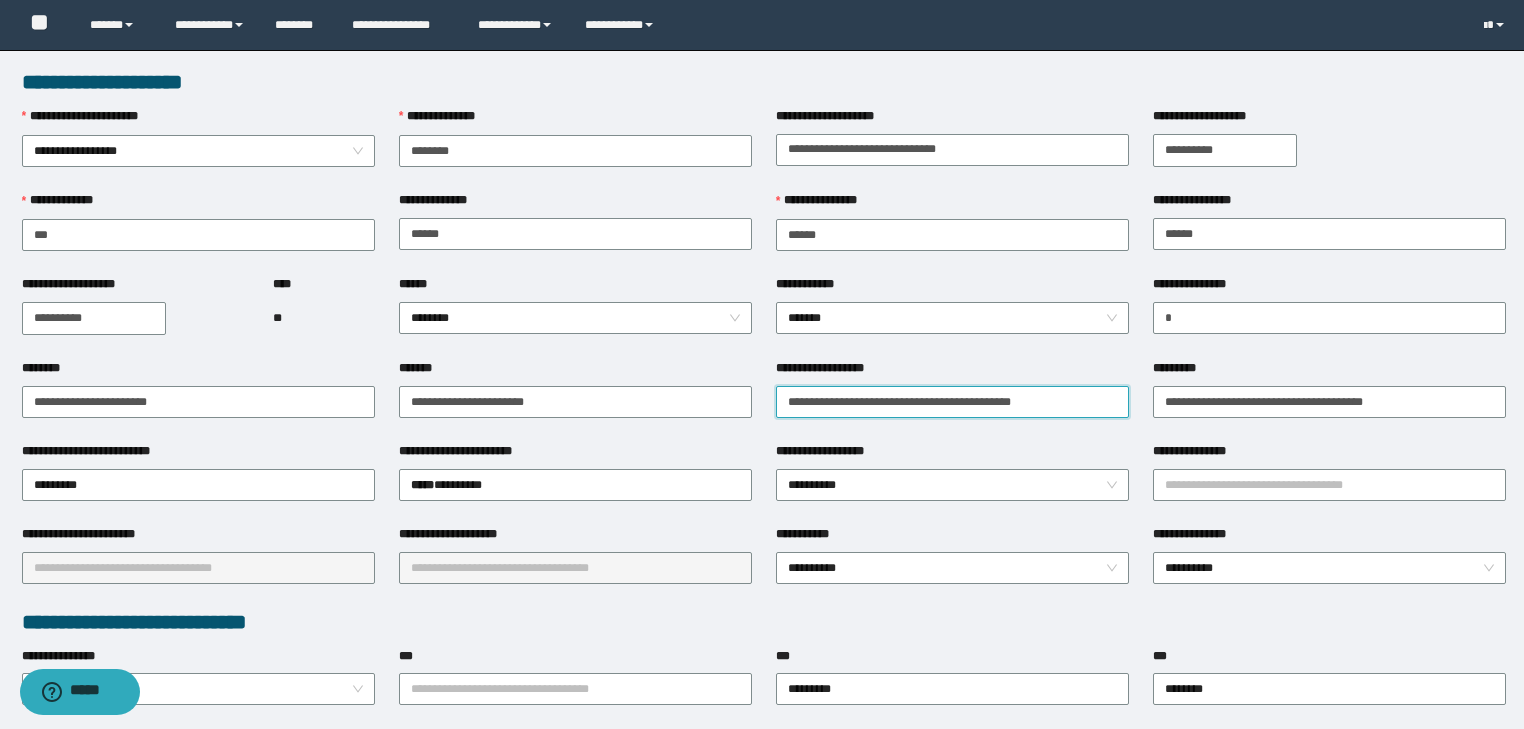 click on "**********" at bounding box center [952, 402] 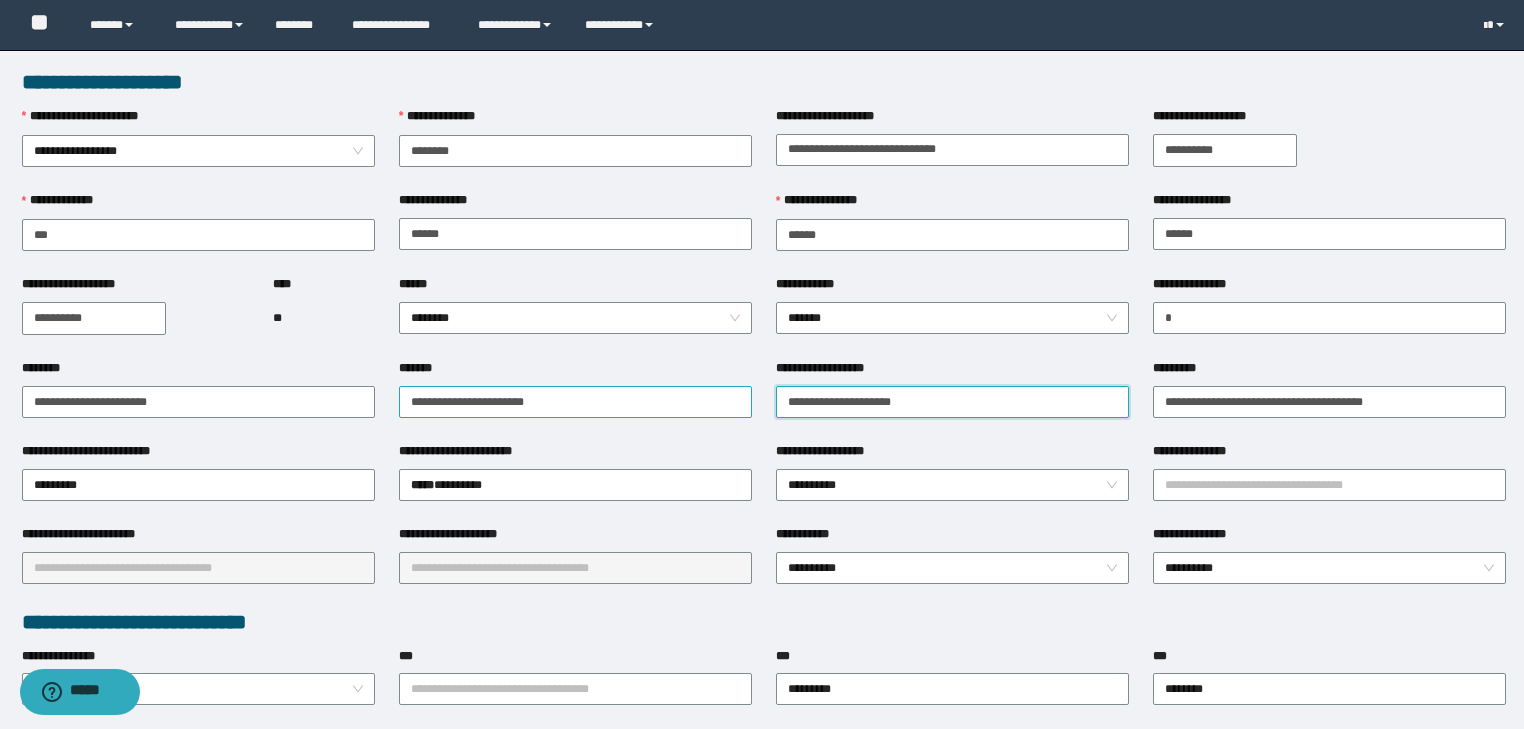 drag, startPoint x: 964, startPoint y: 400, endPoint x: 484, endPoint y: 390, distance: 480.10416 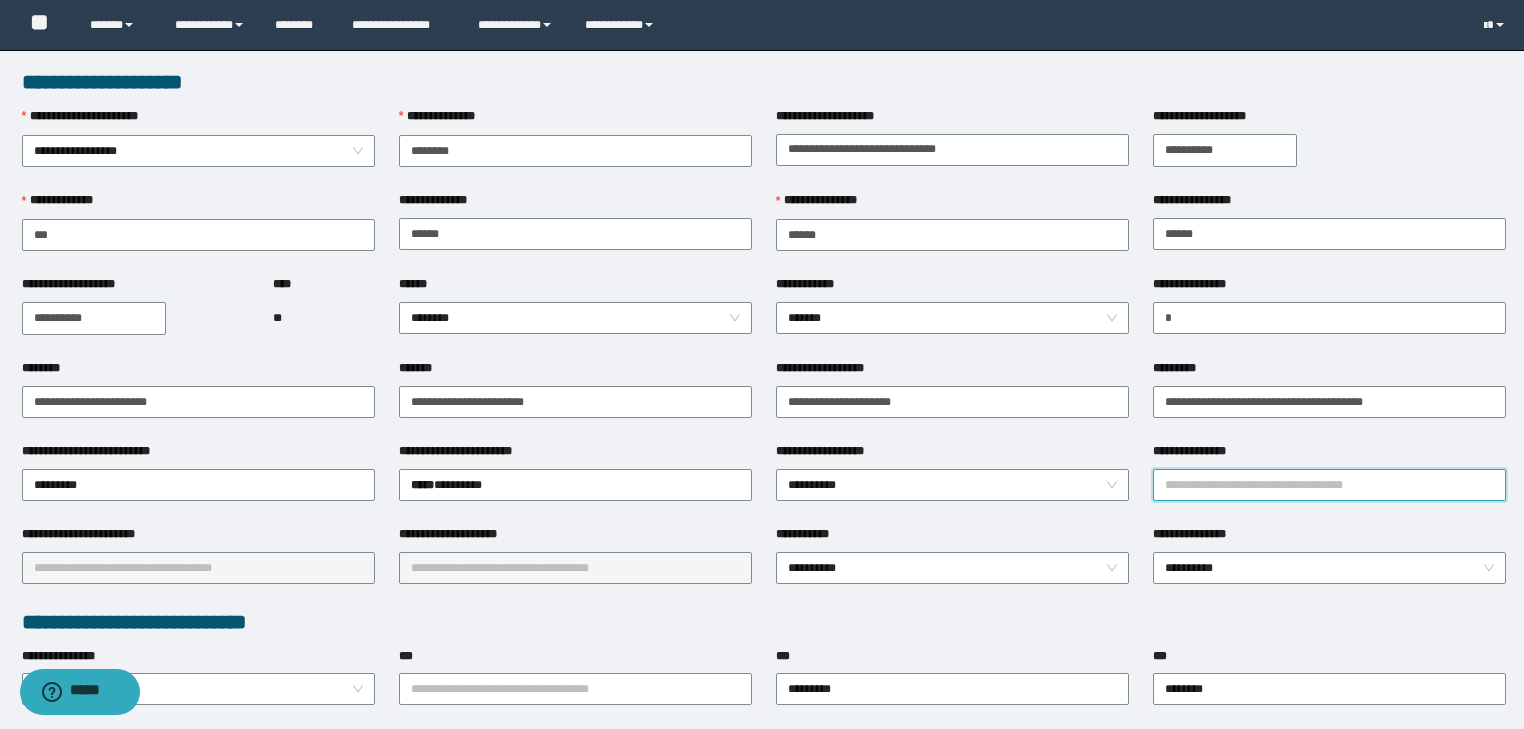 click on "**********" at bounding box center (1329, 485) 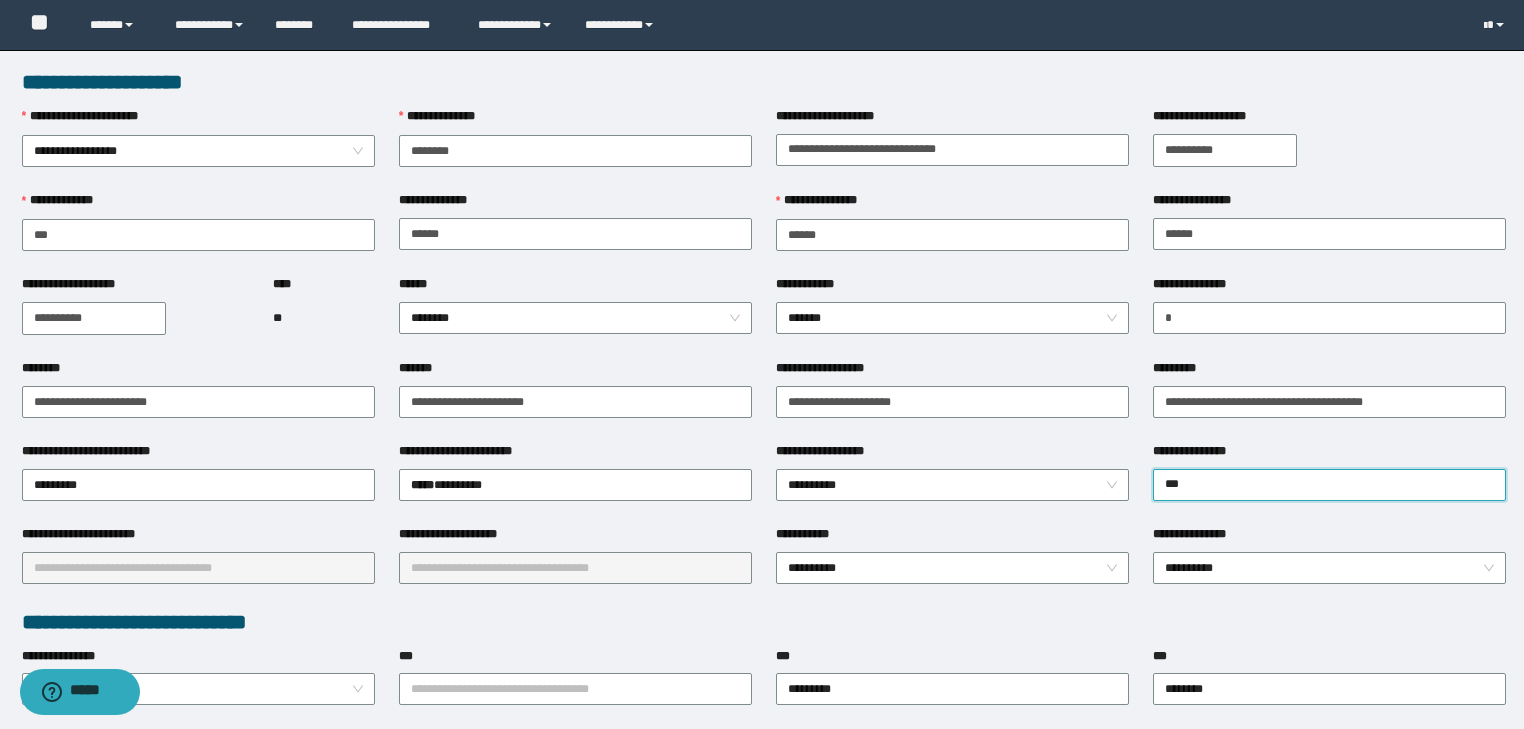 type on "****" 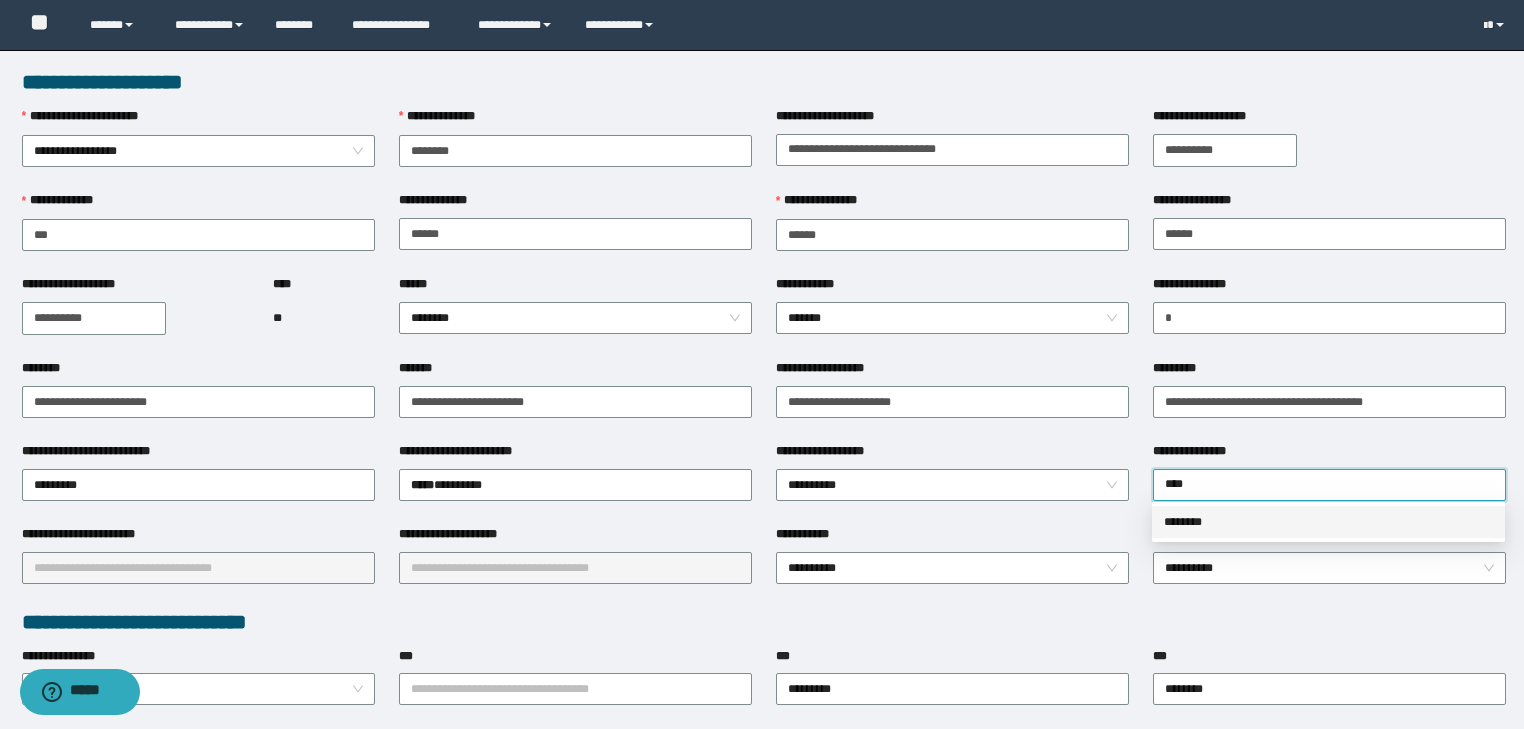 click on "********" at bounding box center [1328, 522] 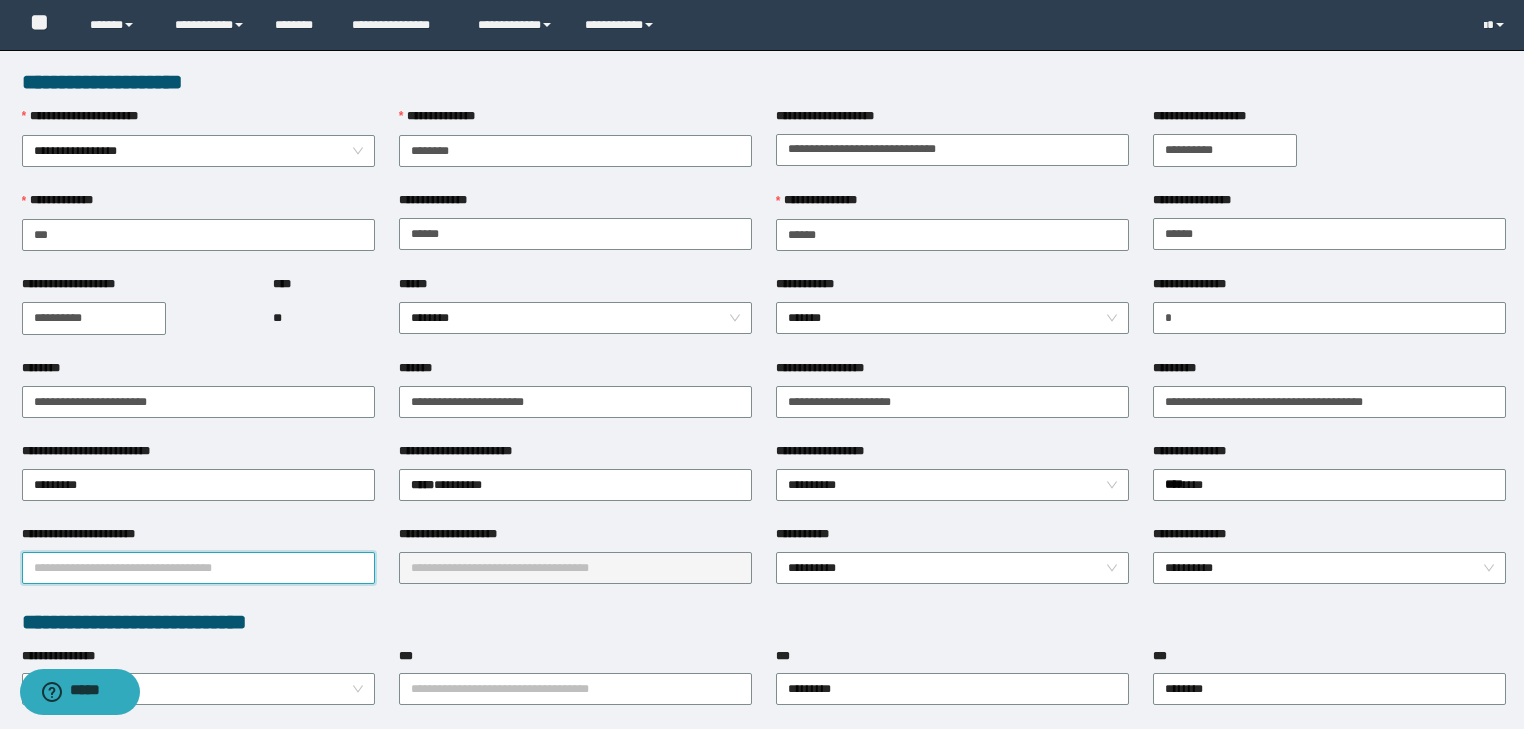 click on "**********" at bounding box center [198, 568] 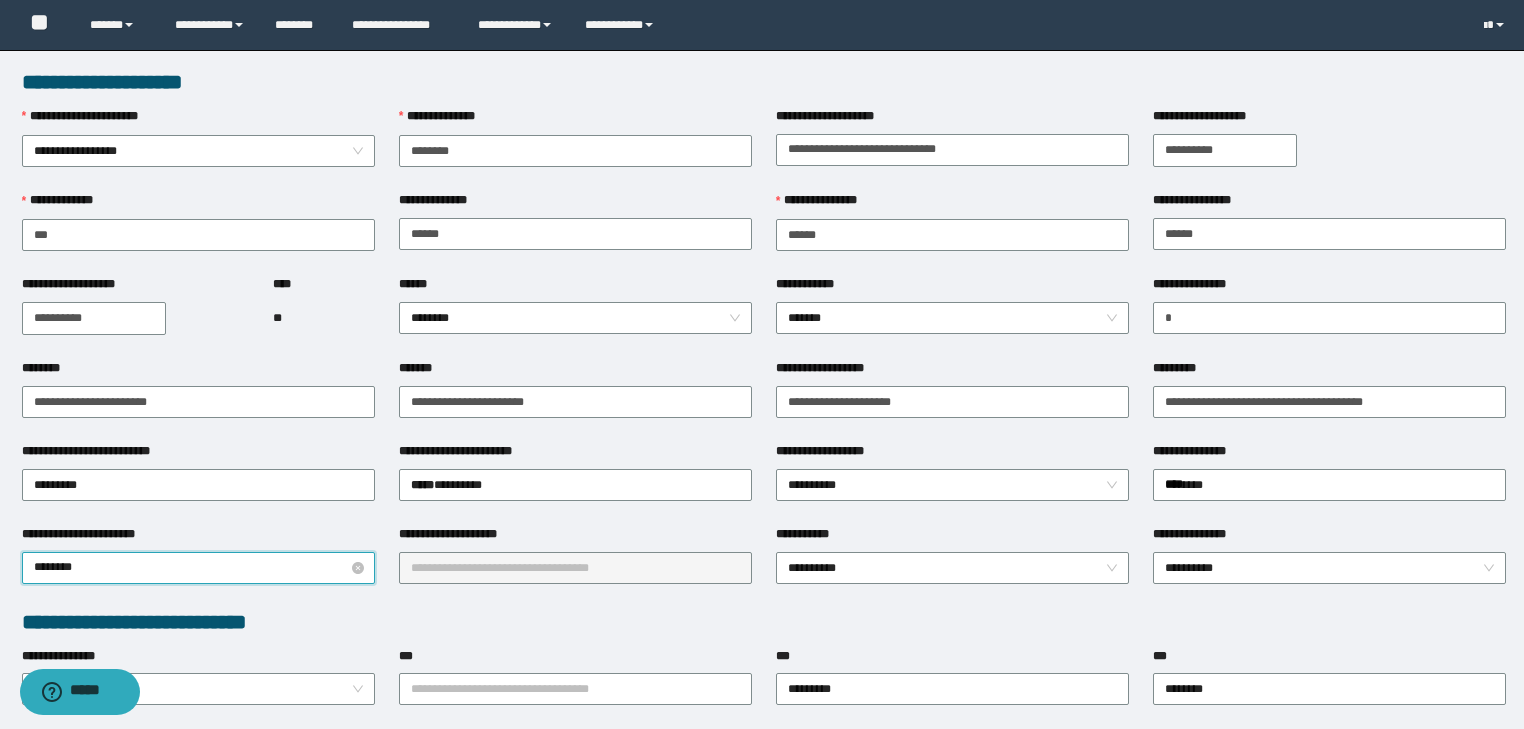 type on "*********" 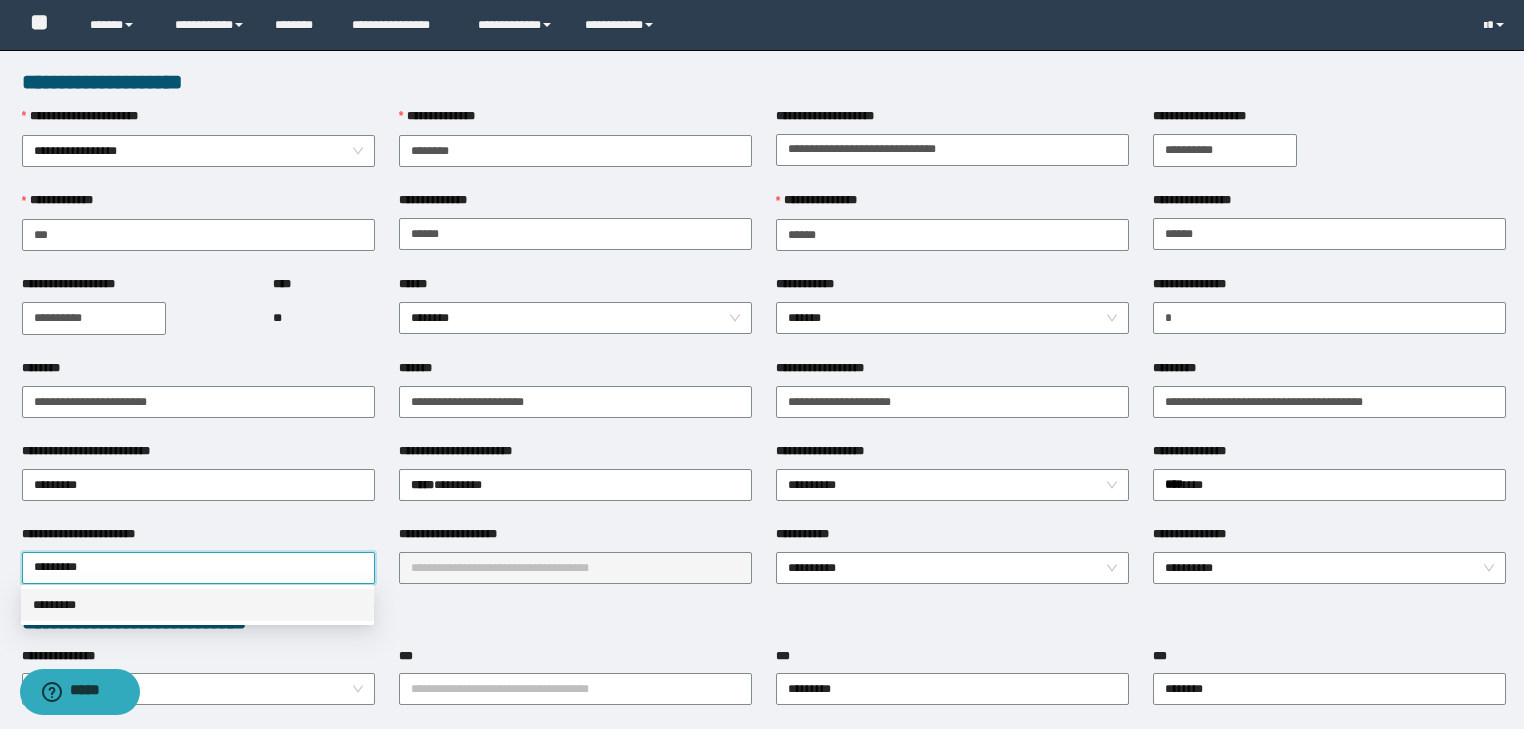 drag, startPoint x: 228, startPoint y: 600, endPoint x: 378, endPoint y: 590, distance: 150.33296 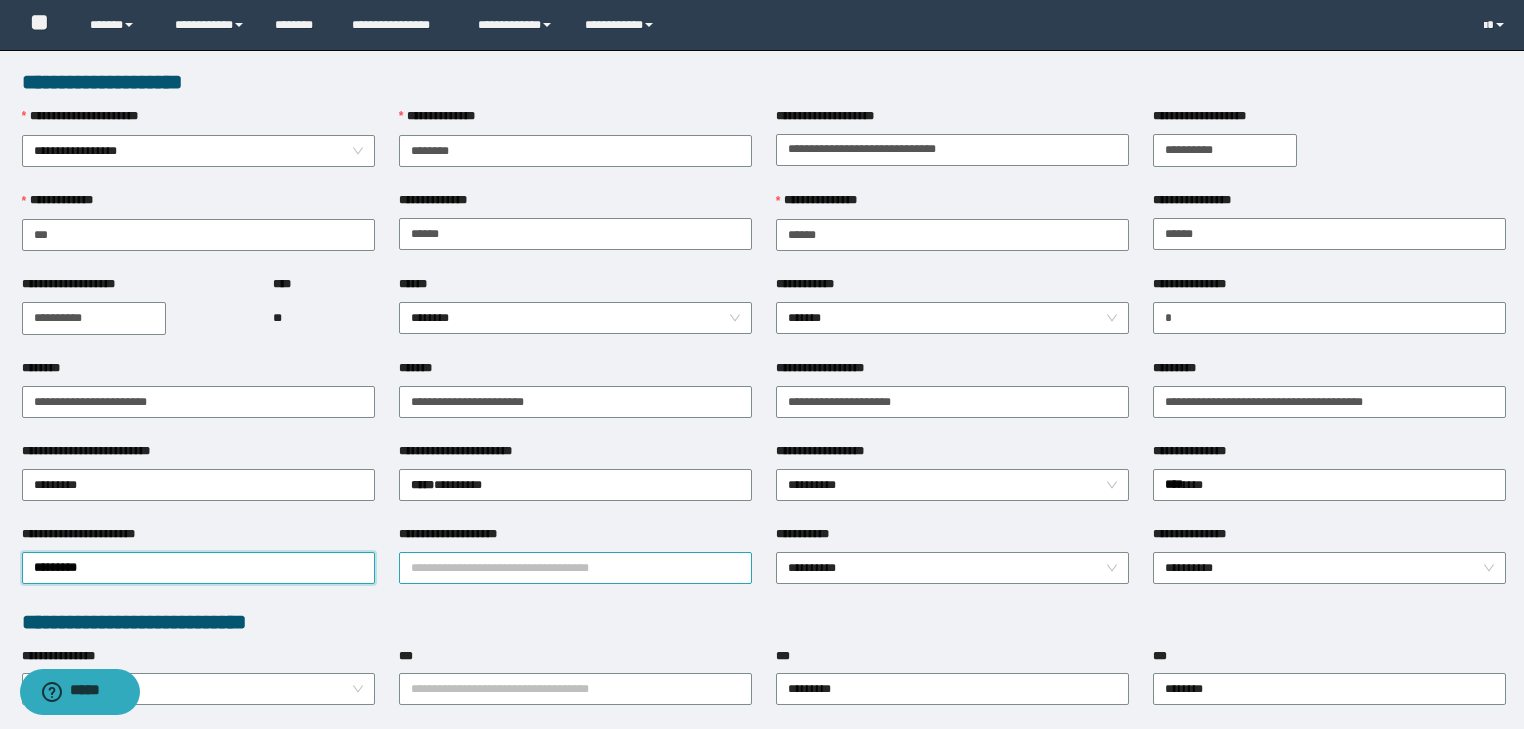 click on "**********" at bounding box center (575, 568) 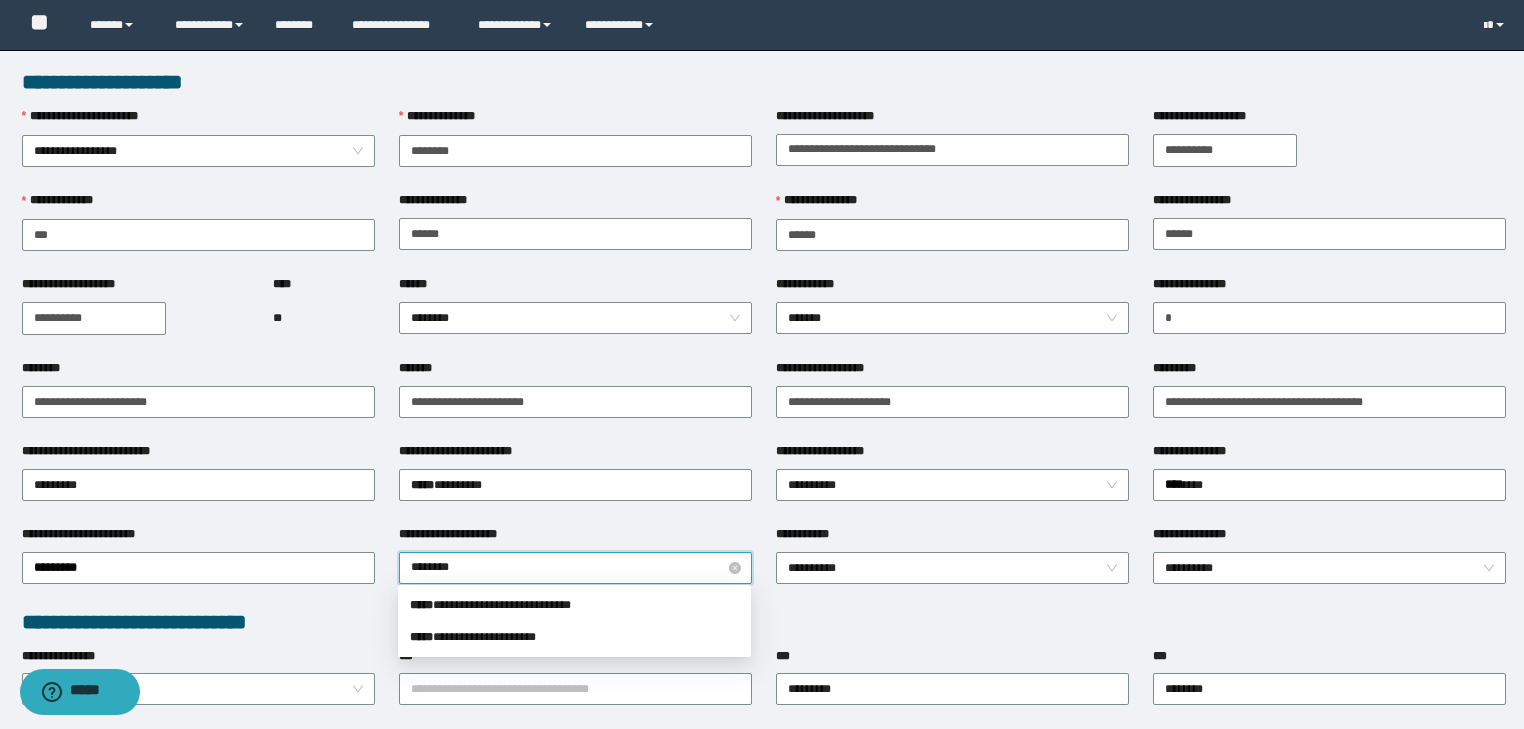 type on "*********" 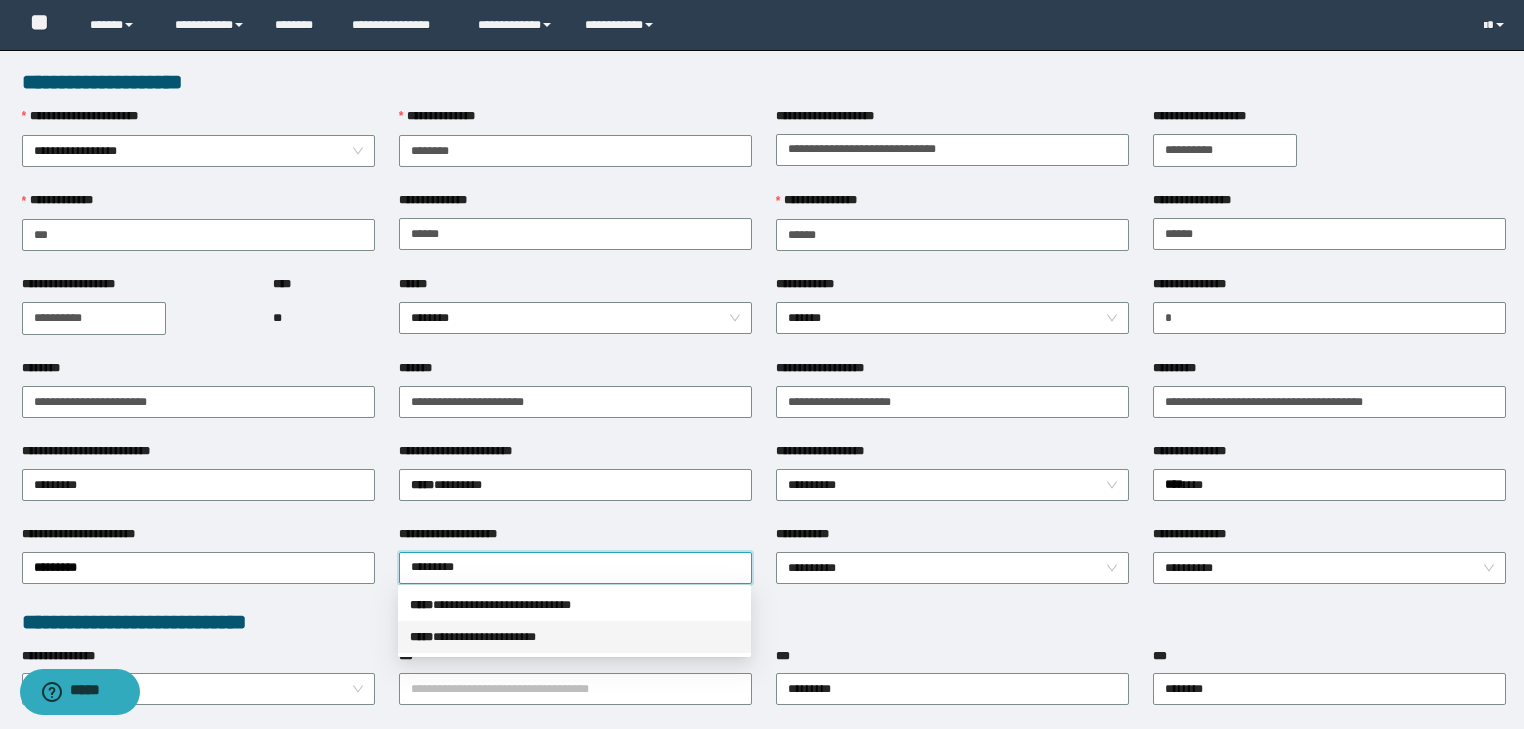 click on "**********" at bounding box center (574, 637) 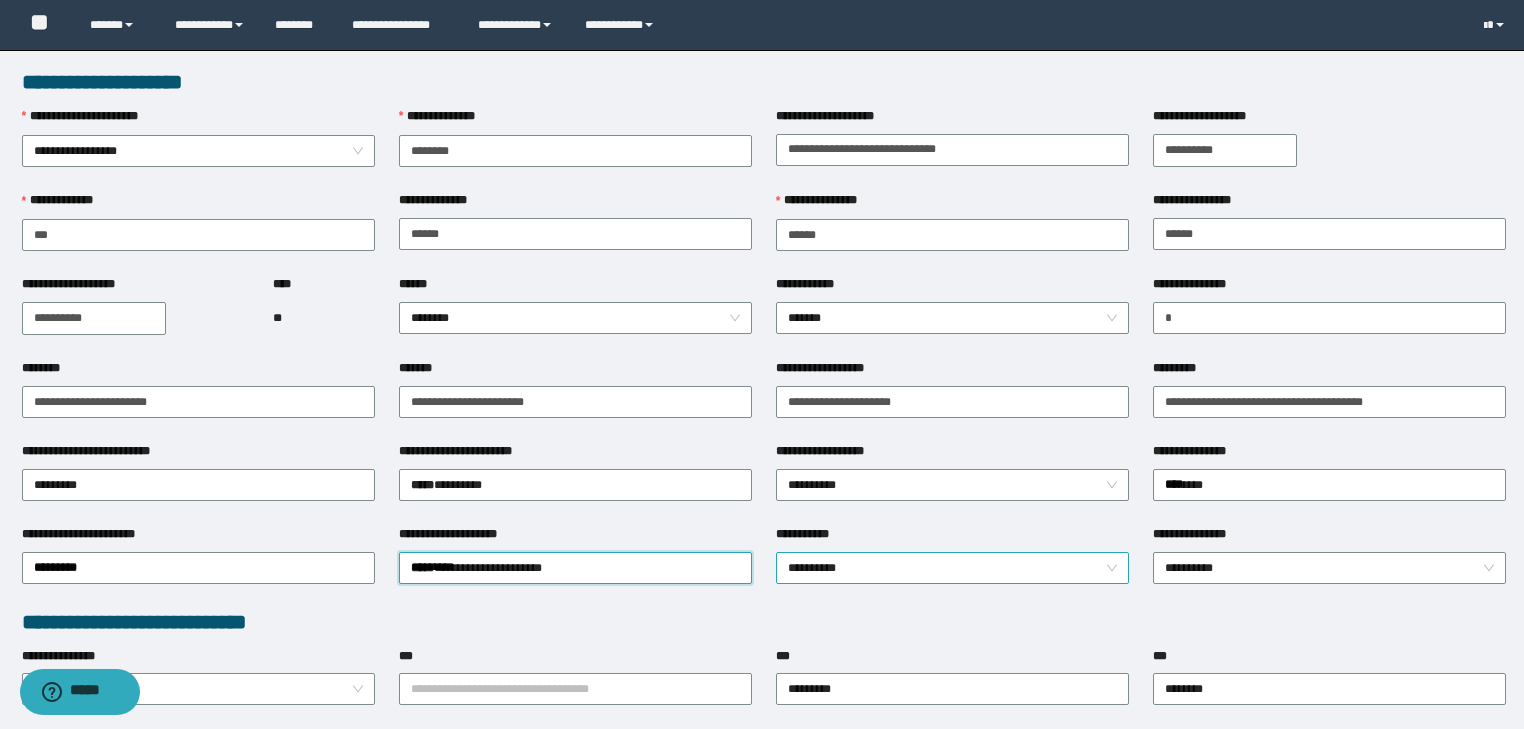 click on "**********" at bounding box center [953, 568] 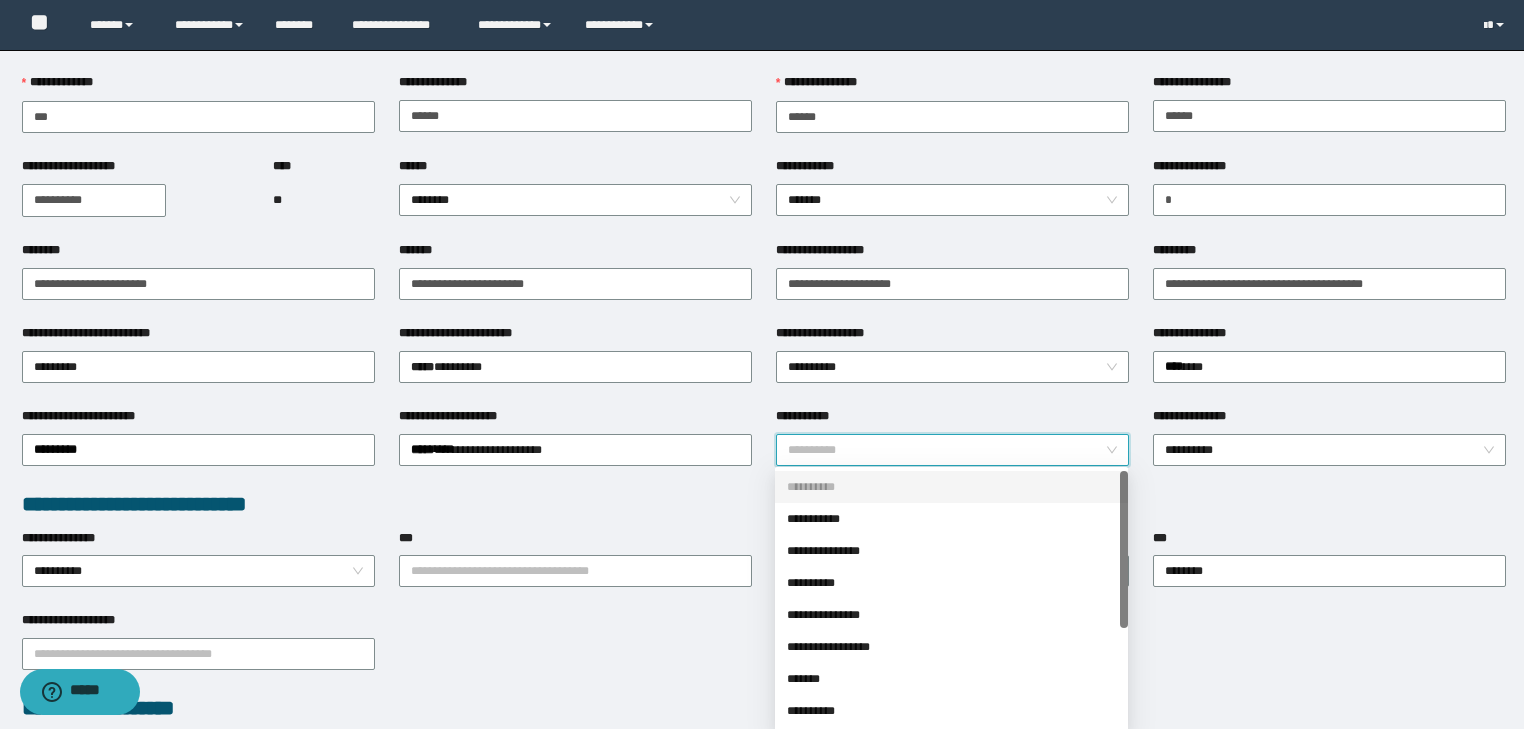 scroll, scrollTop: 160, scrollLeft: 0, axis: vertical 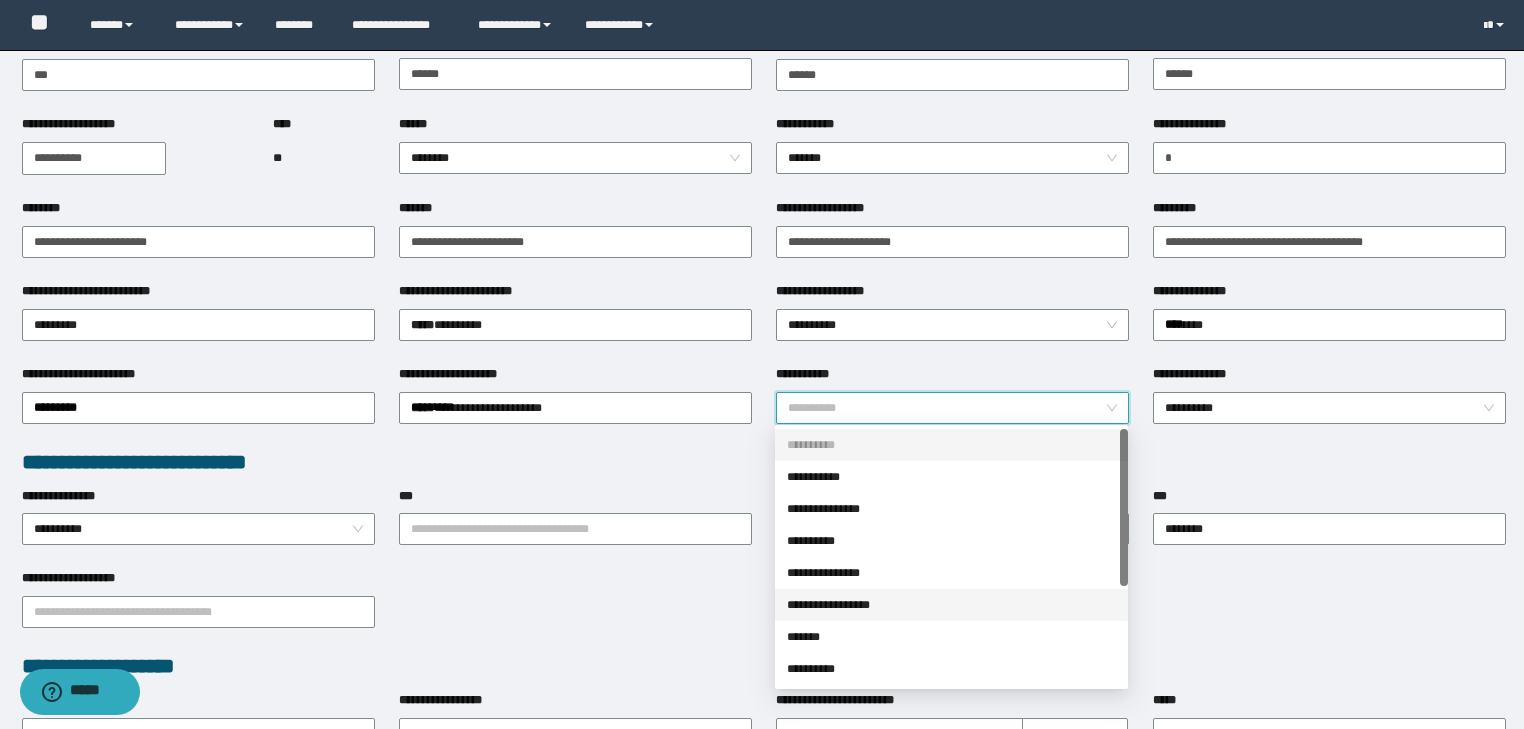 click on "**********" at bounding box center [951, 605] 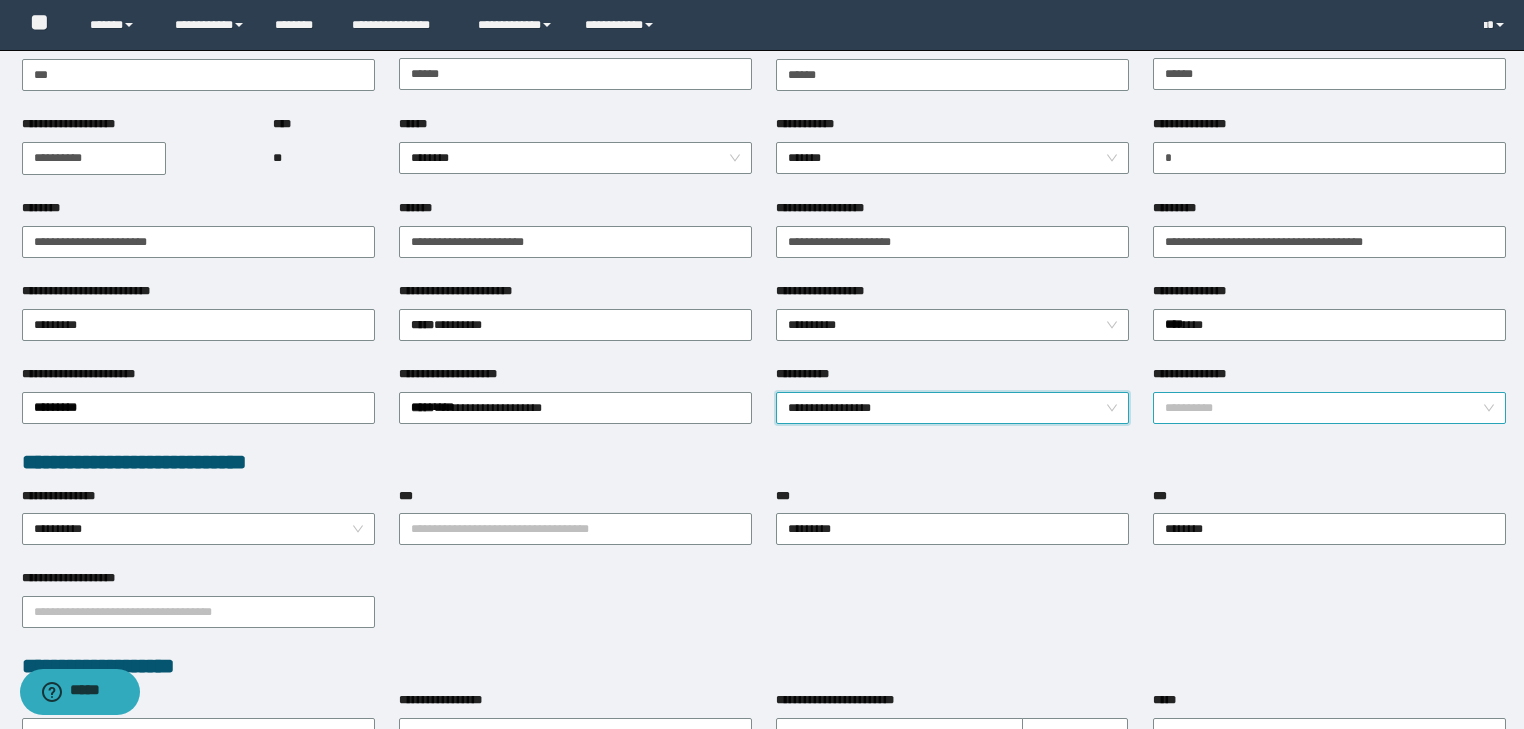 click on "**********" at bounding box center [1330, 408] 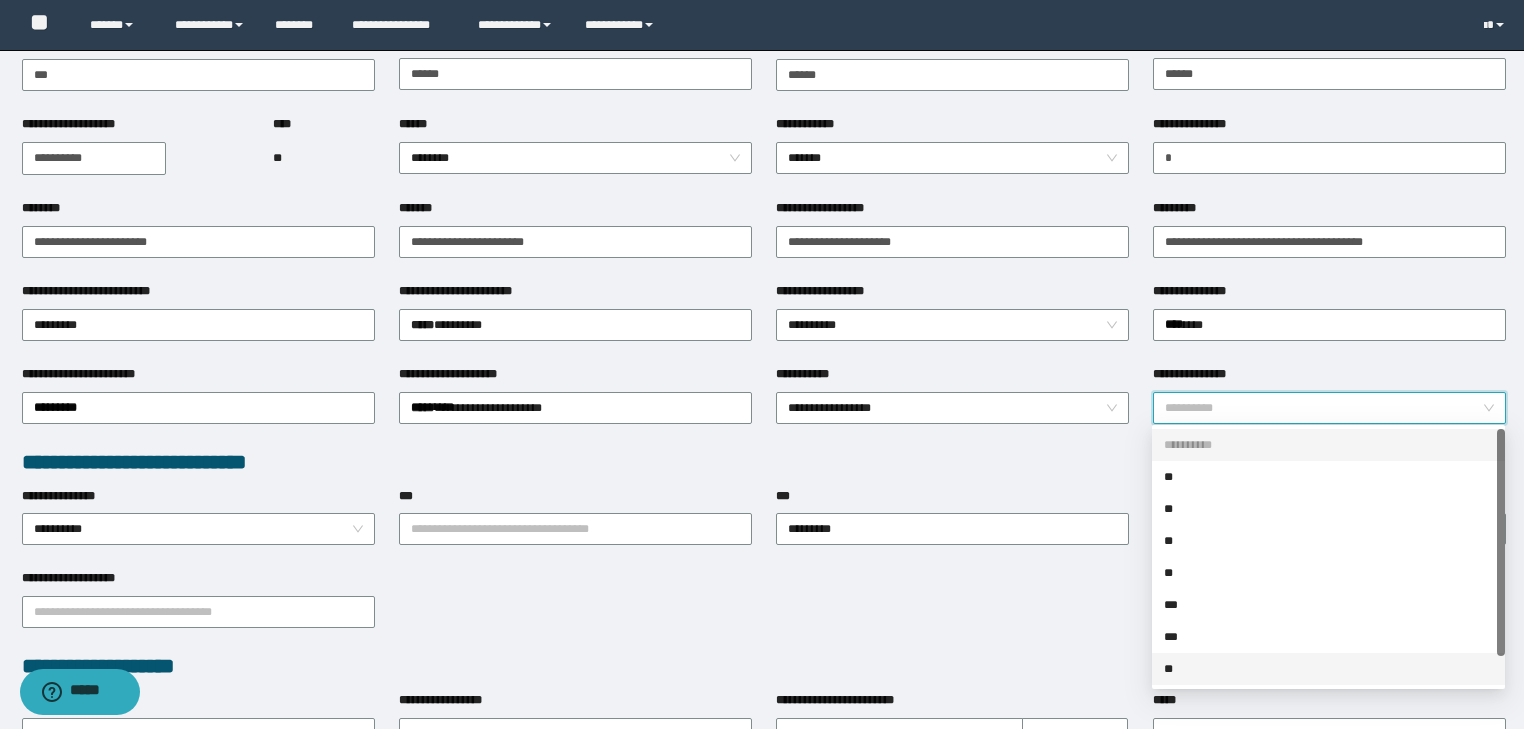 click on "**" at bounding box center [1328, 669] 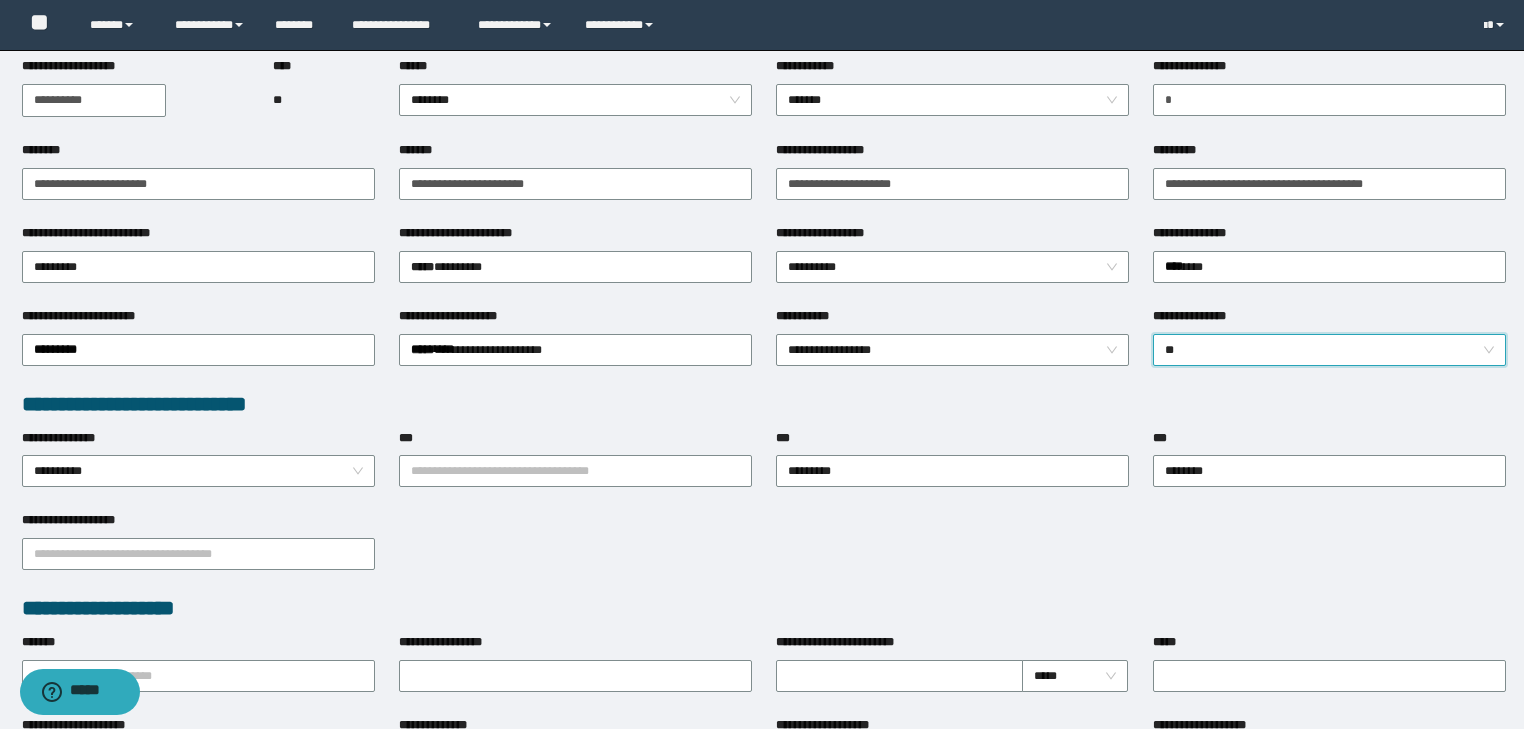 scroll, scrollTop: 320, scrollLeft: 0, axis: vertical 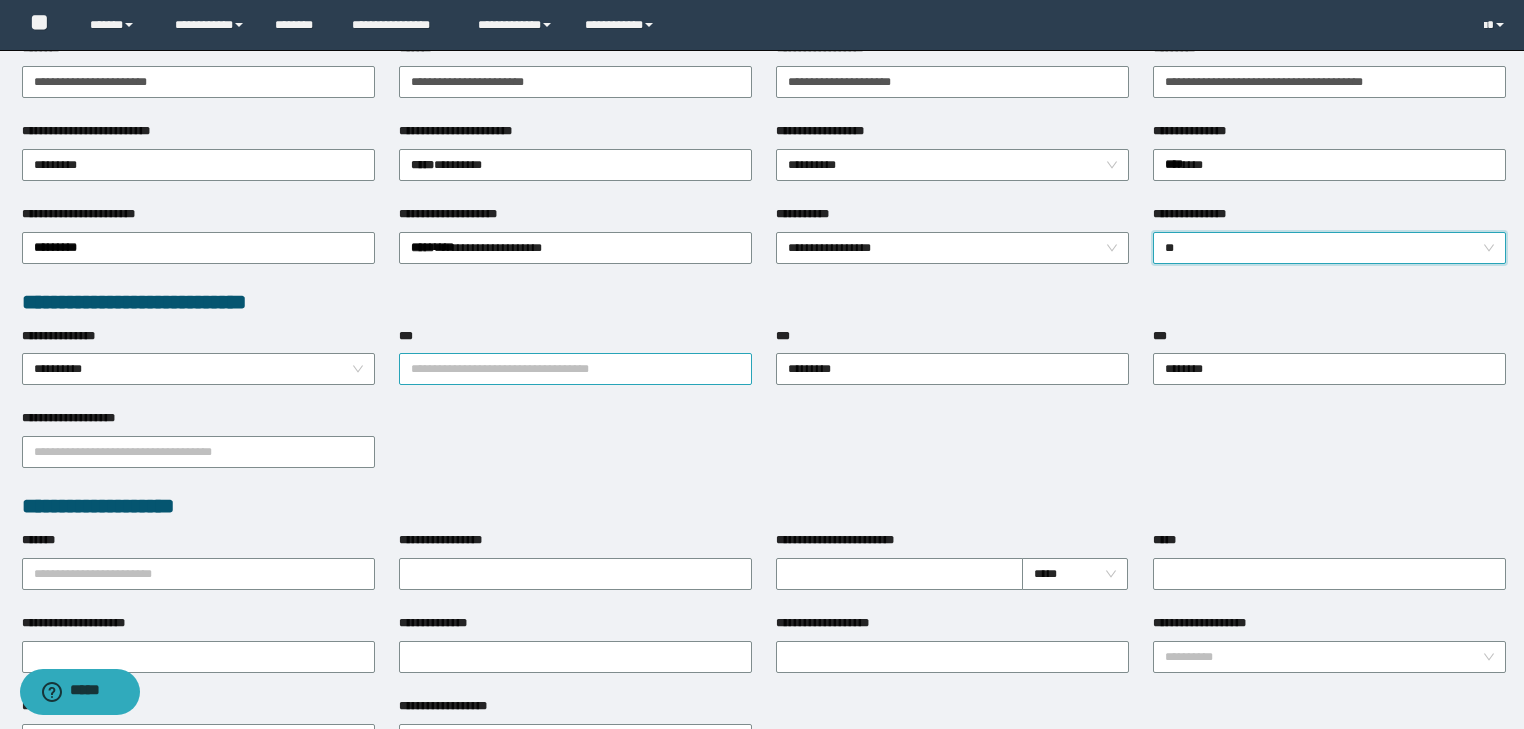 click on "***" at bounding box center [575, 369] 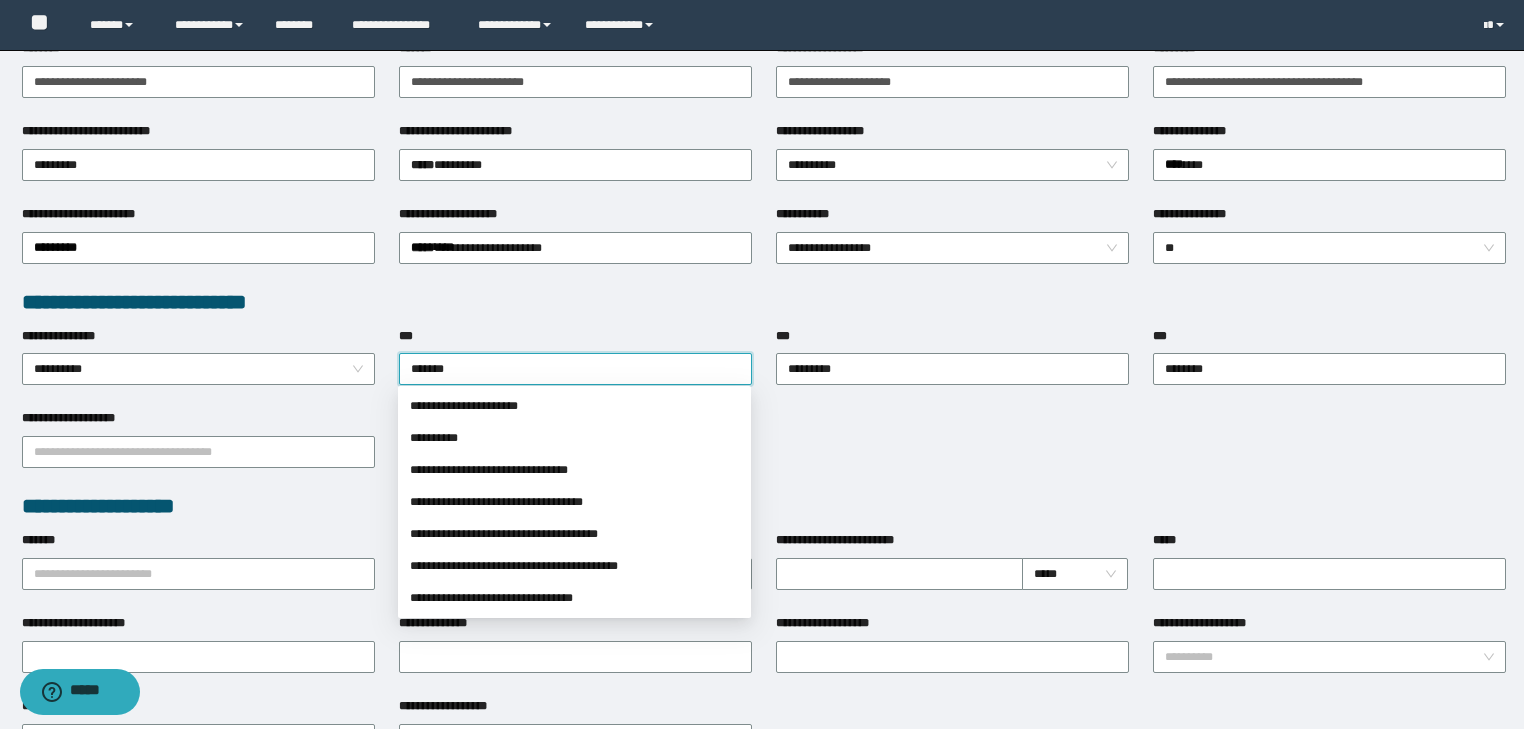 type on "*******" 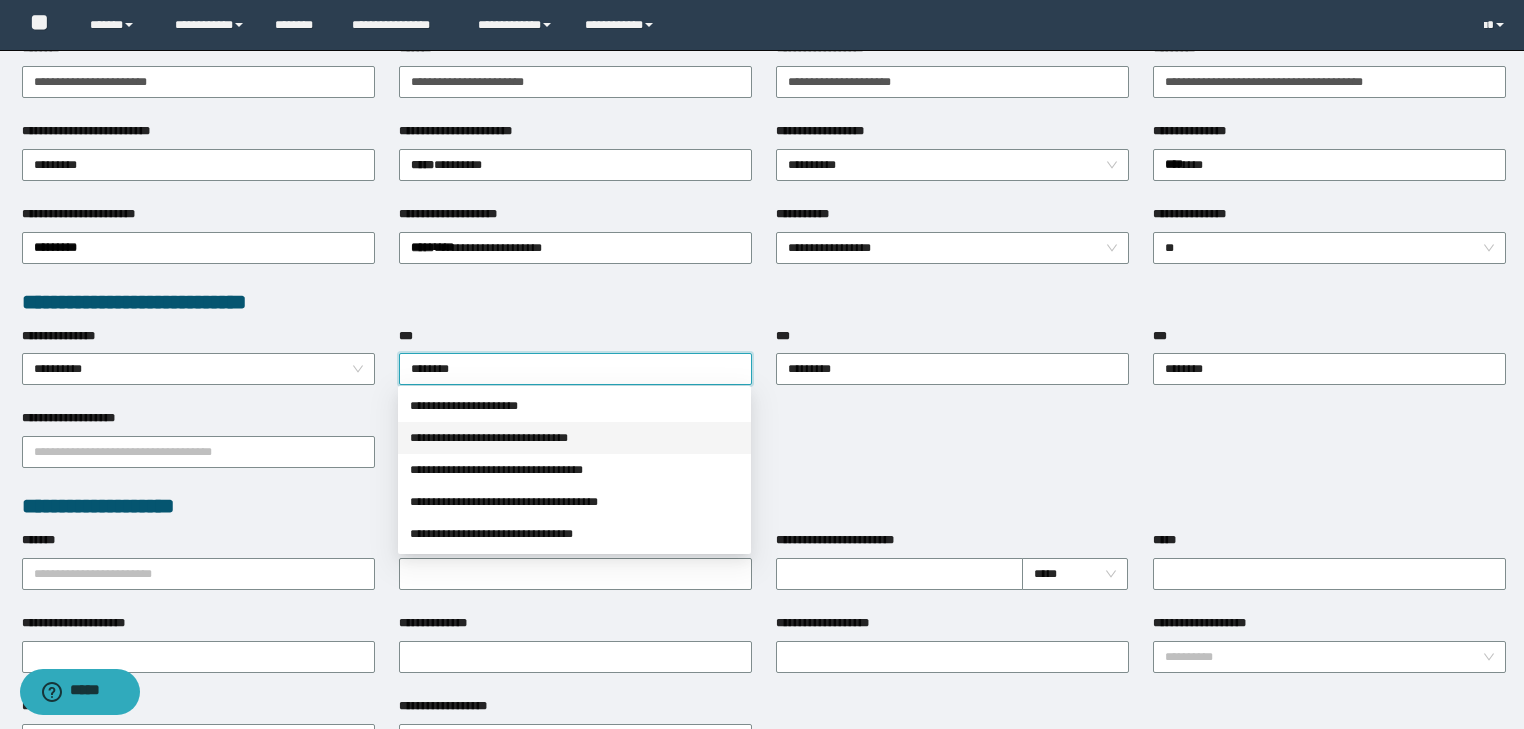 type 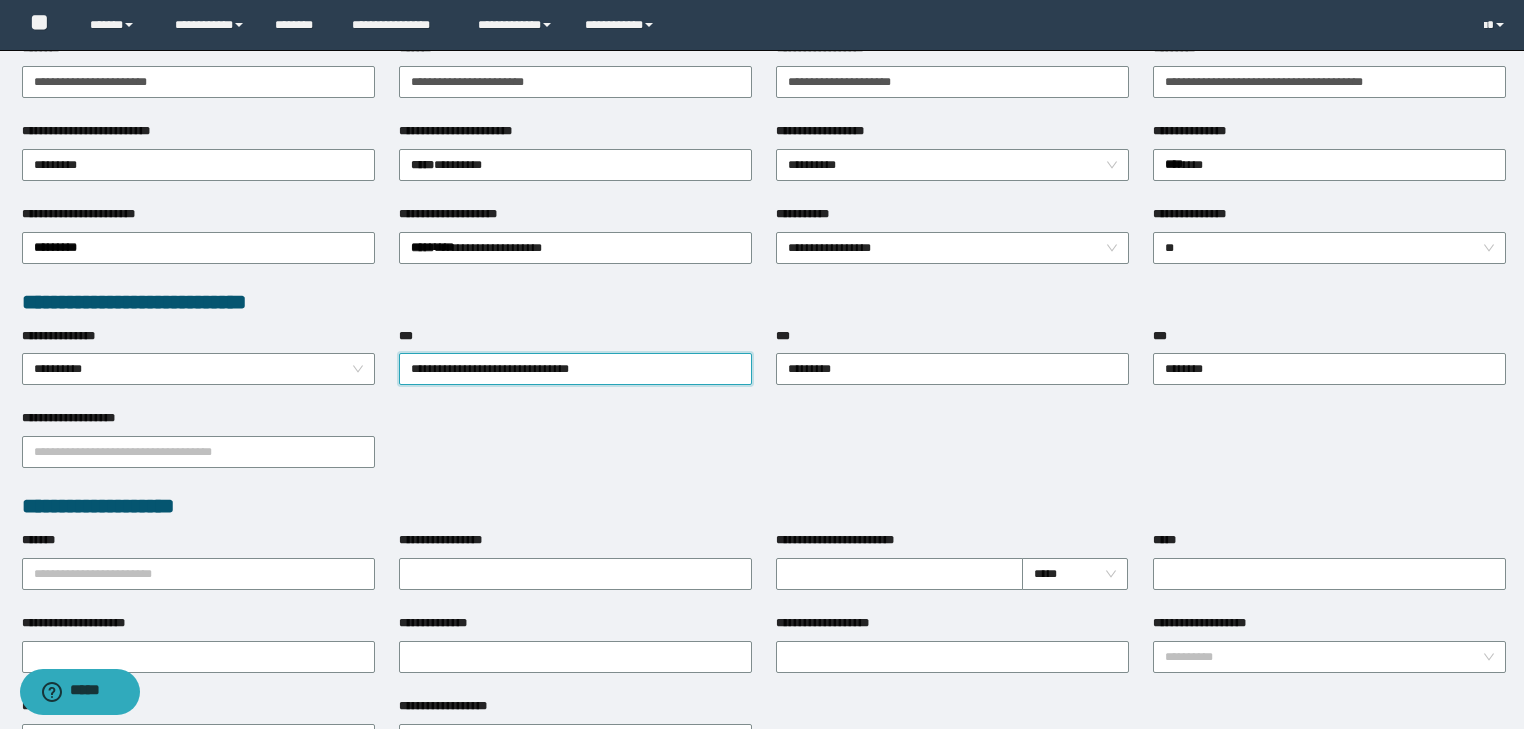 drag, startPoint x: 718, startPoint y: 456, endPoint x: 755, endPoint y: 445, distance: 38.600517 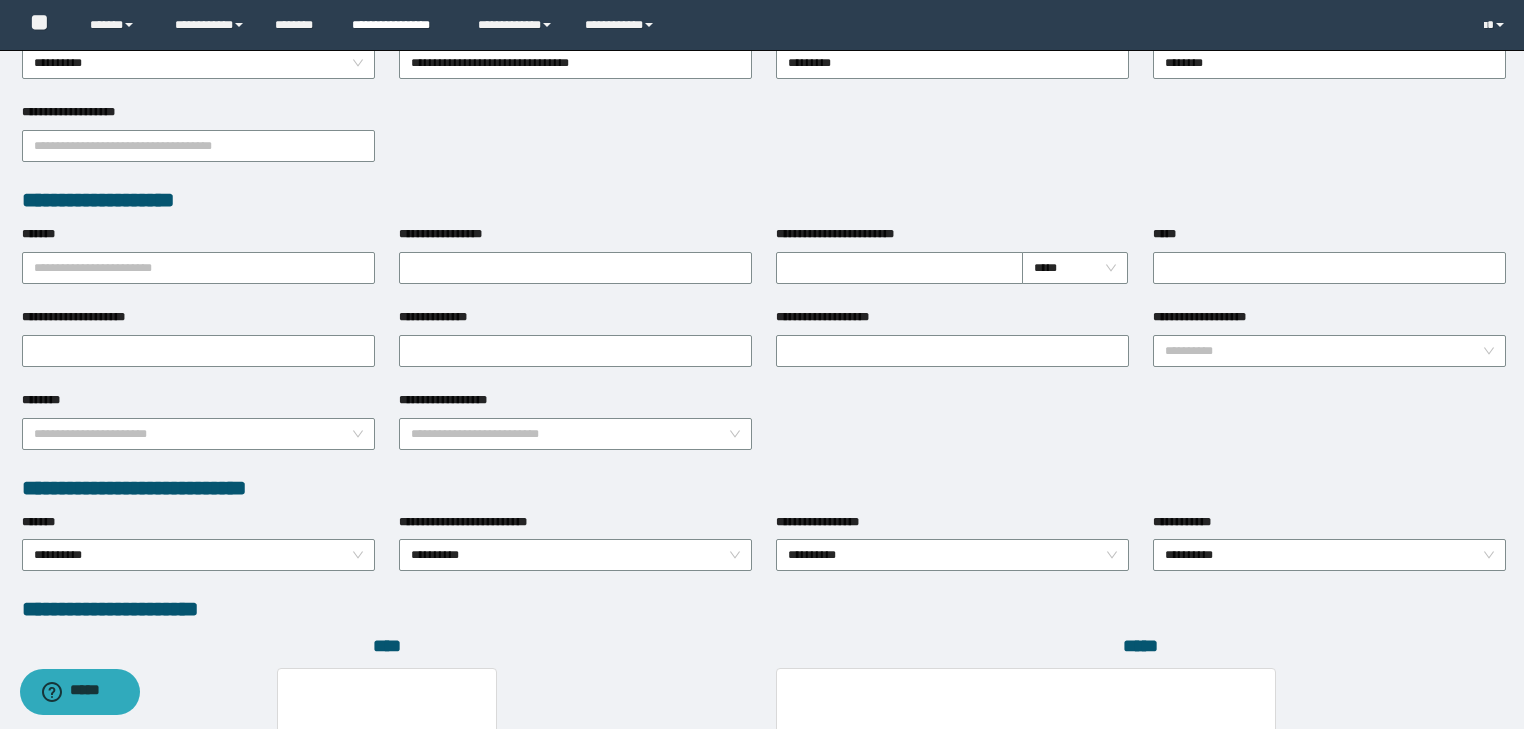 scroll, scrollTop: 640, scrollLeft: 0, axis: vertical 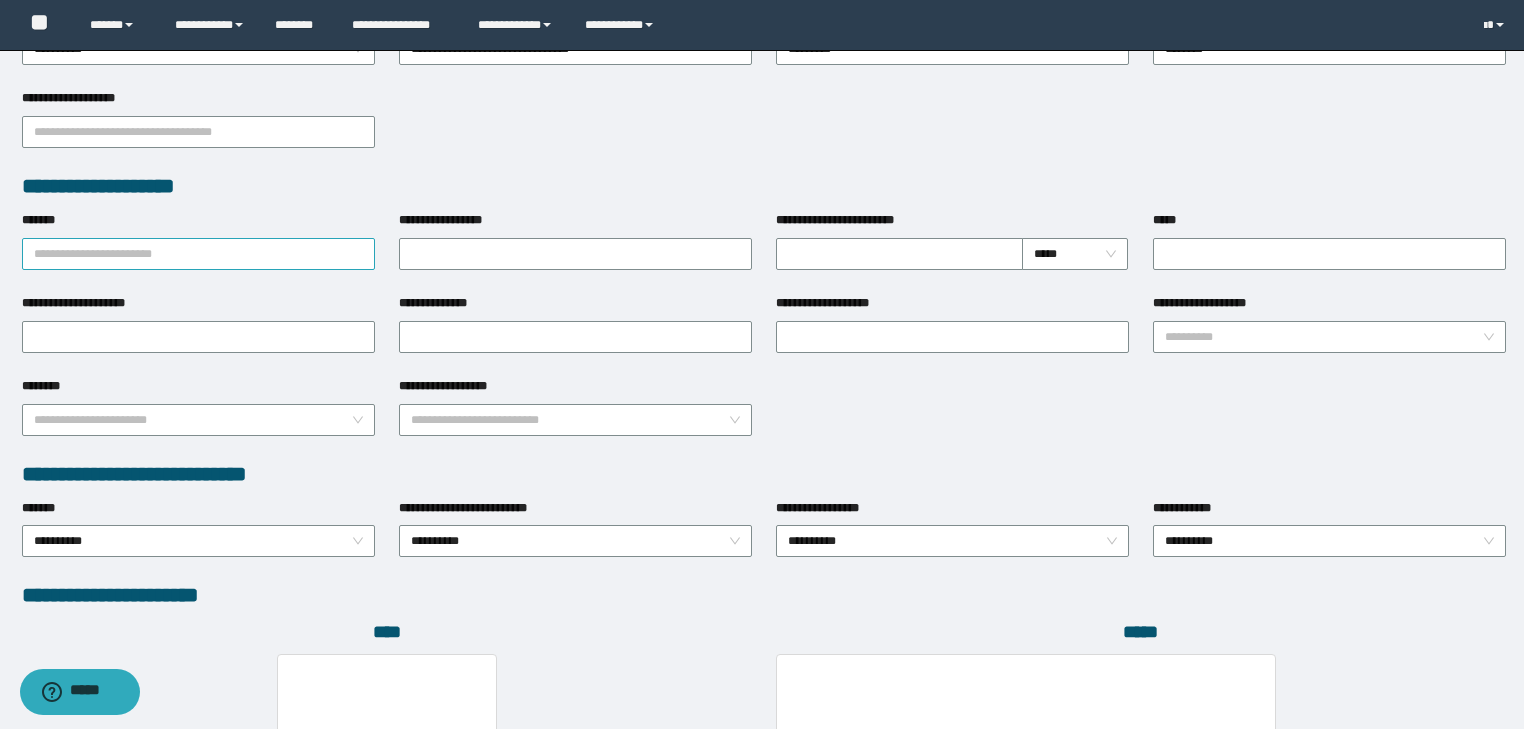 click on "*******" at bounding box center (198, 254) 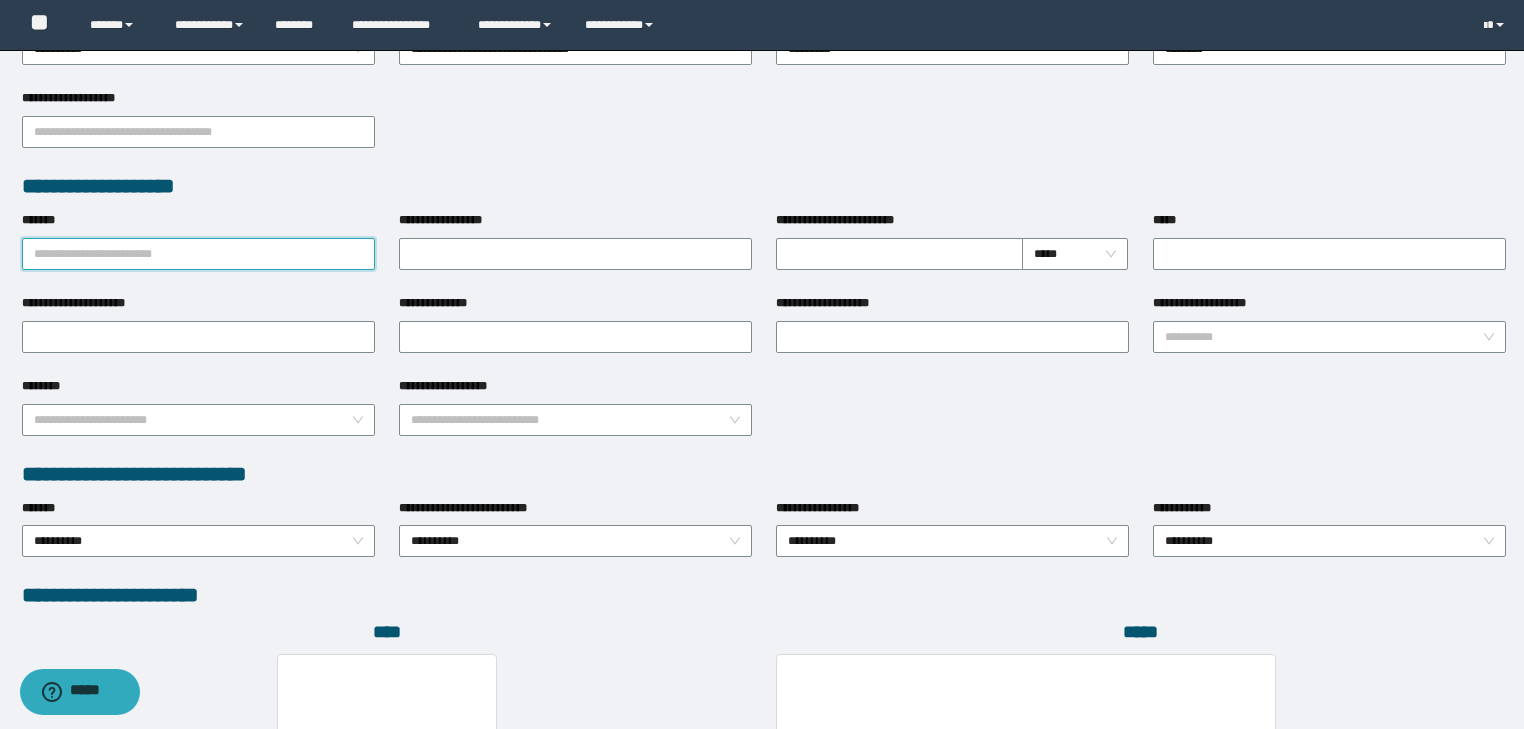 paste on "**********" 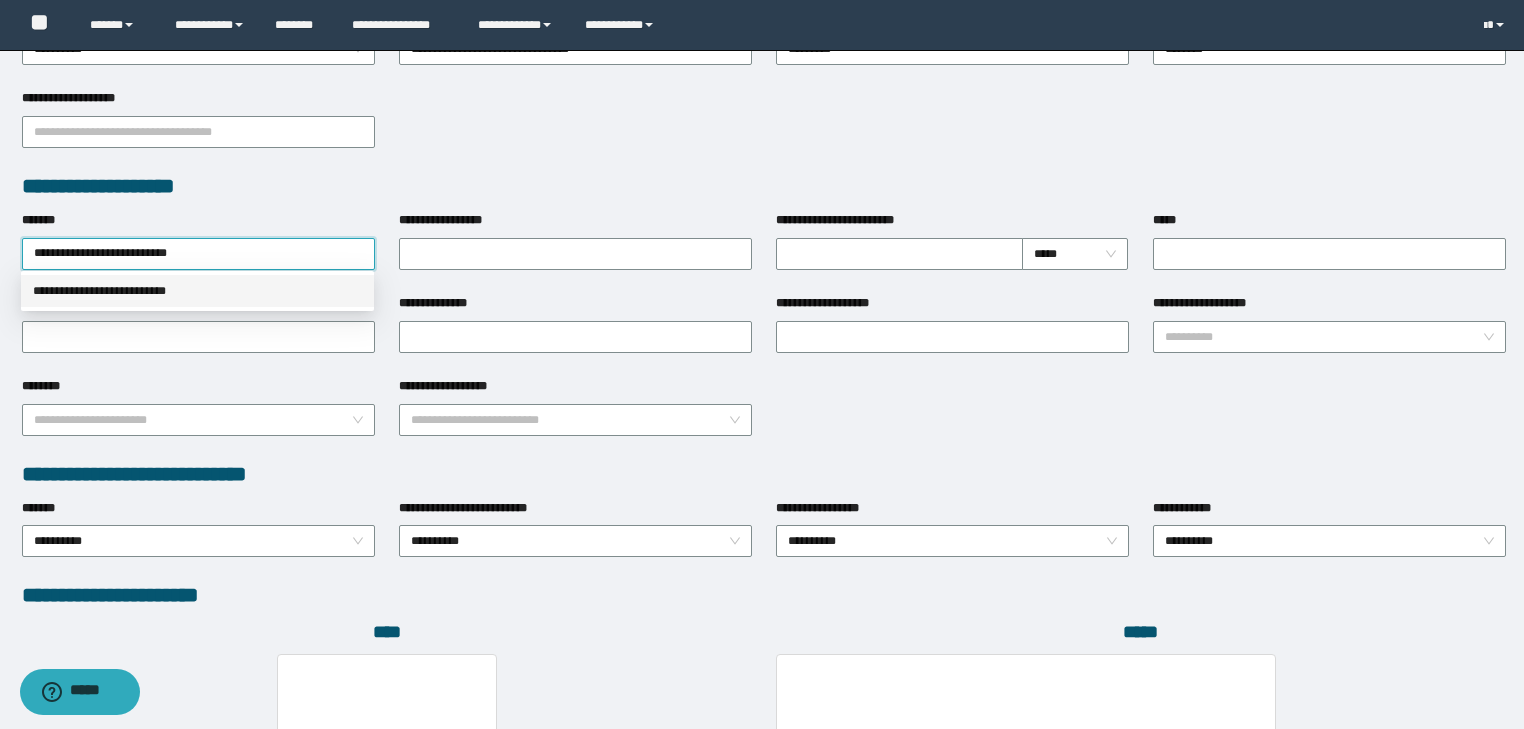 click on "**********" at bounding box center [197, 291] 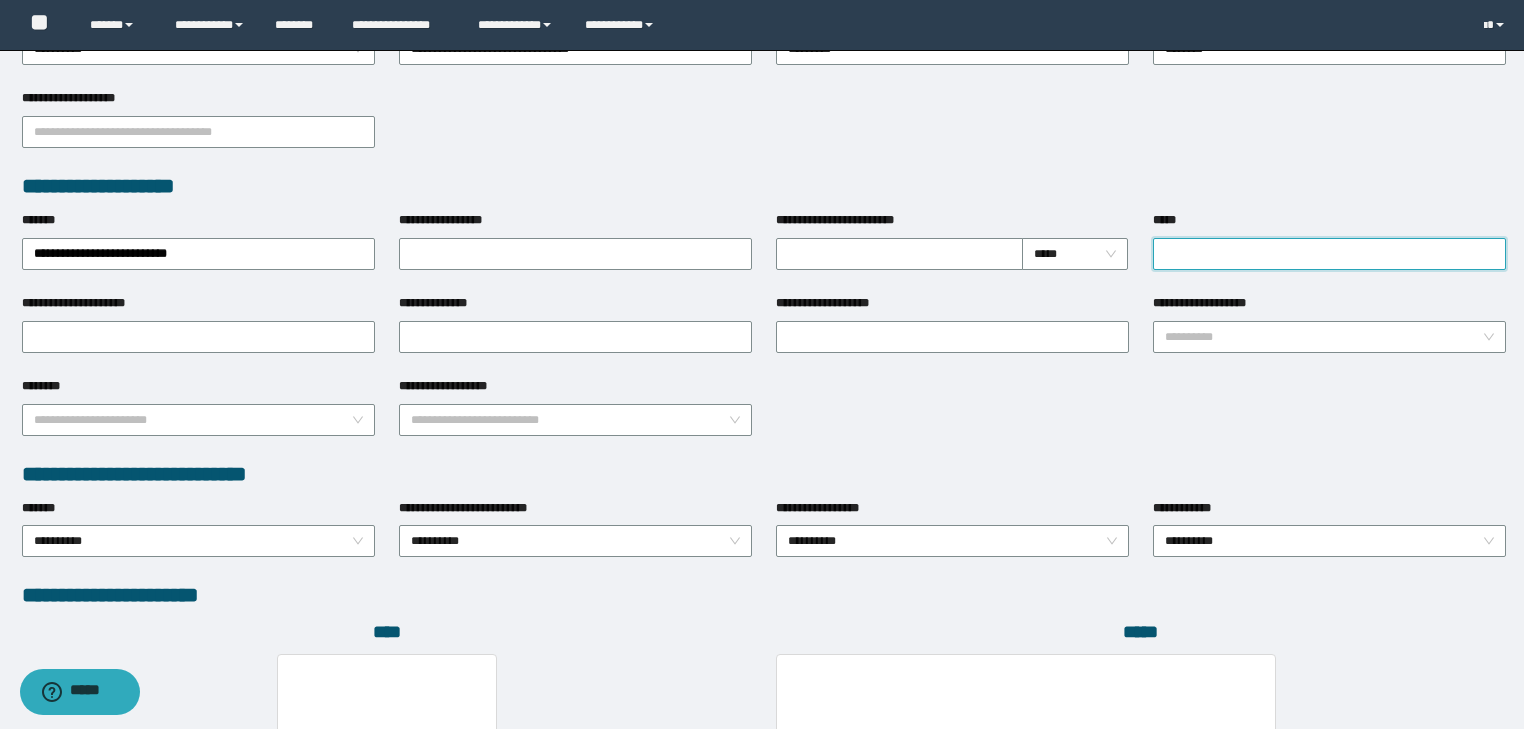 click on "*****" at bounding box center (1329, 254) 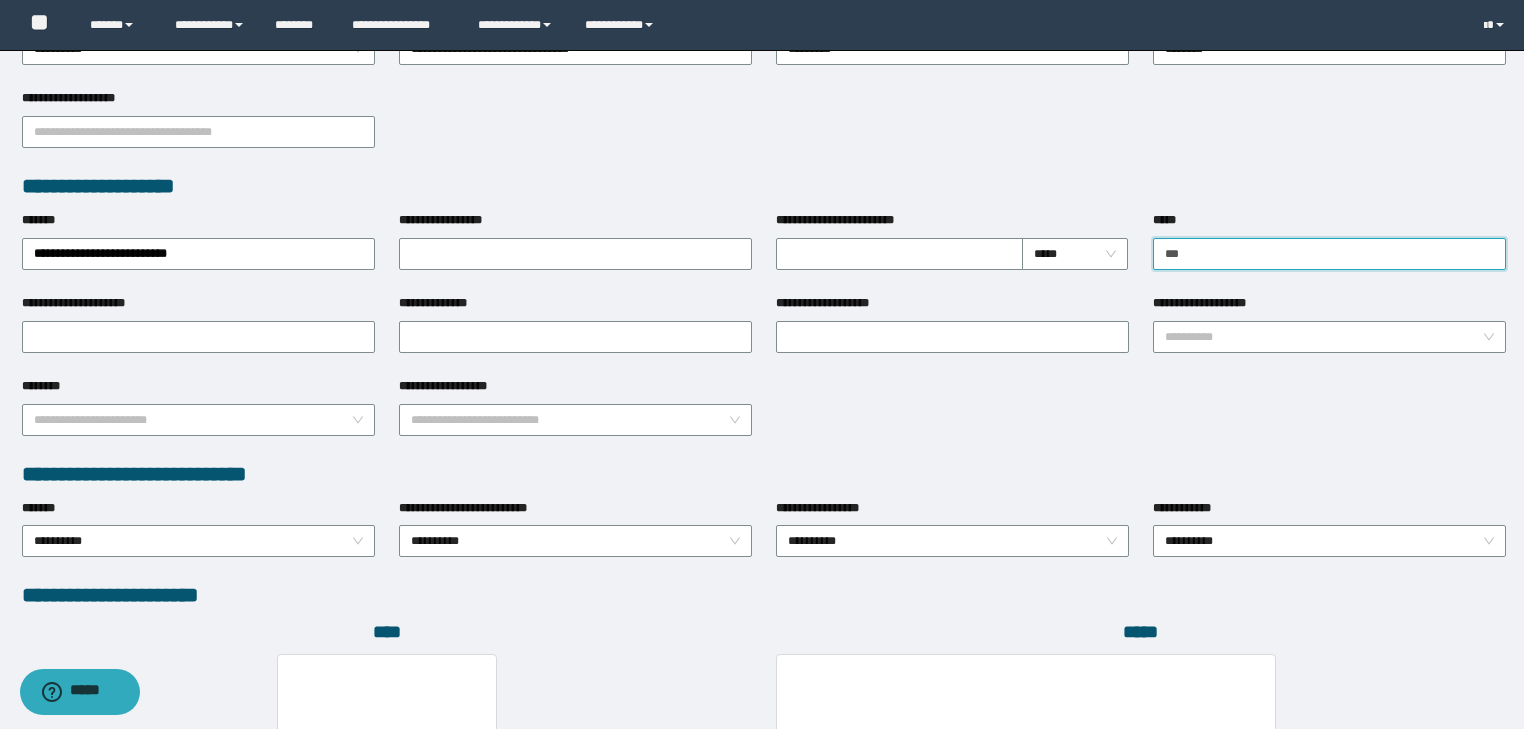 type on "**********" 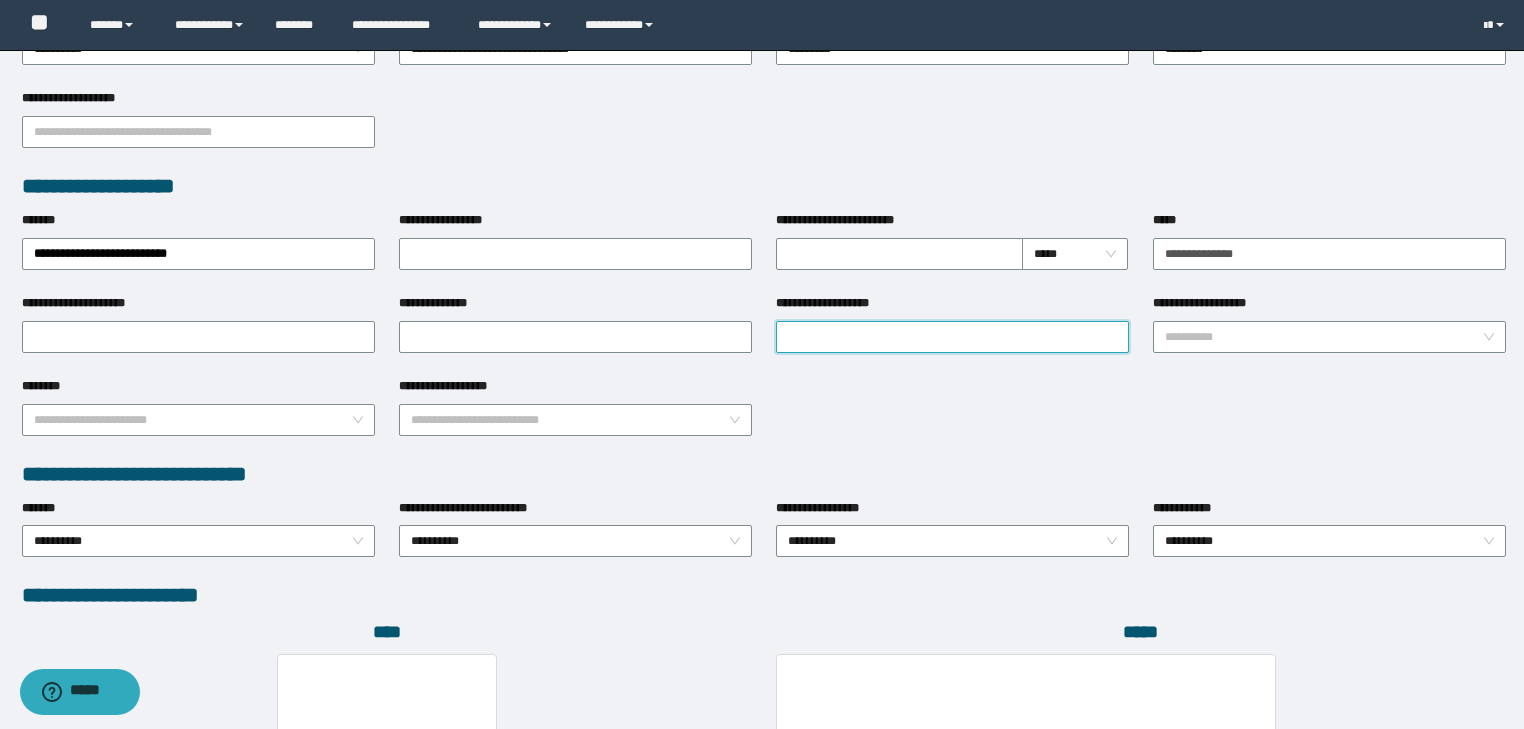 drag, startPoint x: 1046, startPoint y: 325, endPoint x: 1039, endPoint y: 306, distance: 20.248457 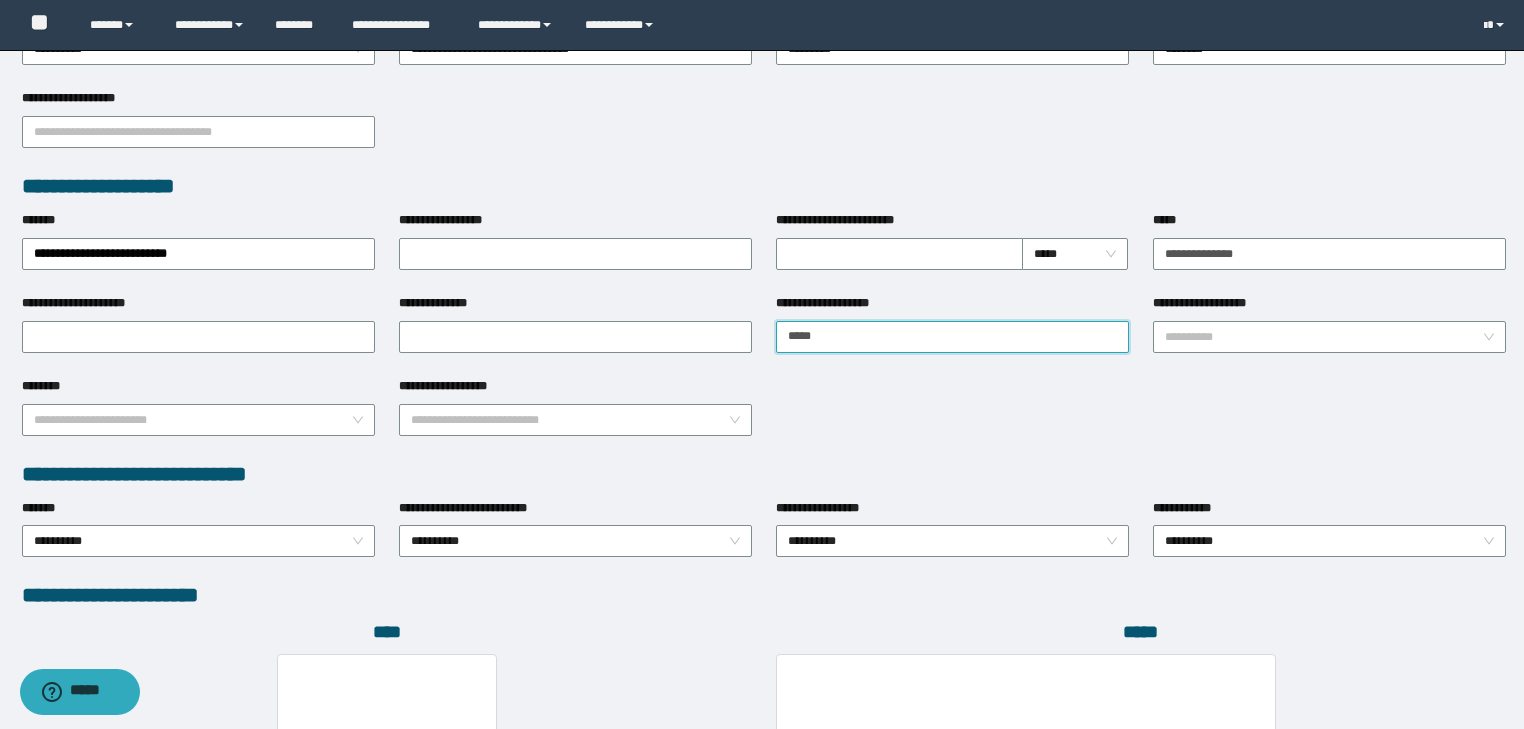 type on "**********" 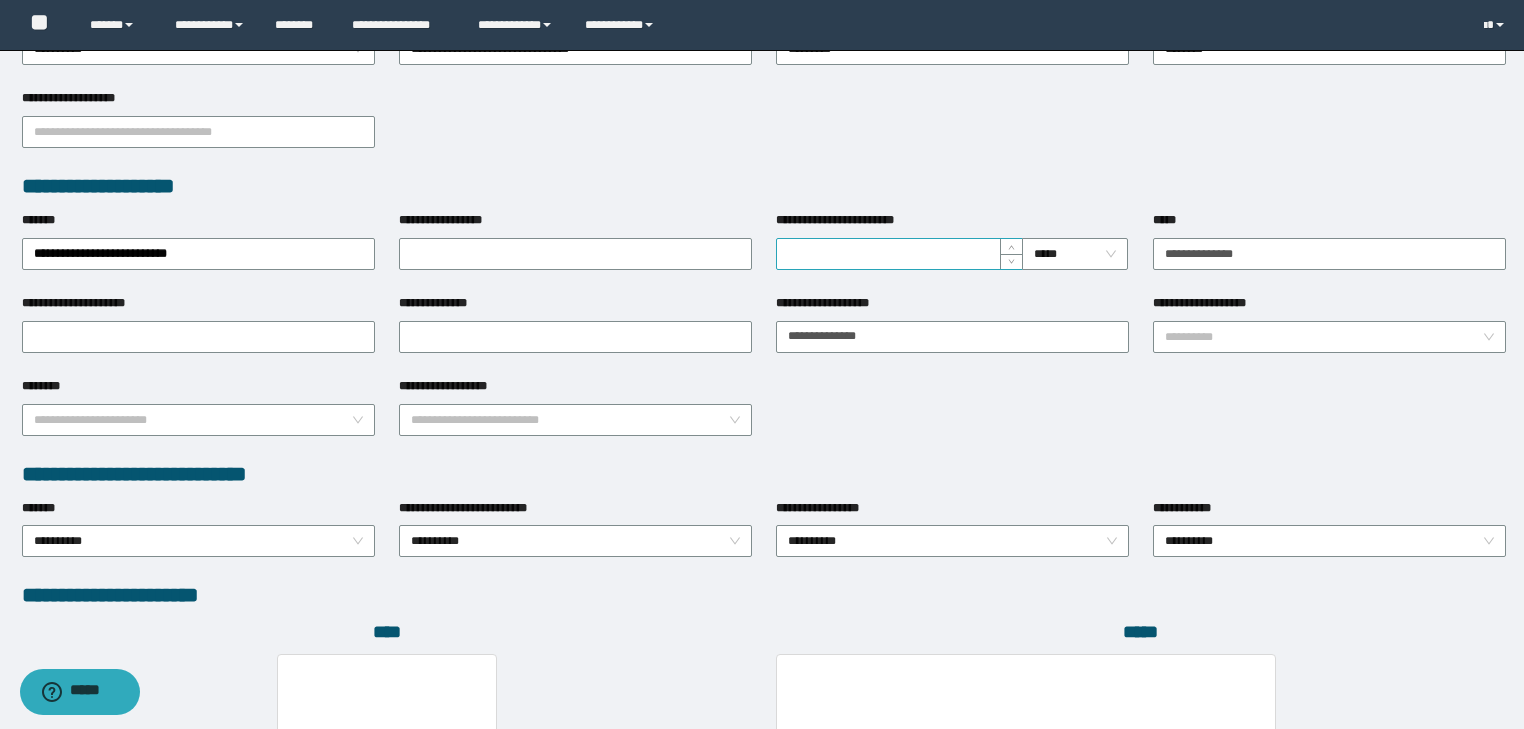click on "**********" at bounding box center [899, 254] 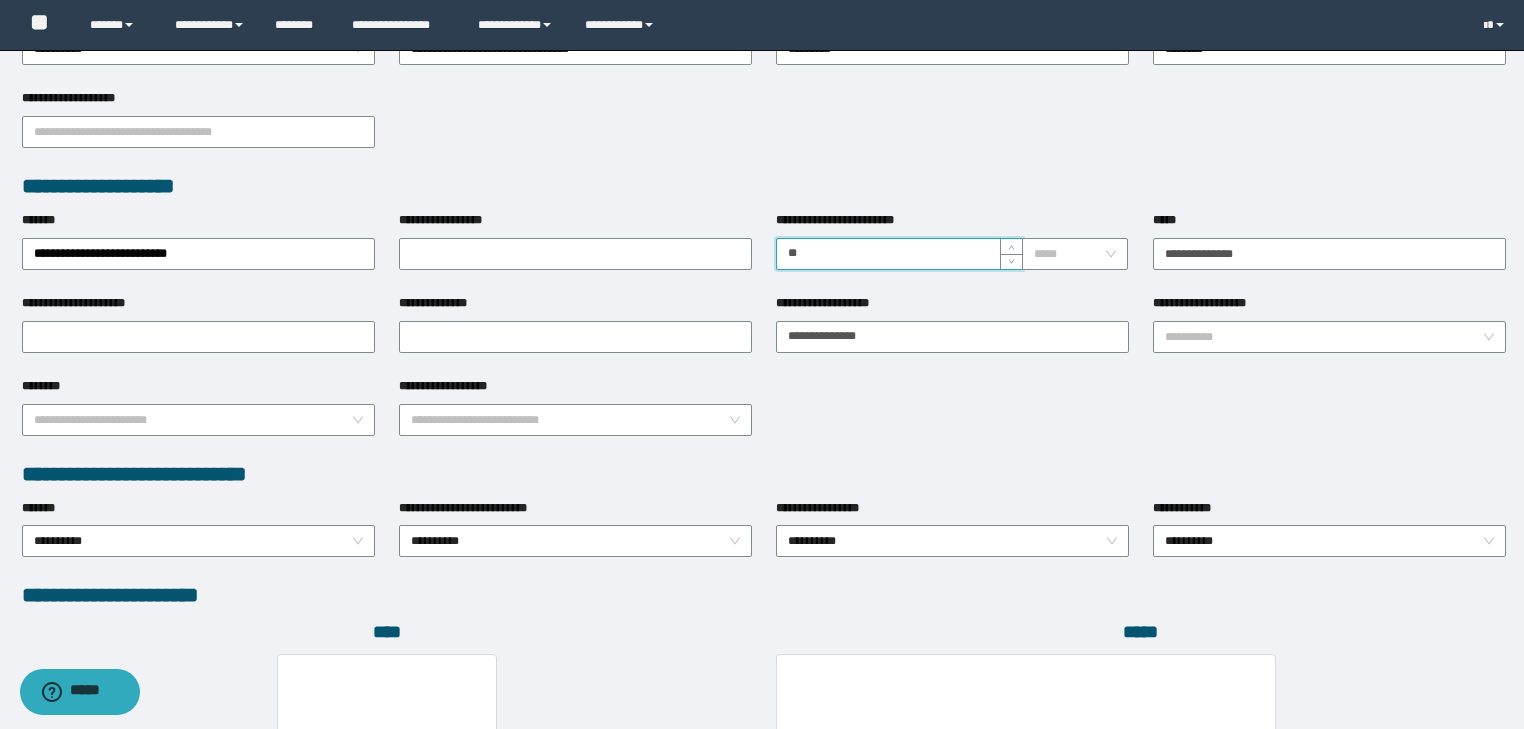 drag, startPoint x: 1080, startPoint y: 247, endPoint x: 1072, endPoint y: 272, distance: 26.24881 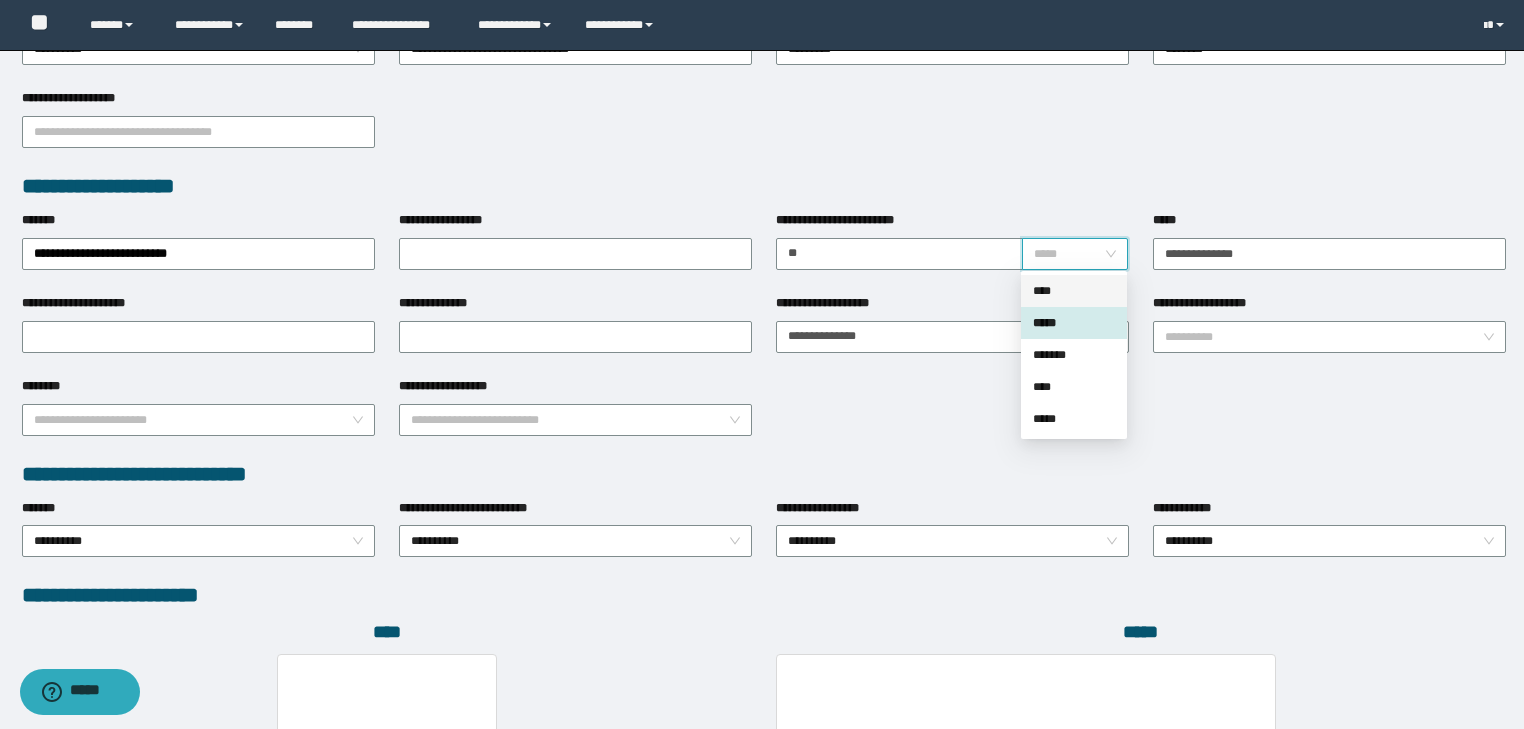 click on "****" at bounding box center (1074, 291) 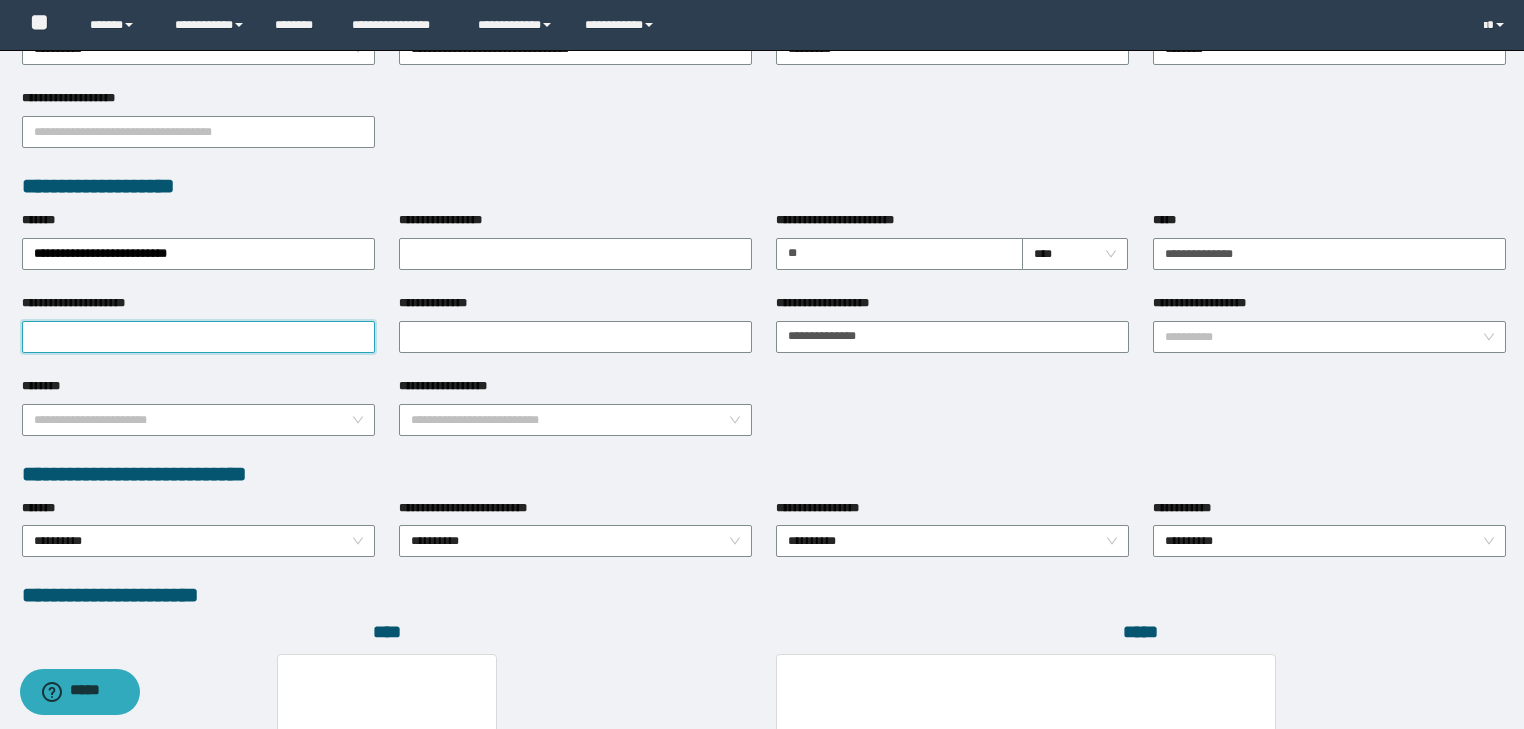 click on "**********" at bounding box center [198, 337] 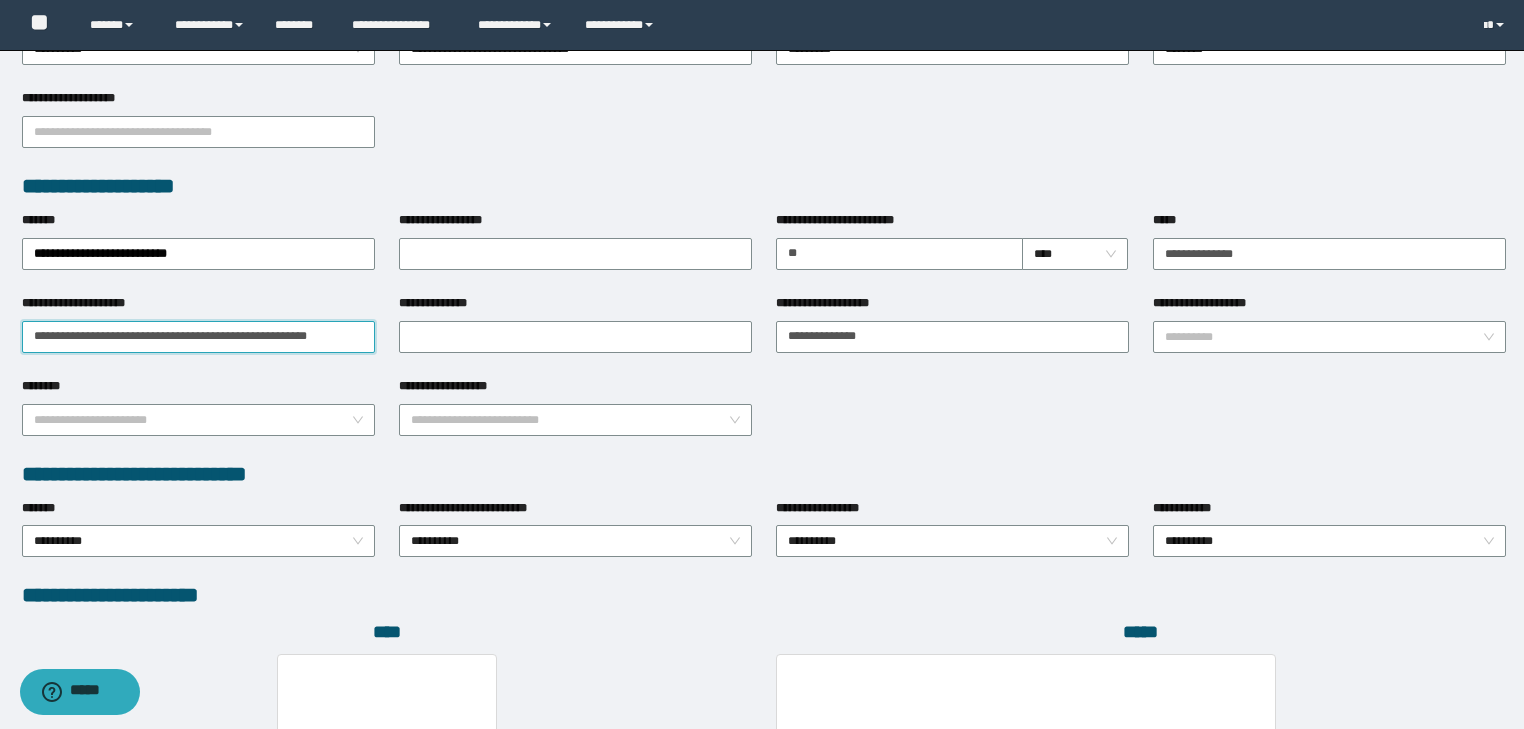 scroll, scrollTop: 0, scrollLeft: 24, axis: horizontal 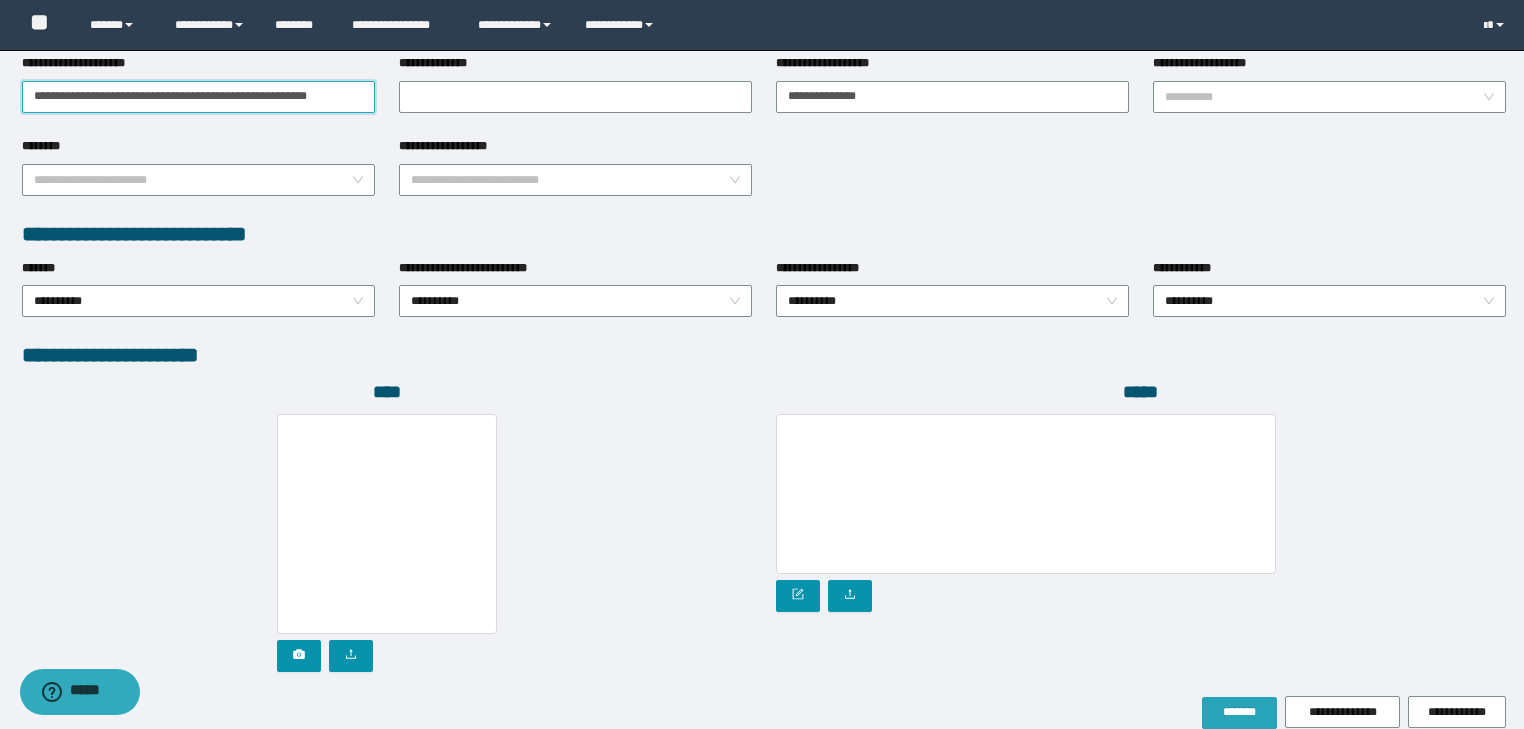 type on "**********" 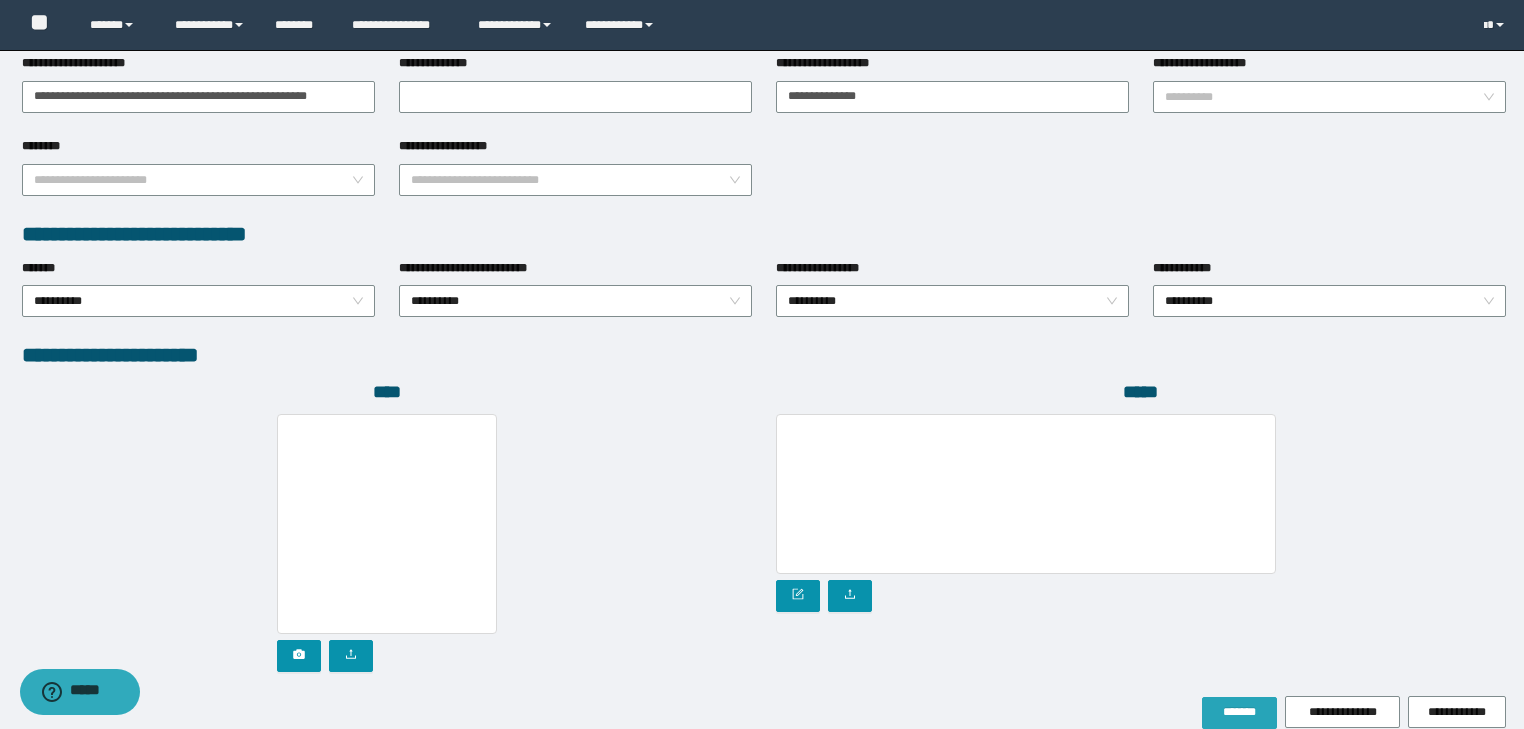 click on "*******" at bounding box center (1239, 713) 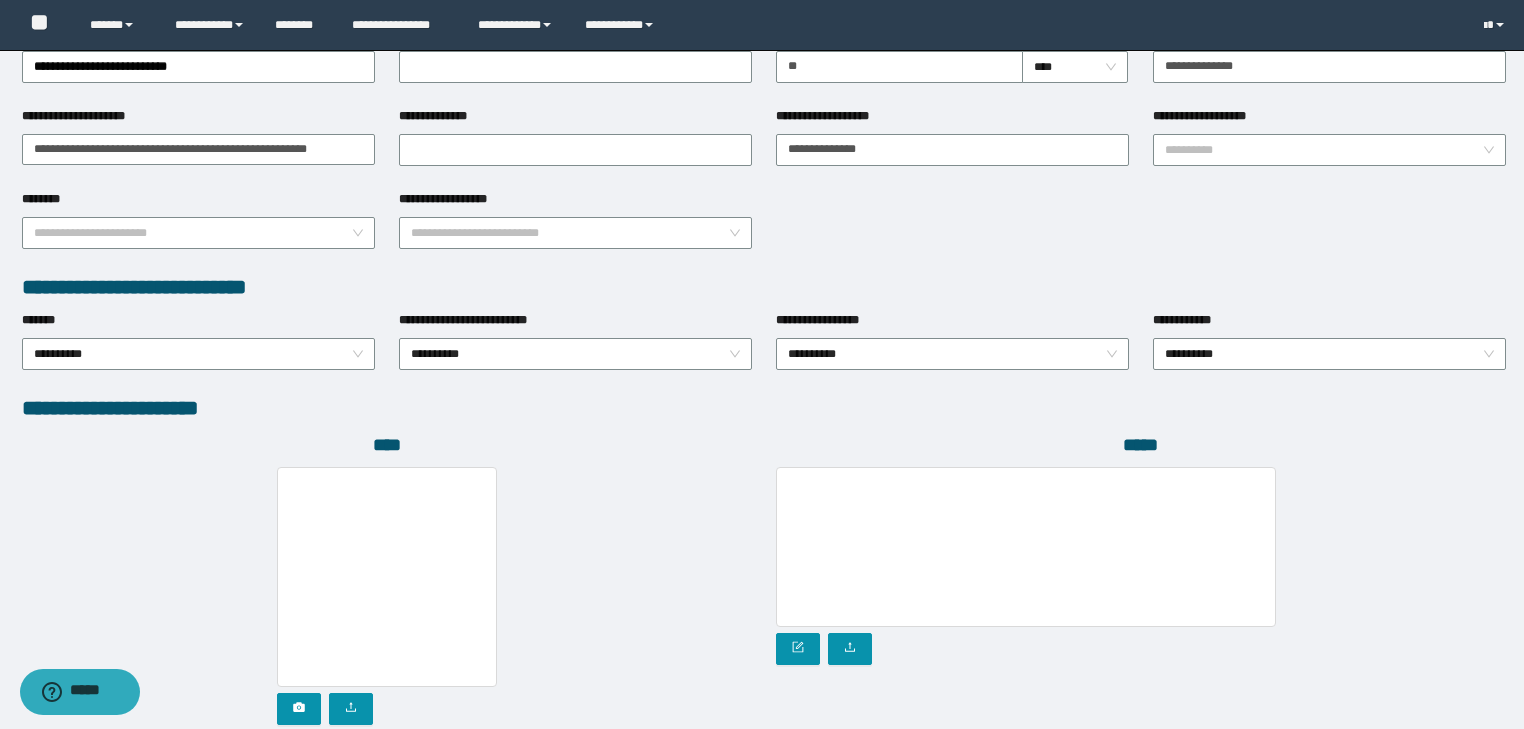 scroll, scrollTop: 932, scrollLeft: 0, axis: vertical 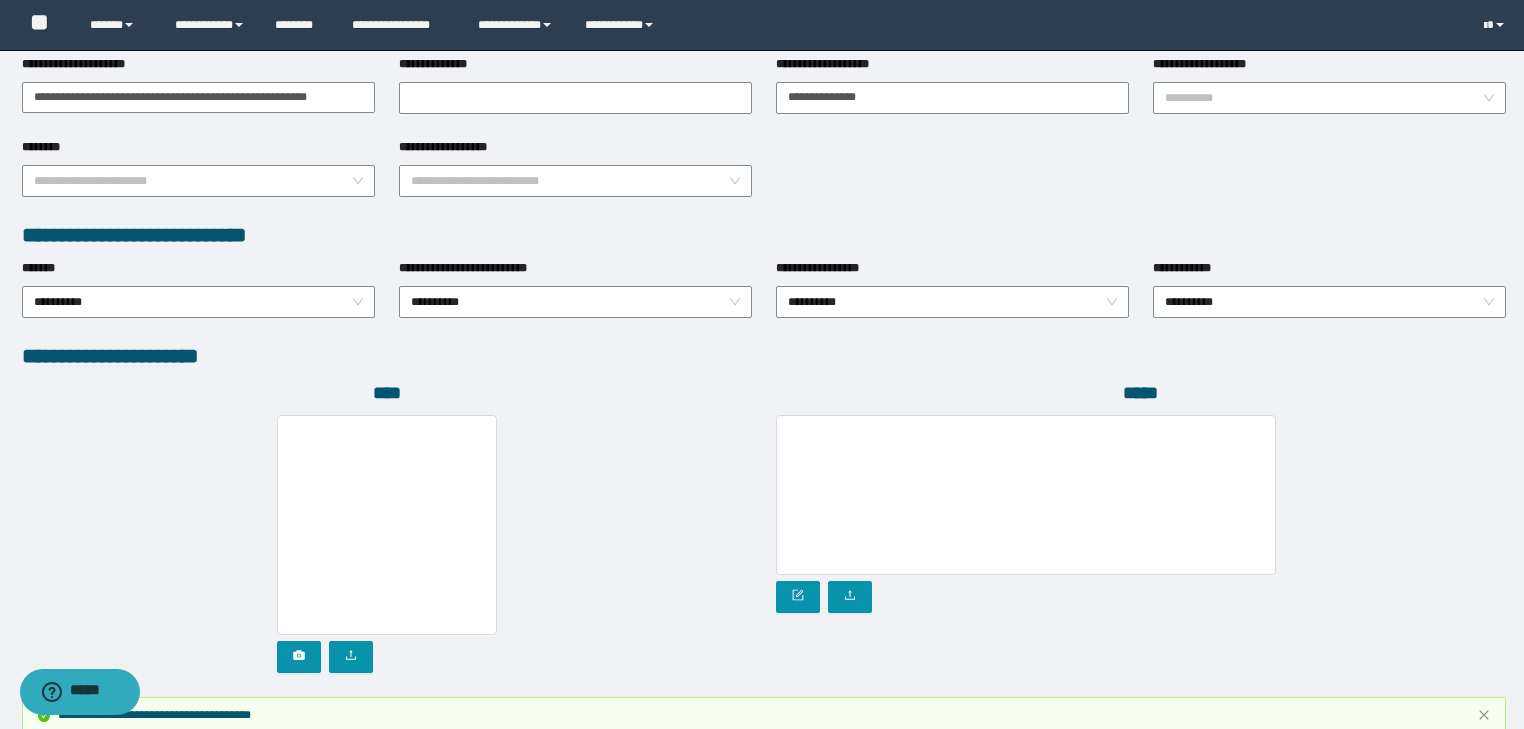 type 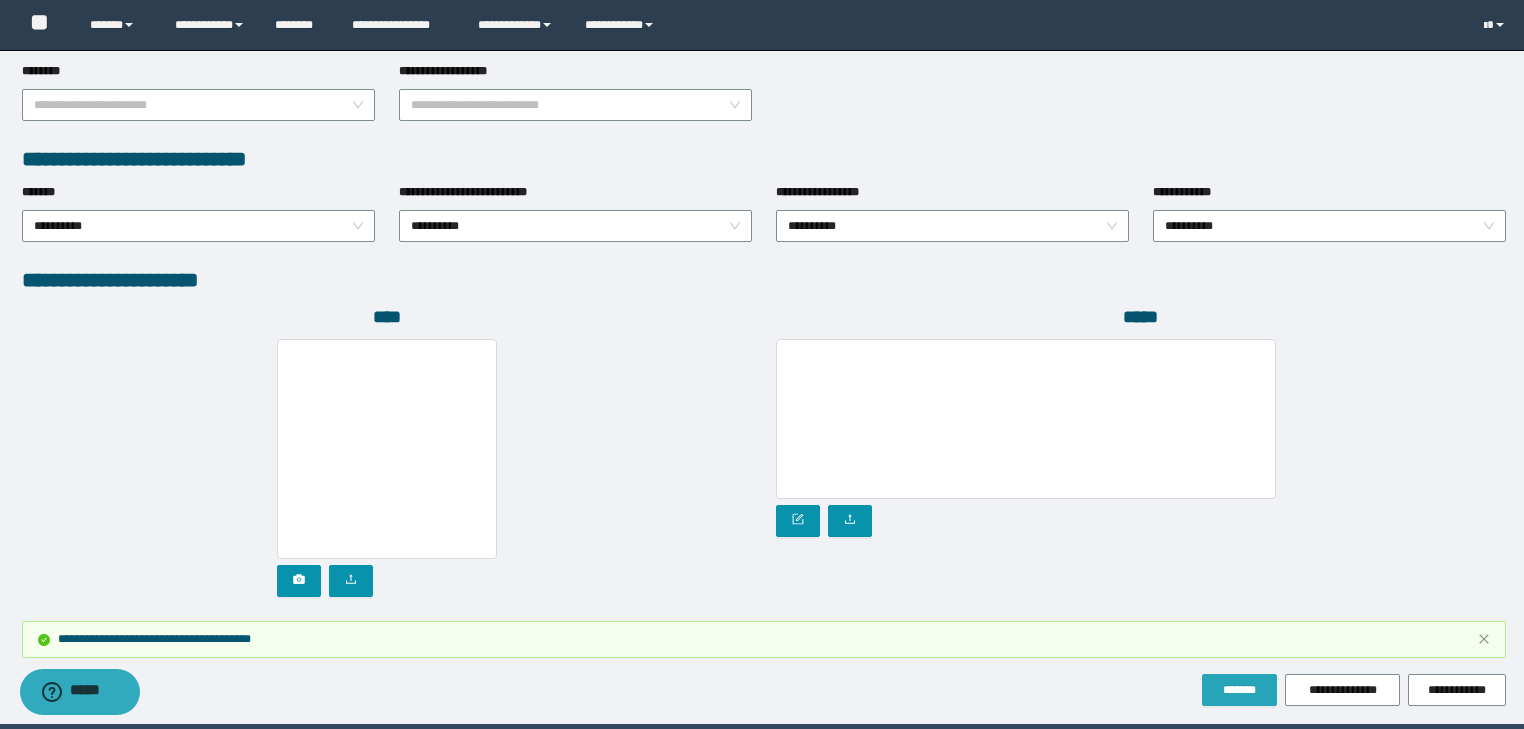 scroll, scrollTop: 1077, scrollLeft: 0, axis: vertical 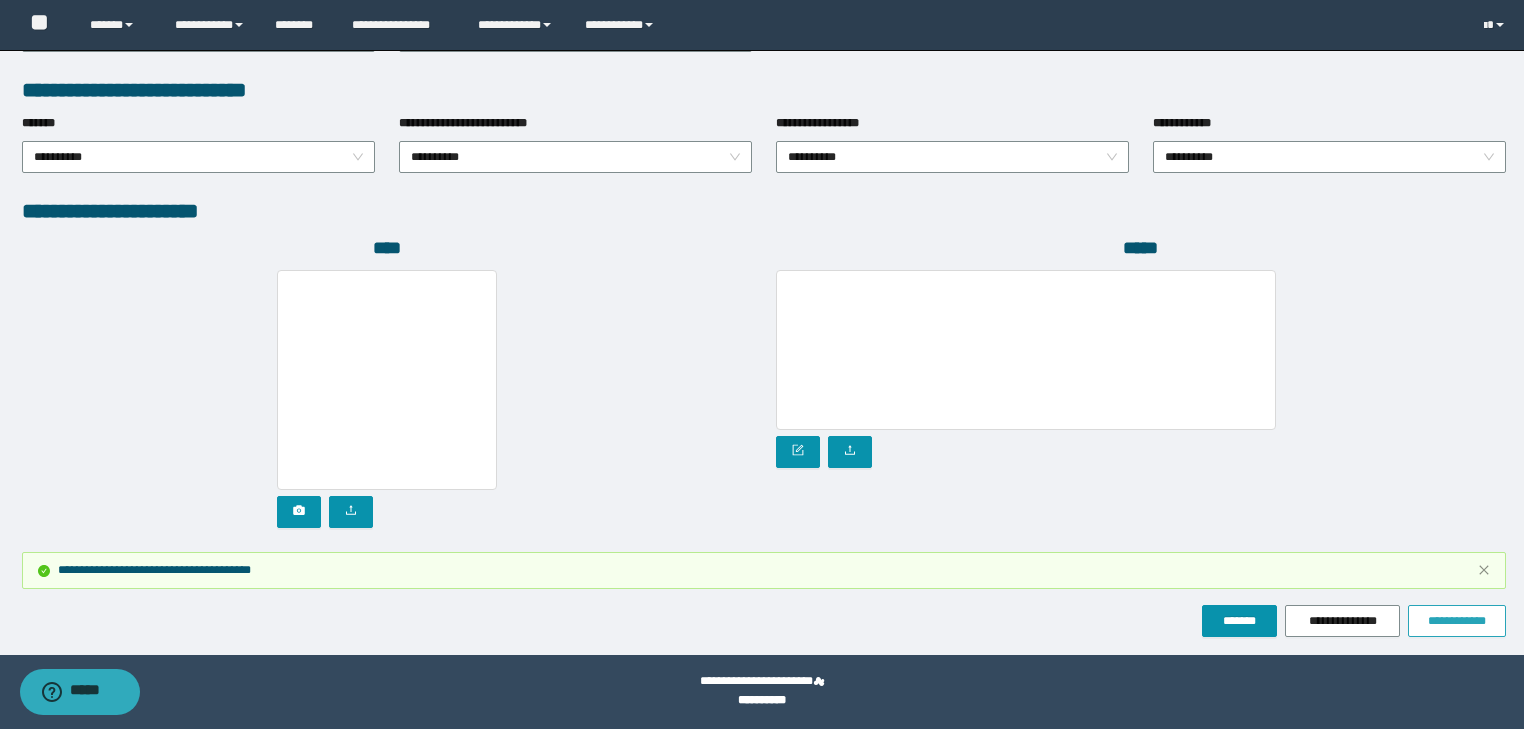 click on "**********" at bounding box center (1457, 621) 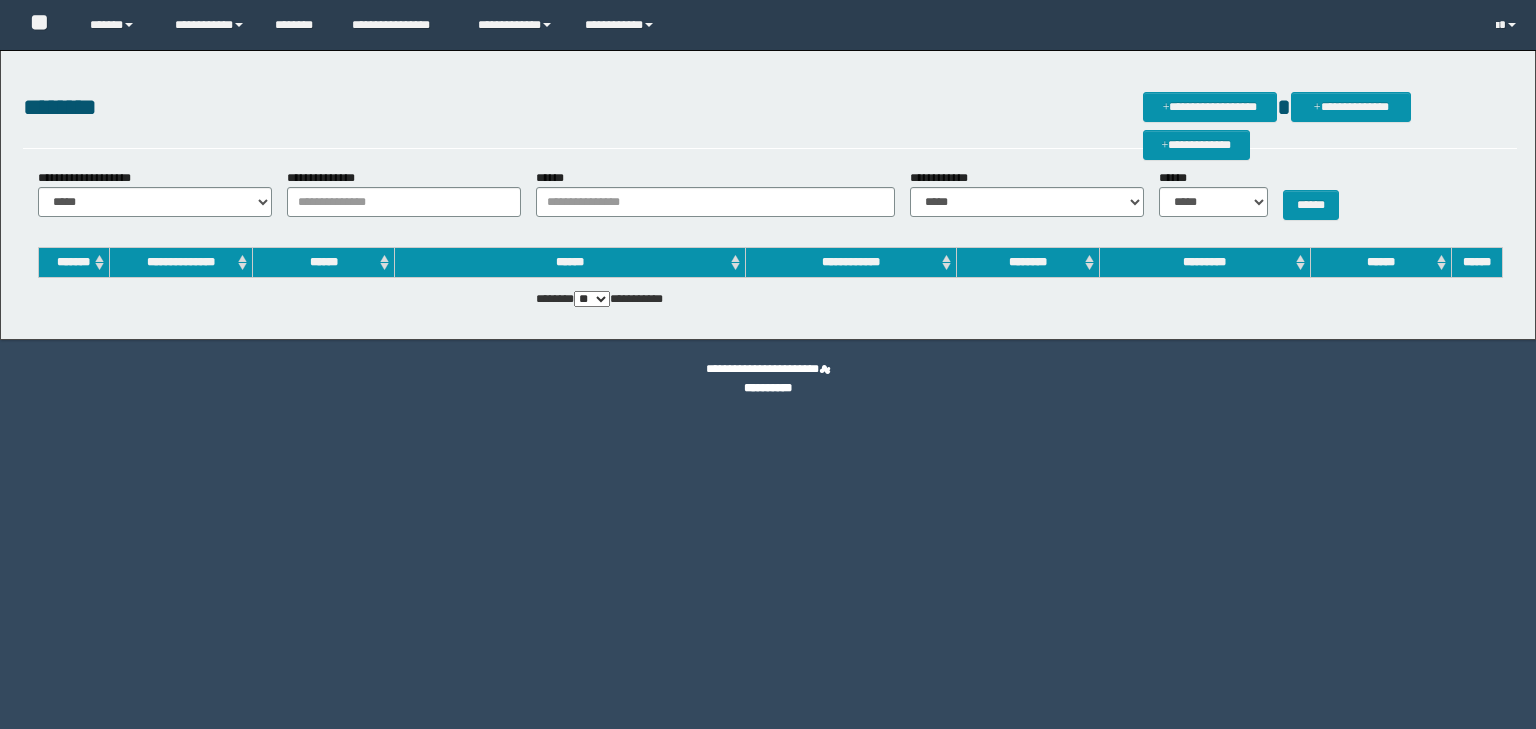 scroll, scrollTop: 0, scrollLeft: 0, axis: both 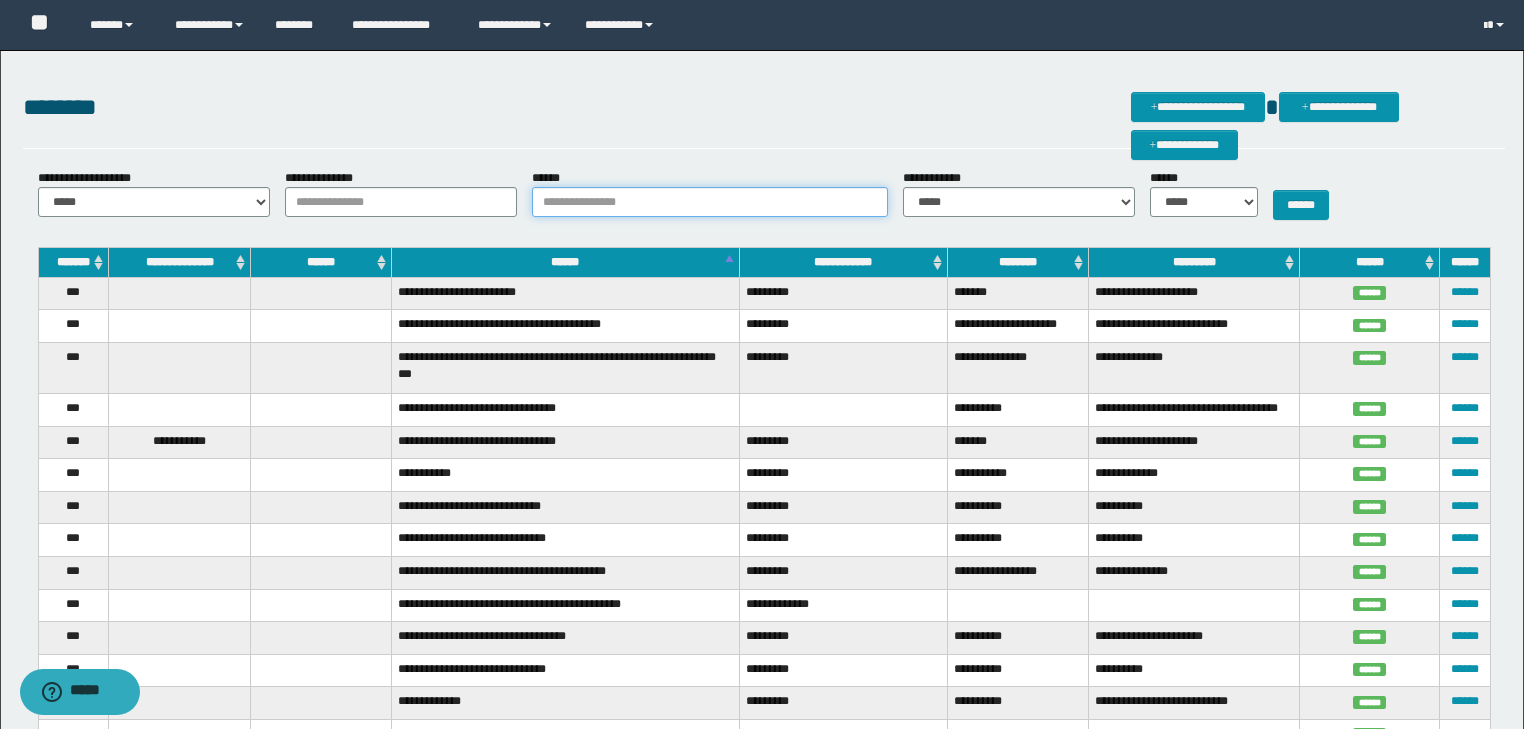 click on "******" at bounding box center [710, 202] 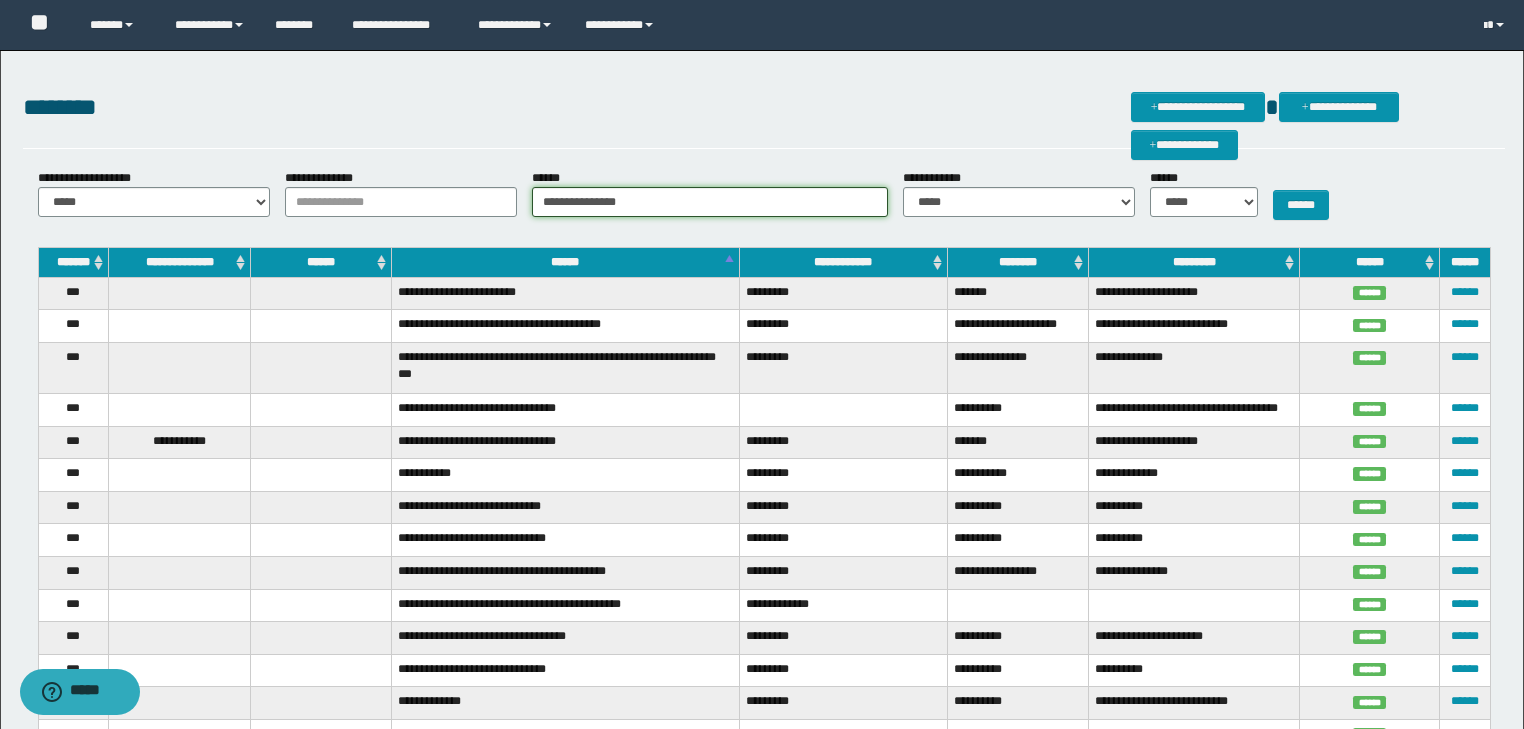 type on "**********" 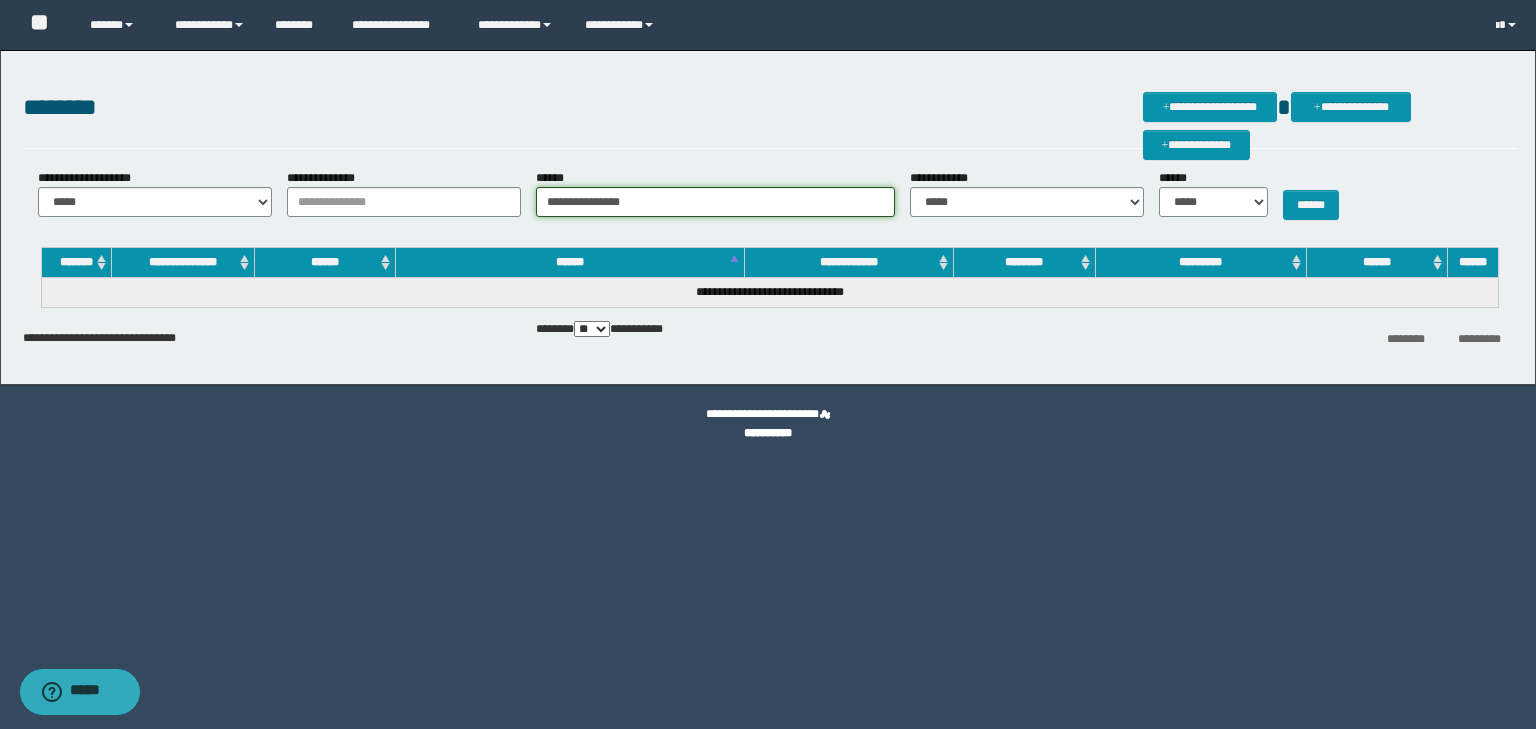 drag, startPoint x: 675, startPoint y: 206, endPoint x: 389, endPoint y: 203, distance: 286.01575 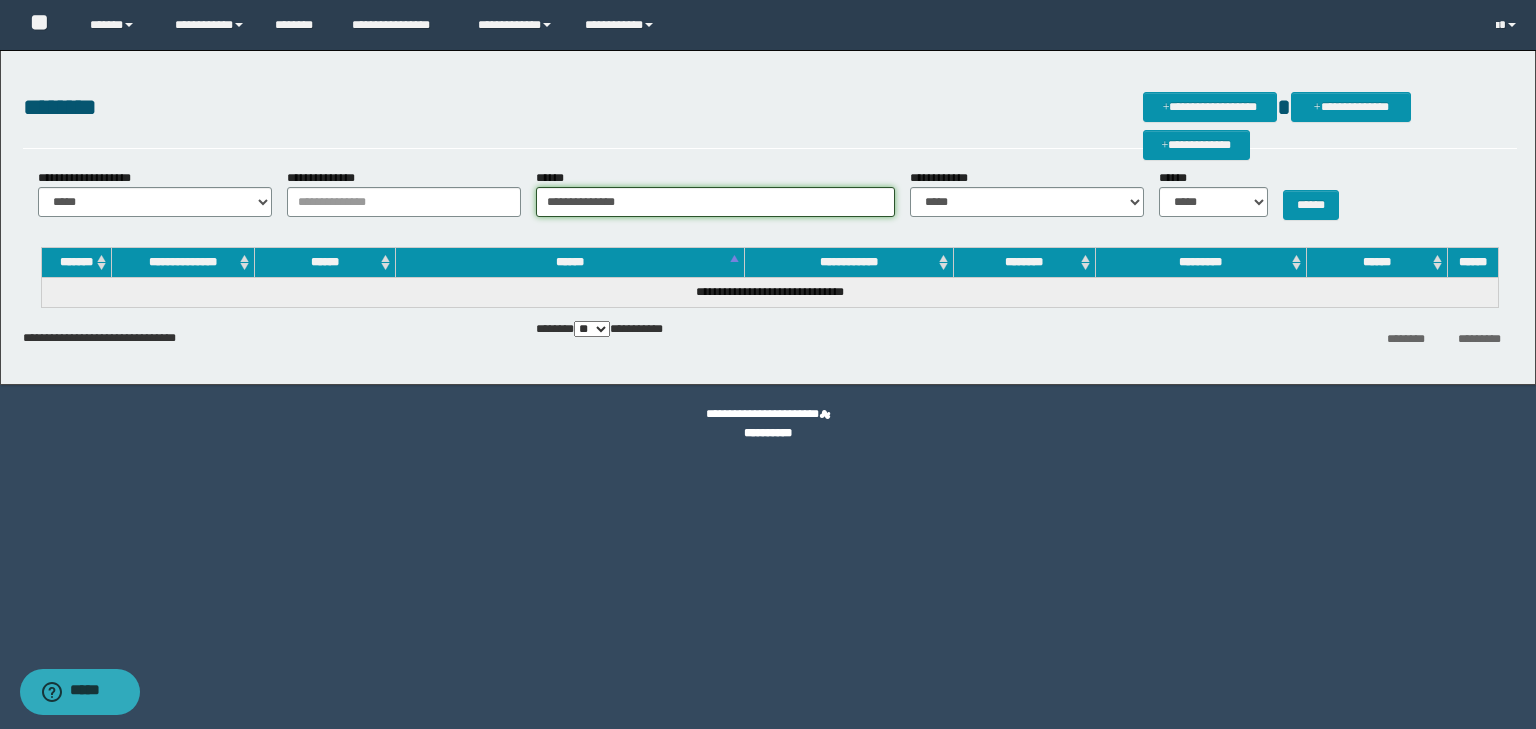 type on "**********" 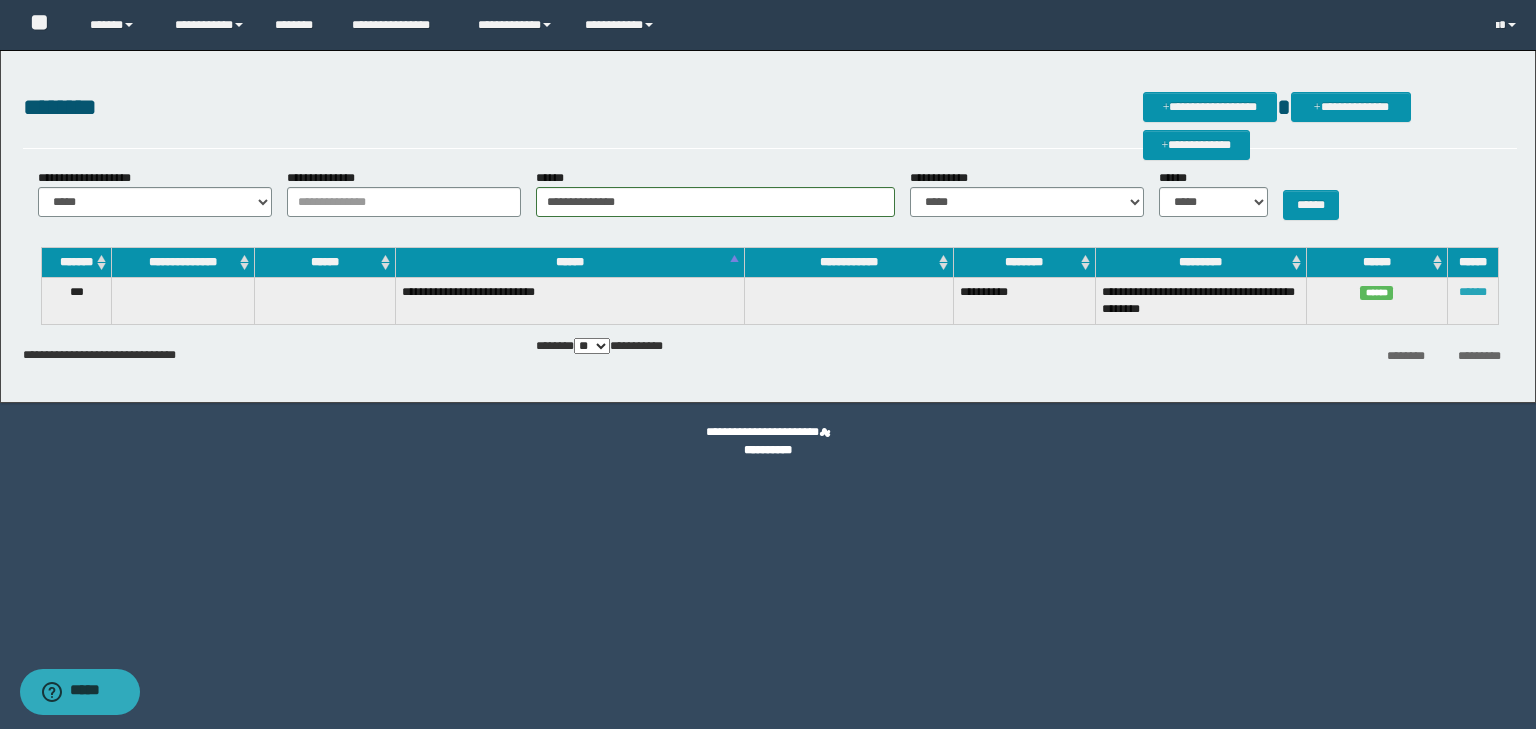click on "******" at bounding box center [1473, 292] 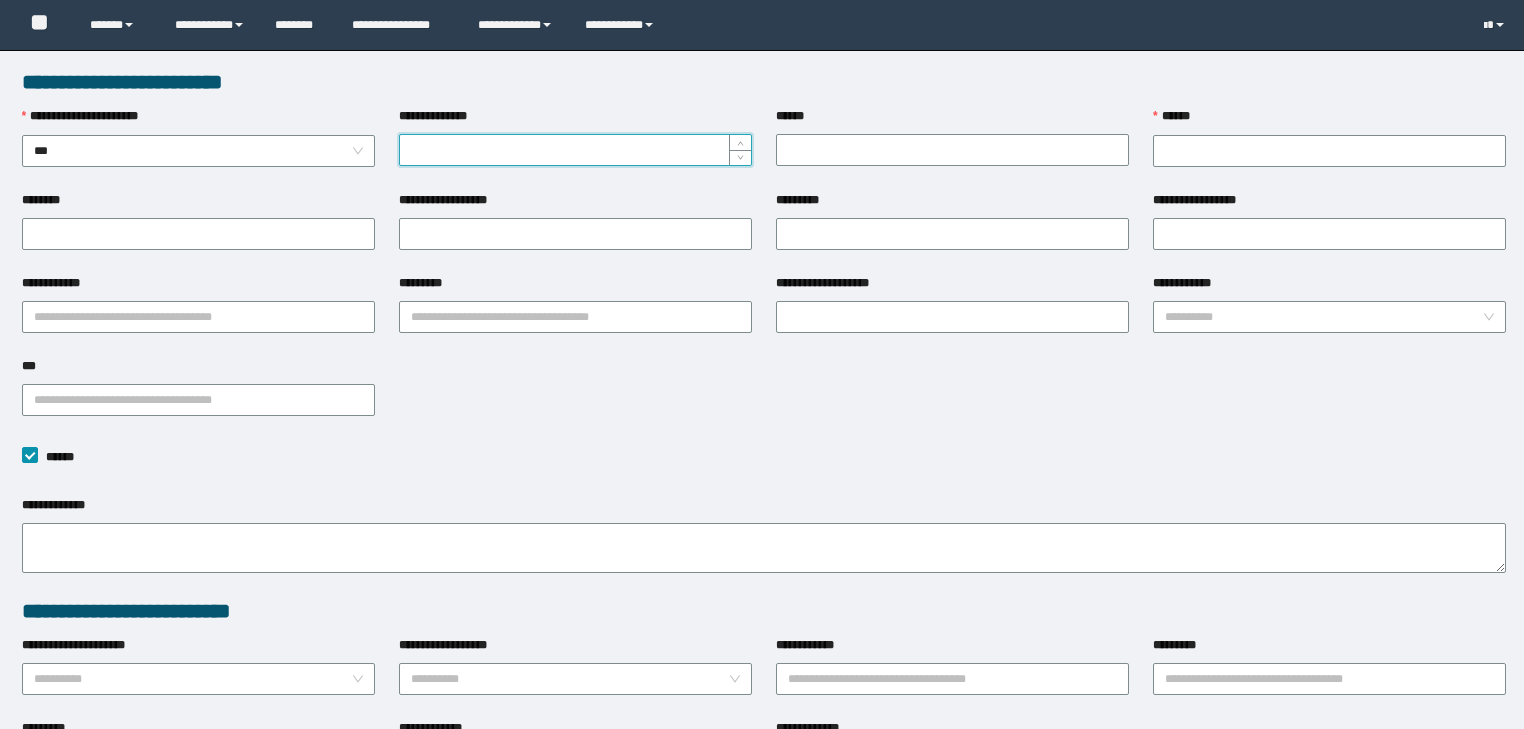 scroll, scrollTop: 0, scrollLeft: 0, axis: both 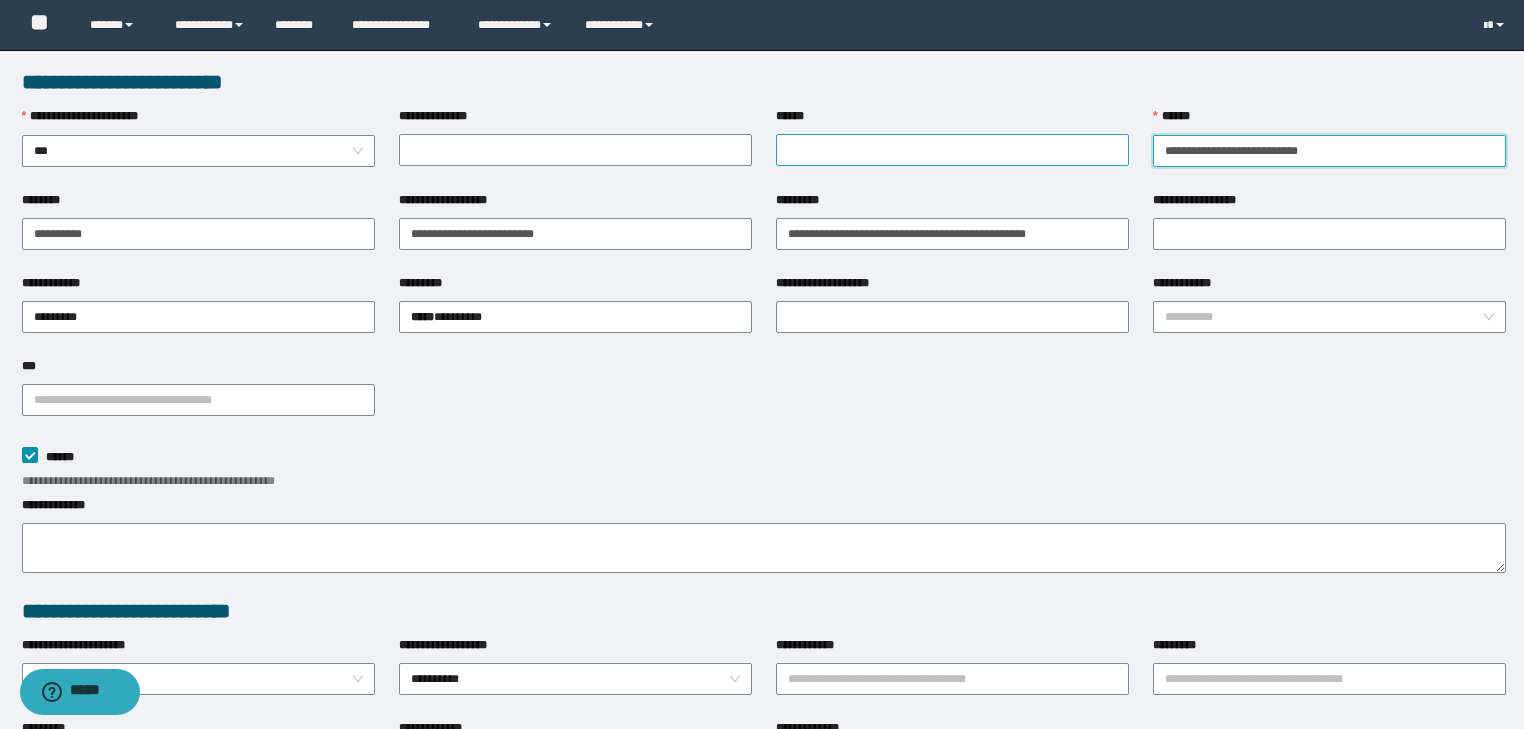 type on "**********" 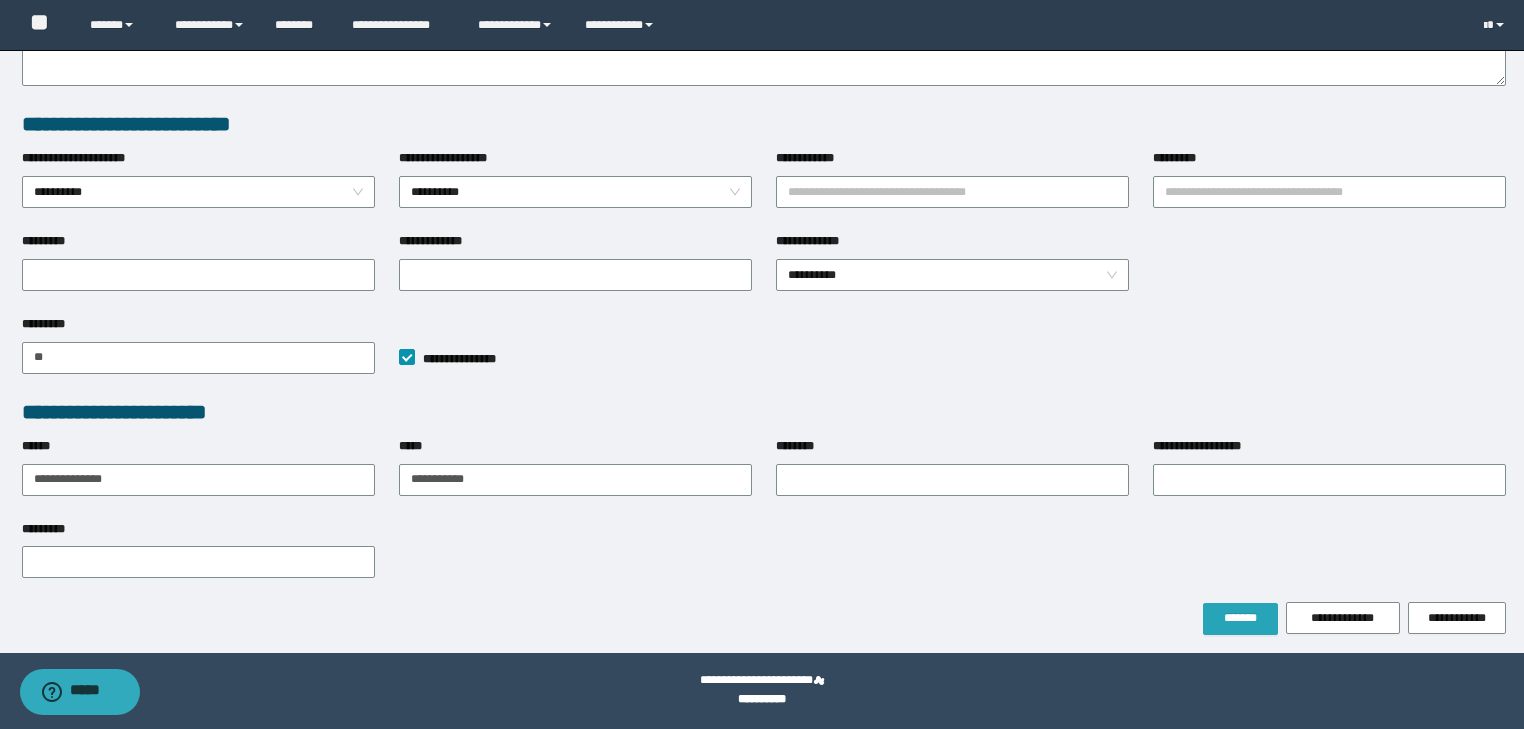 click on "*******" at bounding box center (1240, 618) 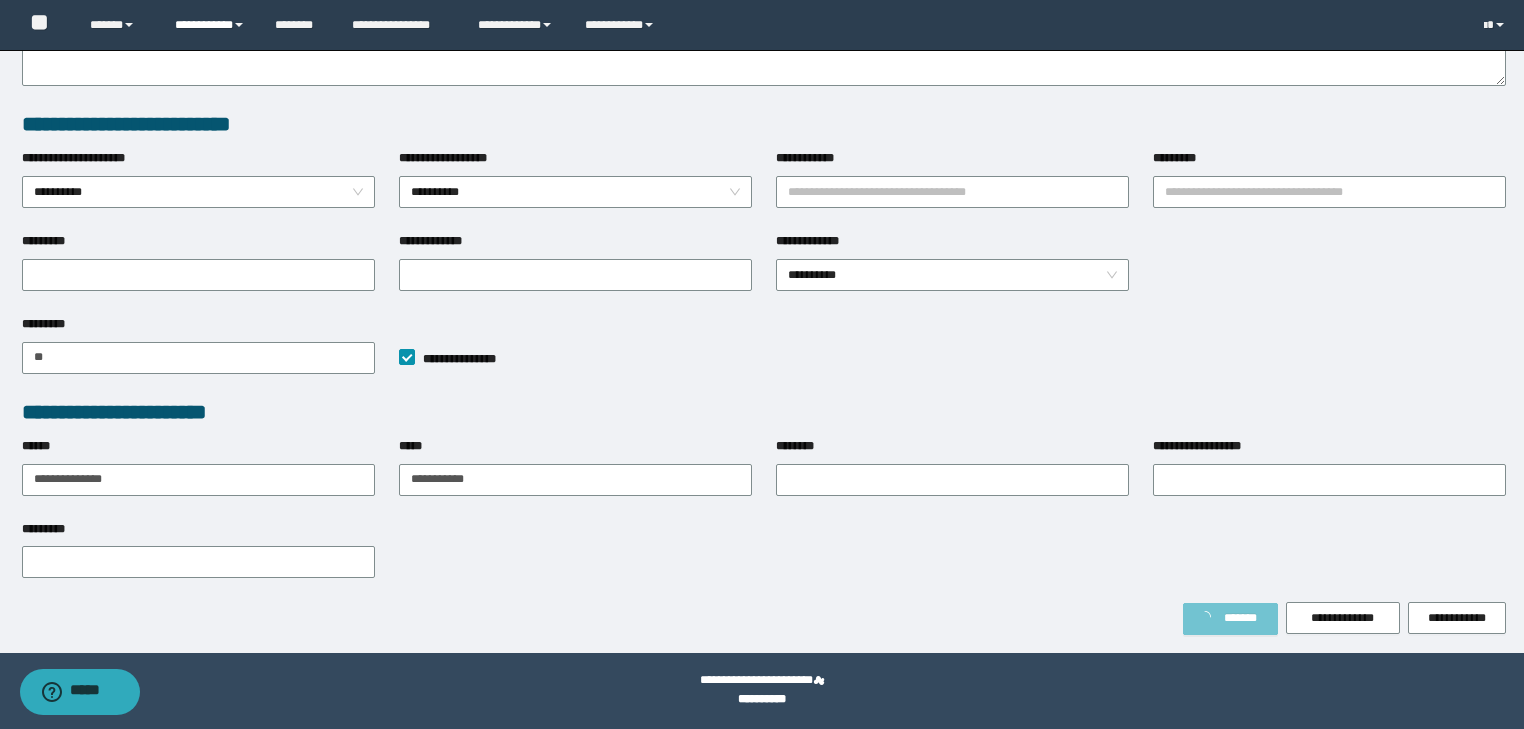 scroll, scrollTop: 540, scrollLeft: 0, axis: vertical 